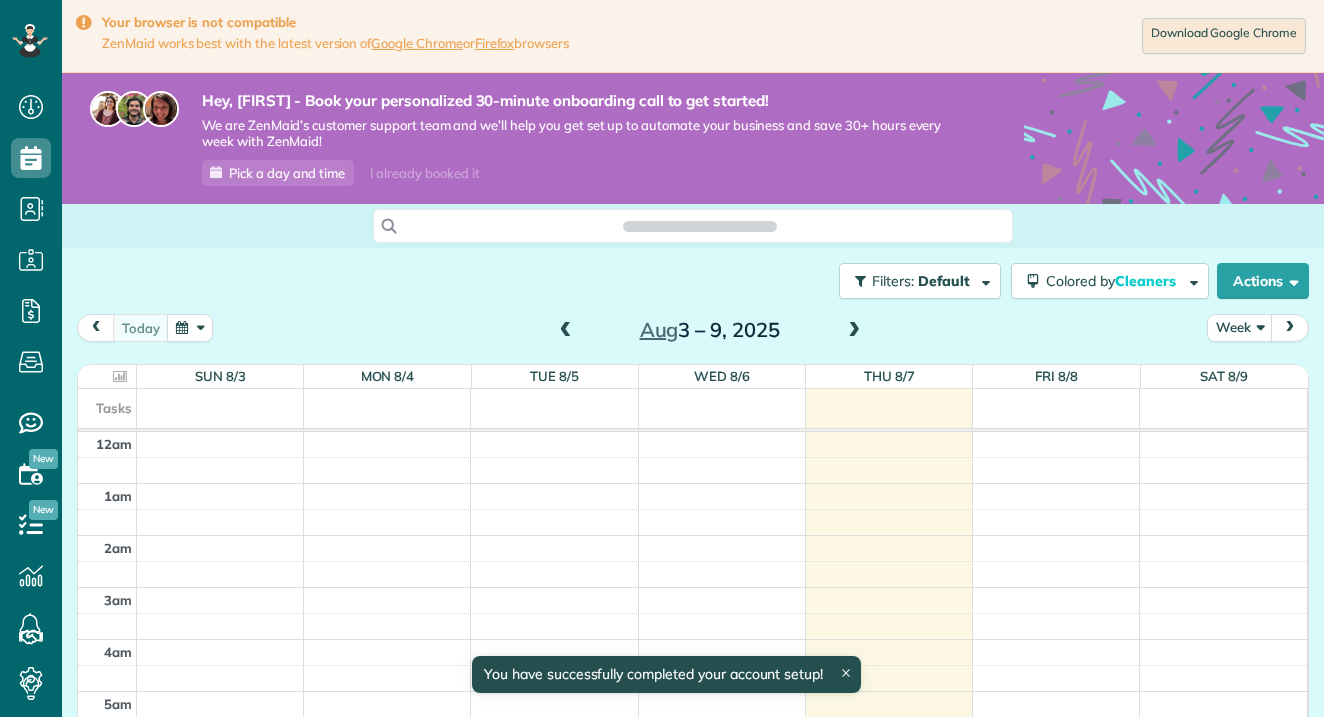 scroll, scrollTop: 0, scrollLeft: 0, axis: both 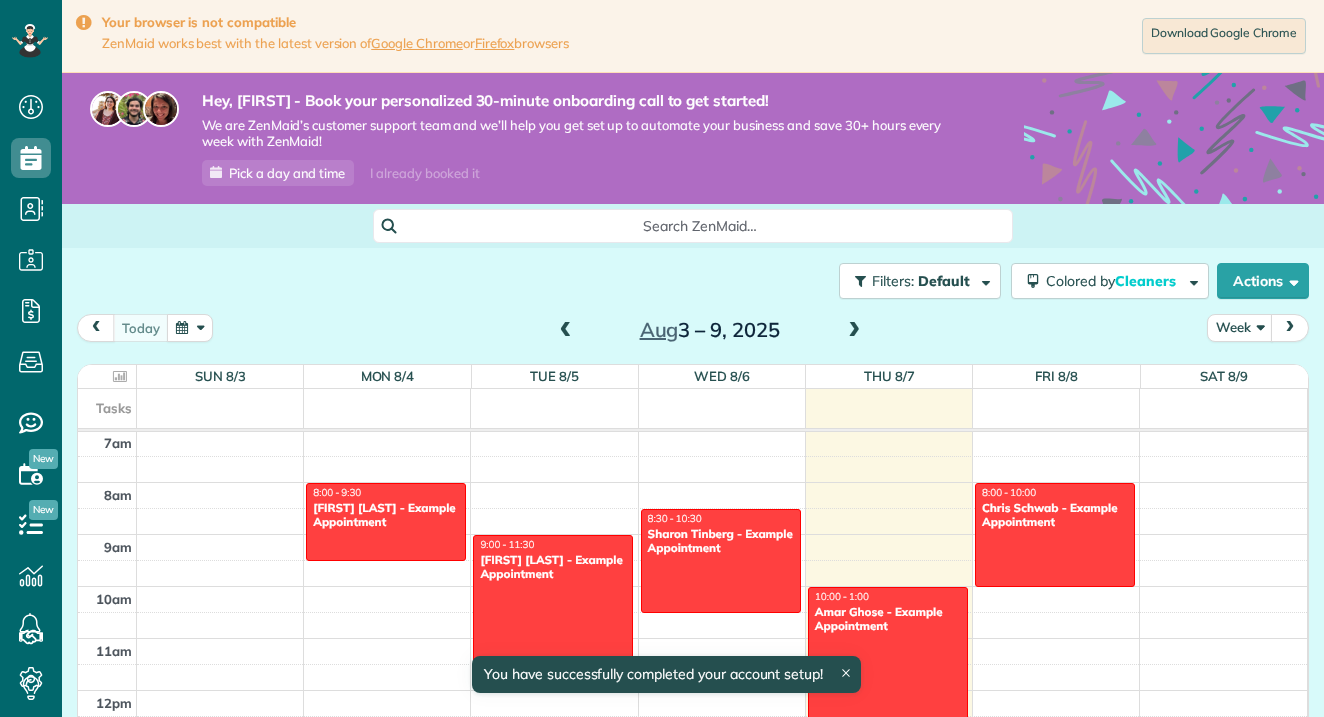 click on "Filters:   Default
Colored by  Cleaners
Color by Cleaner
Color by Team
Color by Status
Color by Recurrence
Color by Paid/Unpaid
Filters  Default
Schedule Changes
Actions
Create Appointment
Create Task
Clock In/Out
Send Work Orders
Print Route Sheets
Today's Emails/Texts
View Metrics" at bounding box center (693, 281) 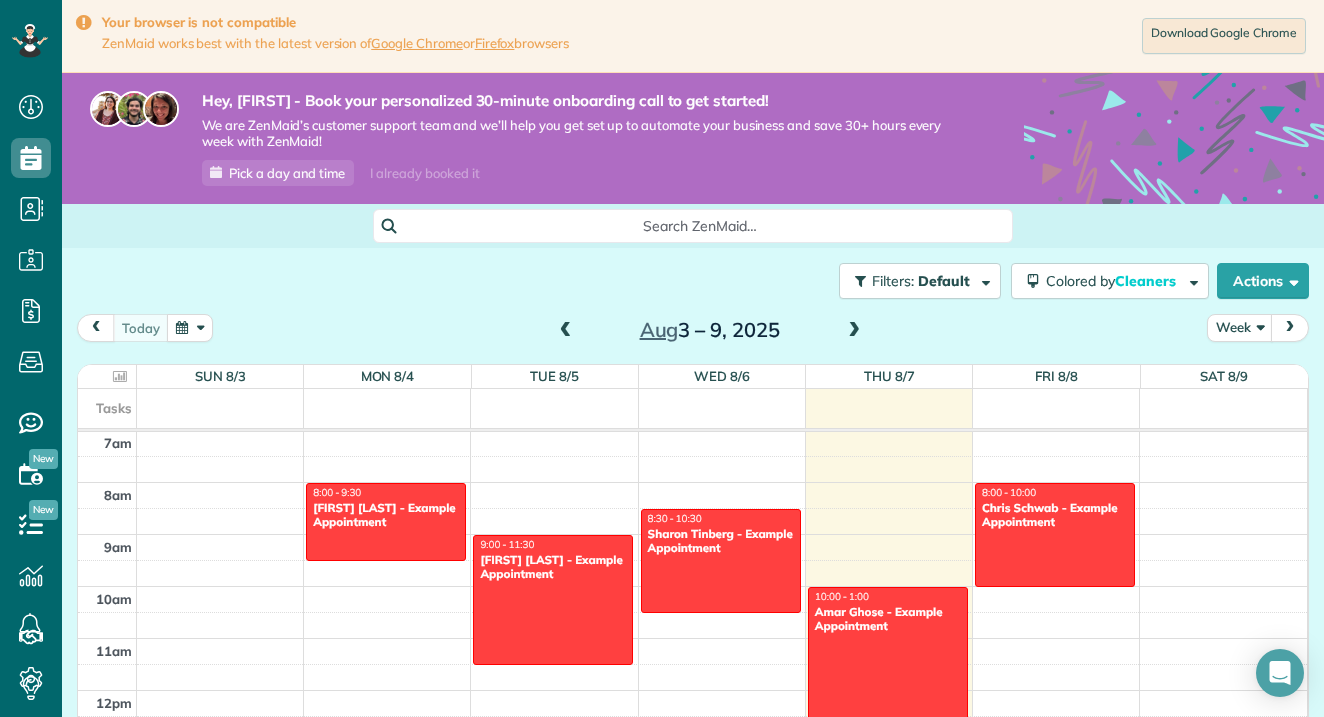scroll, scrollTop: 265, scrollLeft: 0, axis: vertical 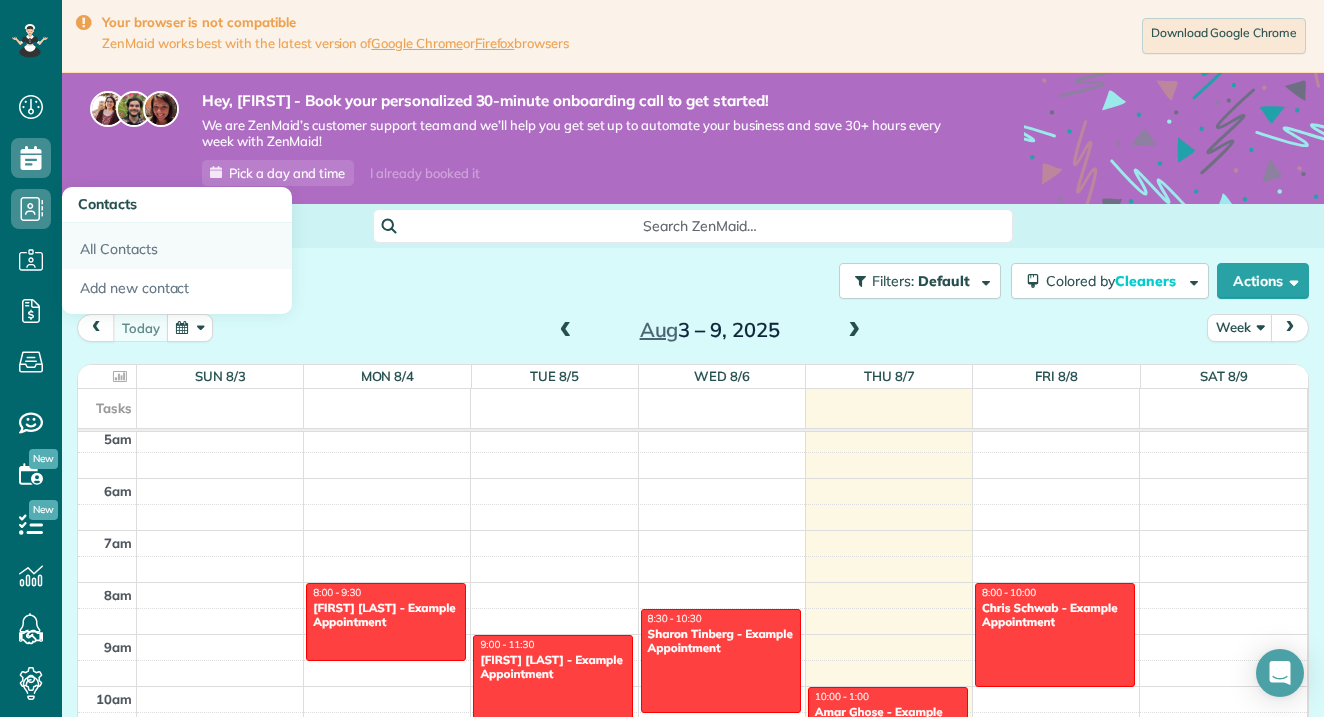 click on "All Contacts" at bounding box center (177, 246) 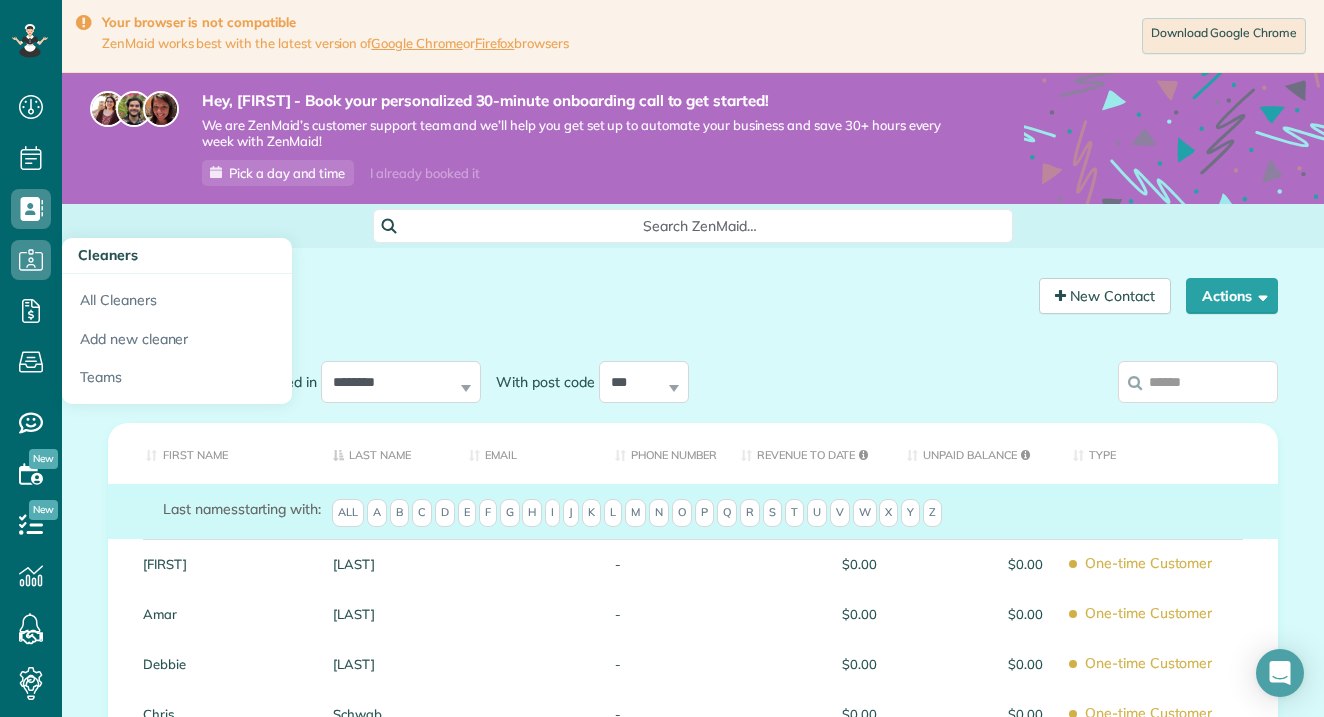 scroll, scrollTop: 0, scrollLeft: 0, axis: both 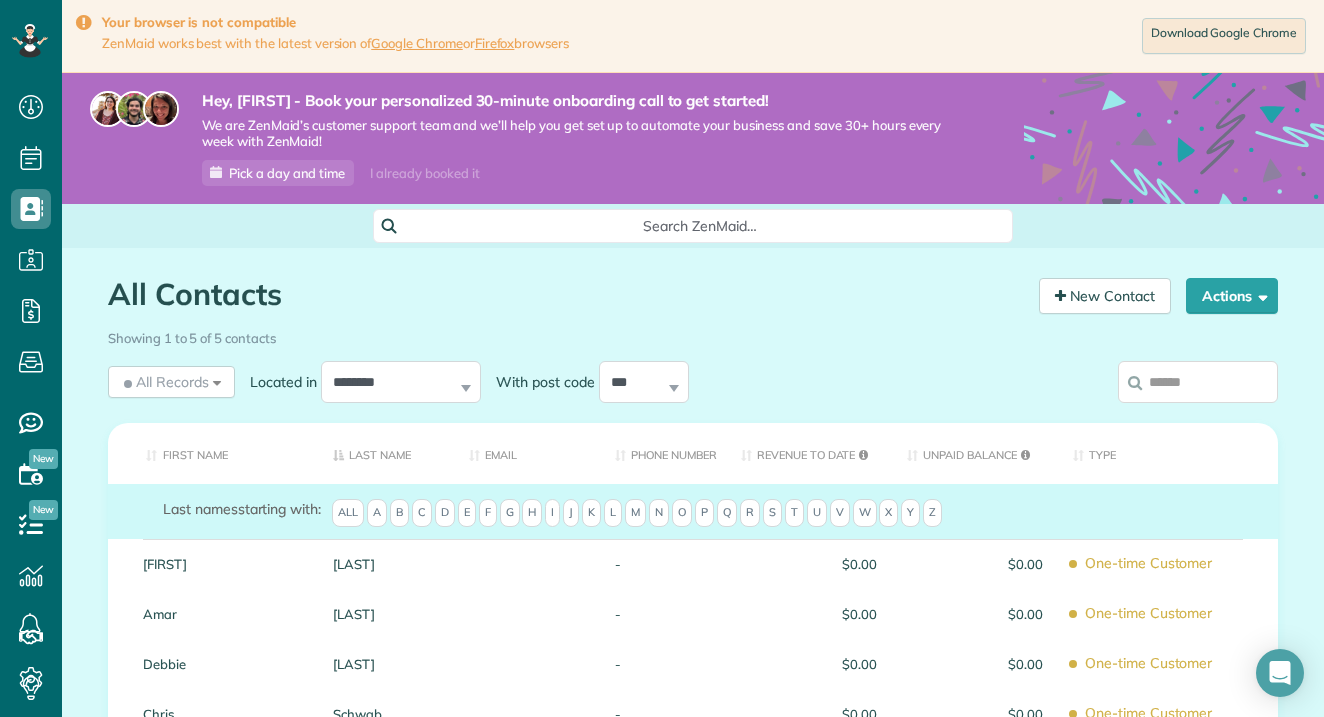 click on "All Contacts
Contacts in ZenMaid [2 min]" at bounding box center [566, 299] 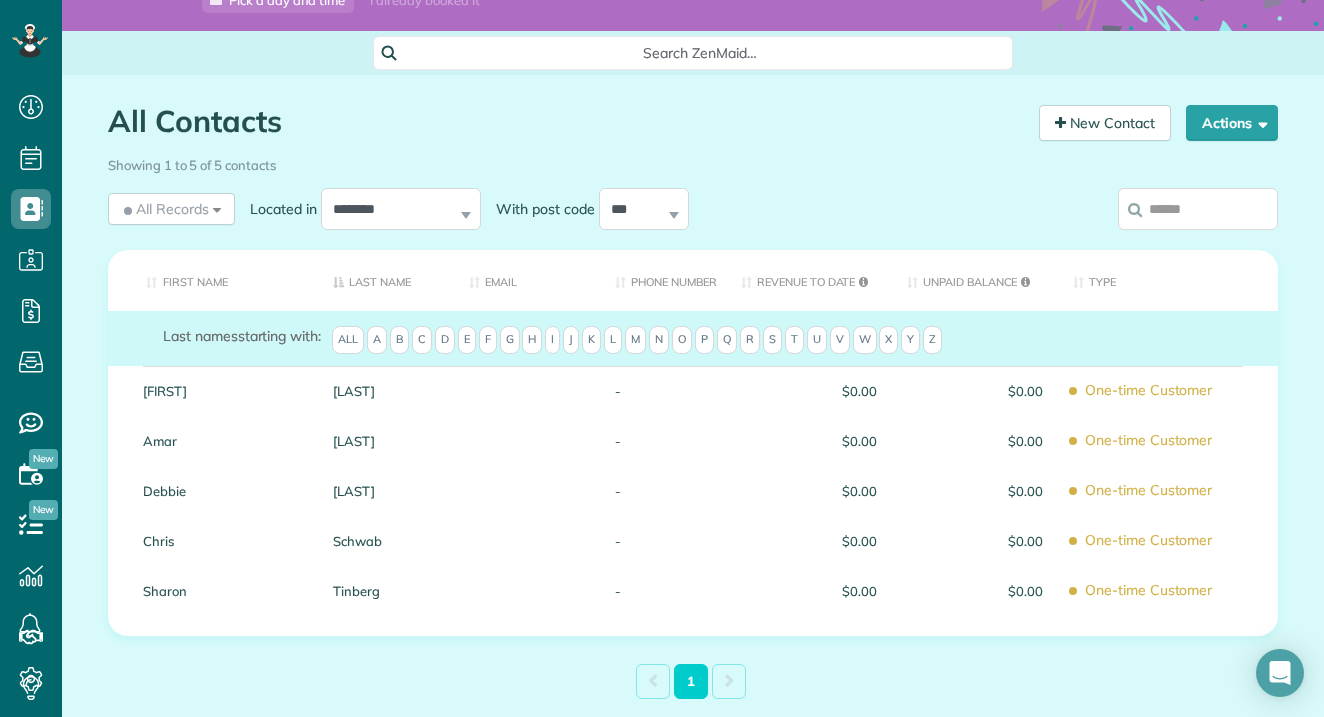 scroll, scrollTop: 233, scrollLeft: 0, axis: vertical 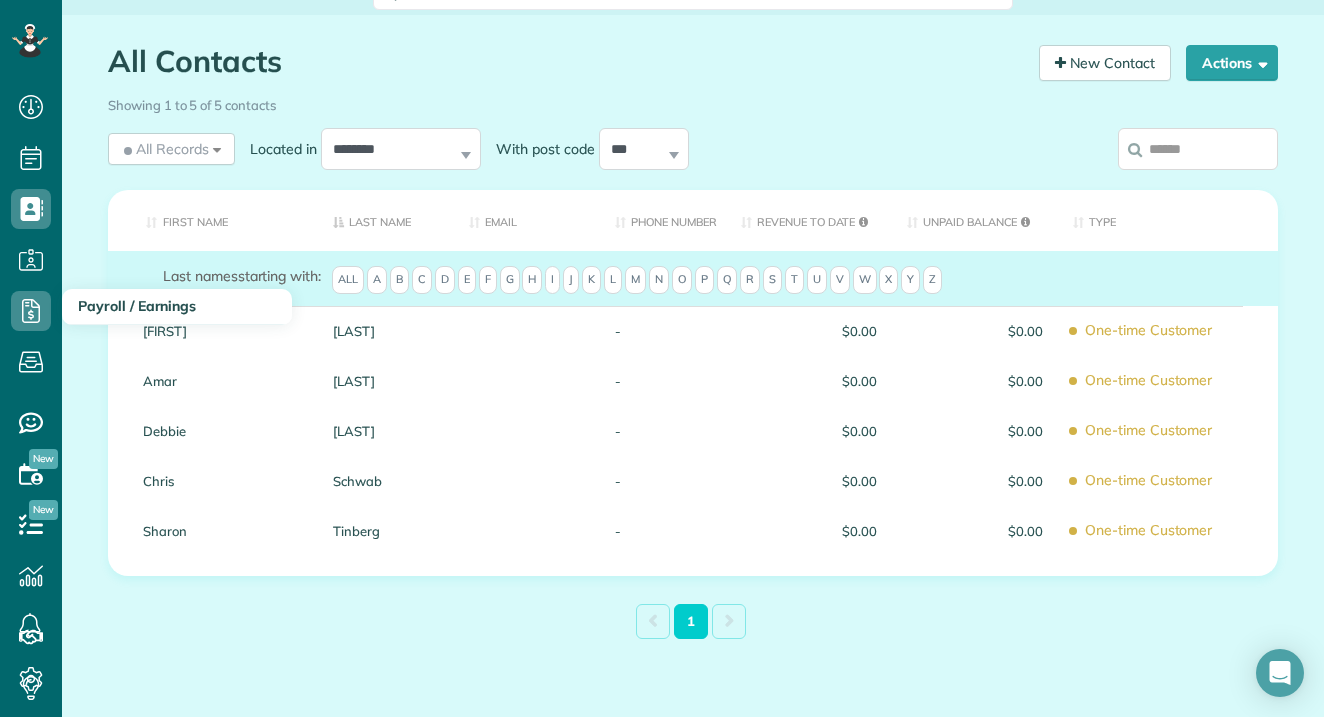 click 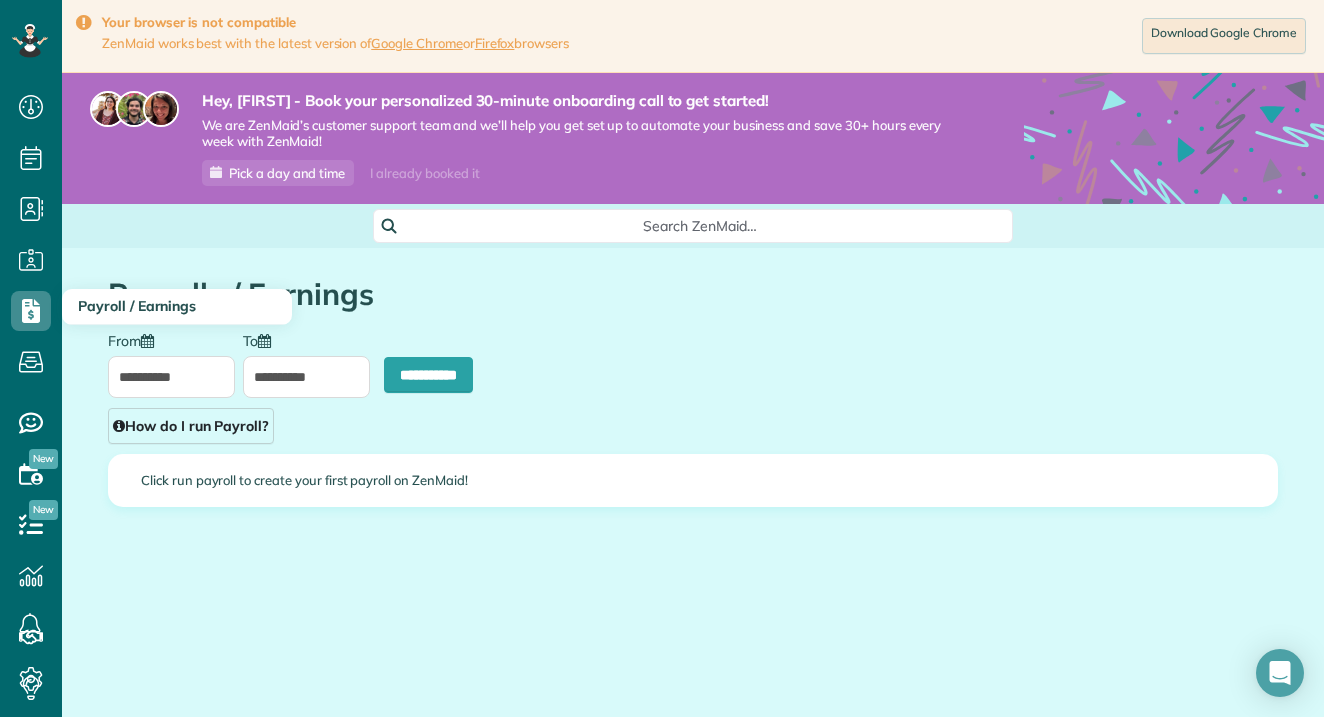 scroll, scrollTop: 0, scrollLeft: 0, axis: both 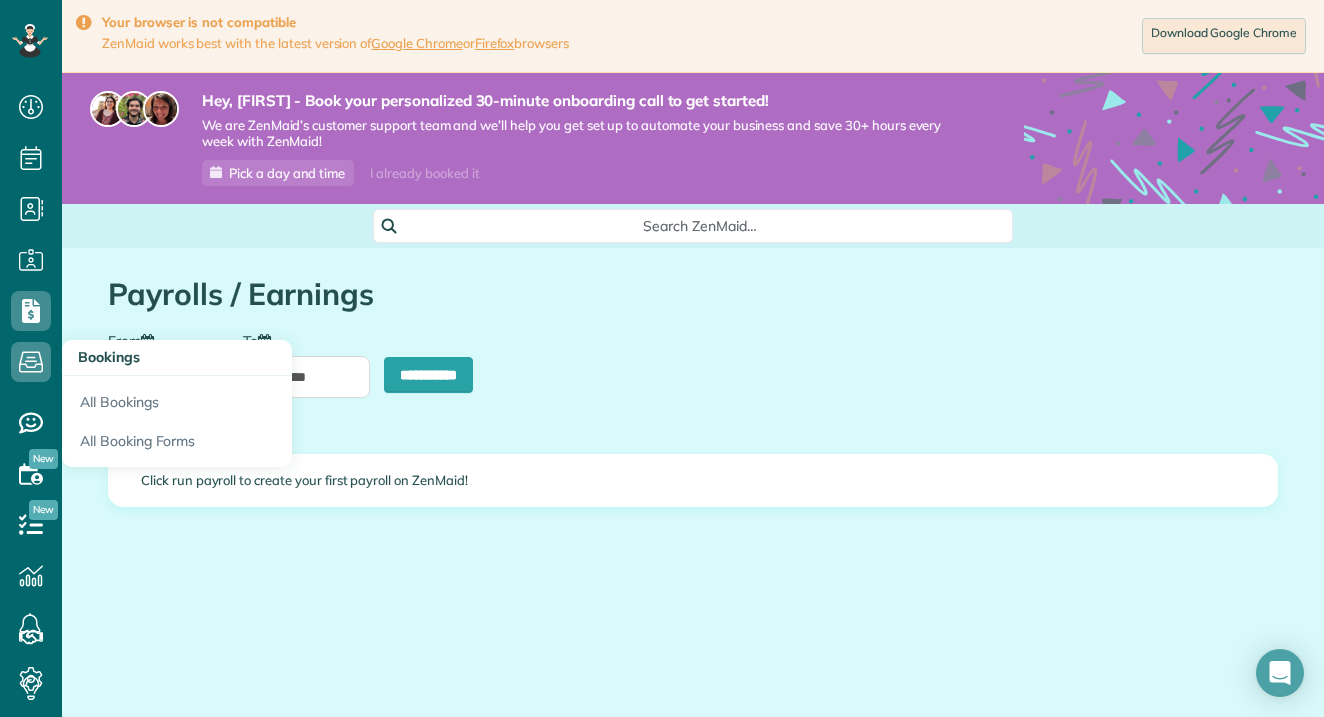 click 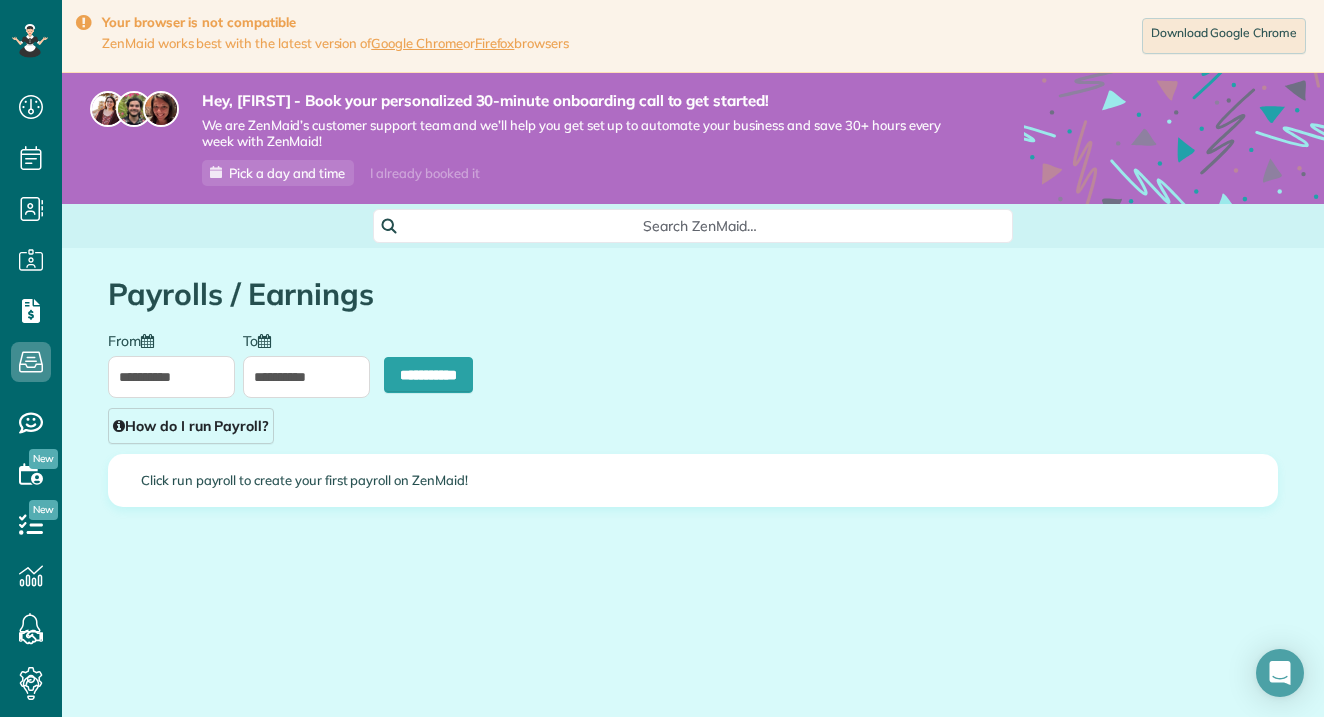 click on "Search ZenMaid…" at bounding box center [693, 226] 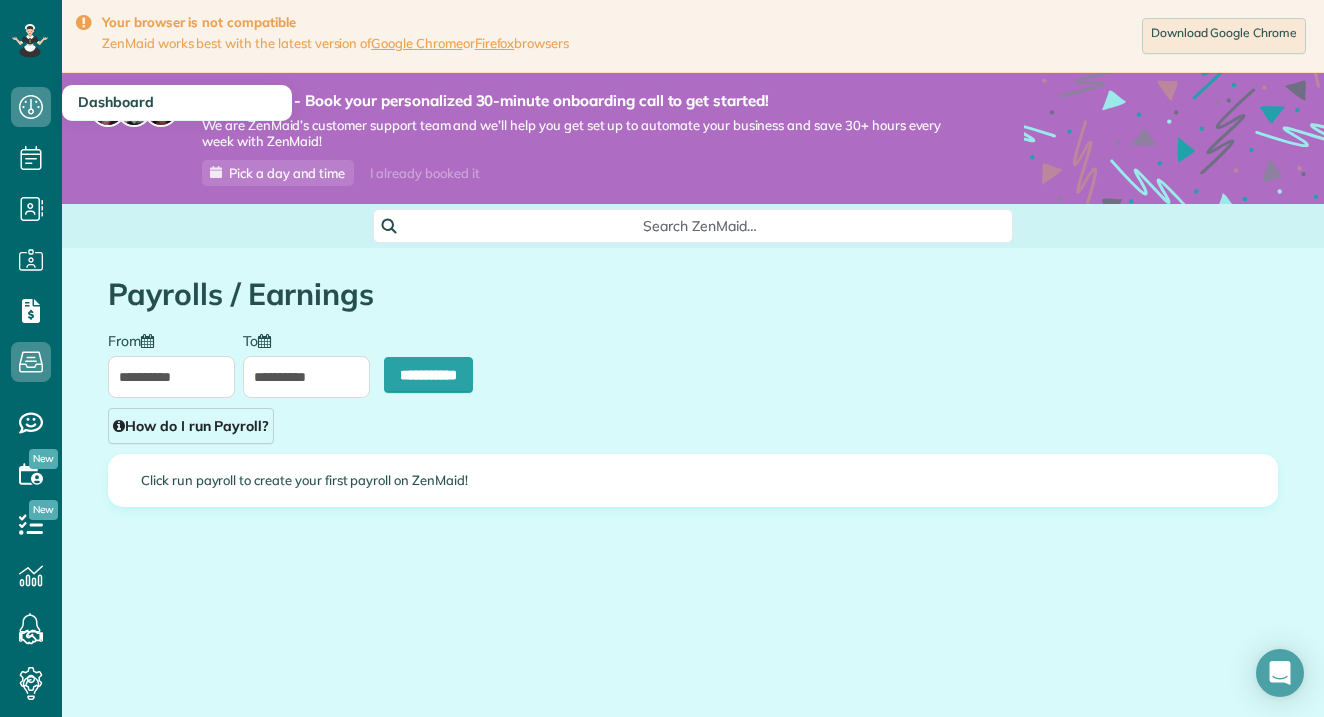 click 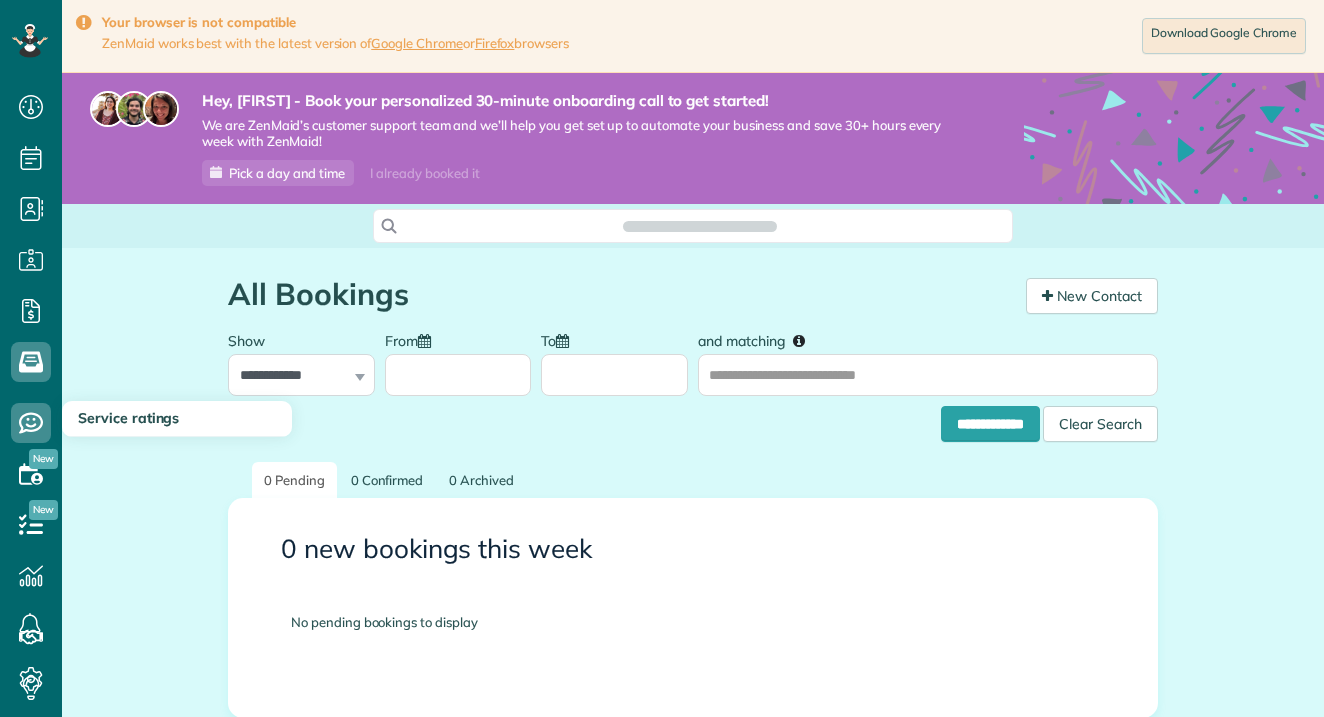 scroll, scrollTop: 0, scrollLeft: 0, axis: both 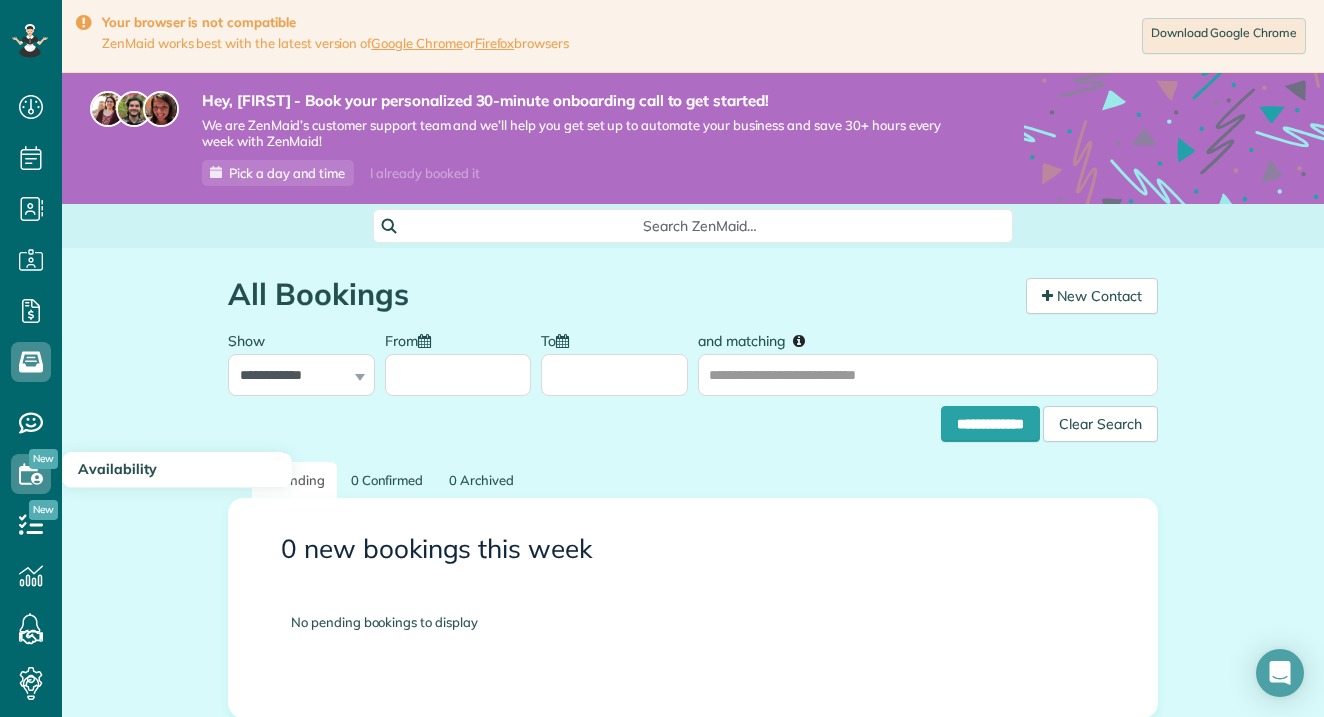 click 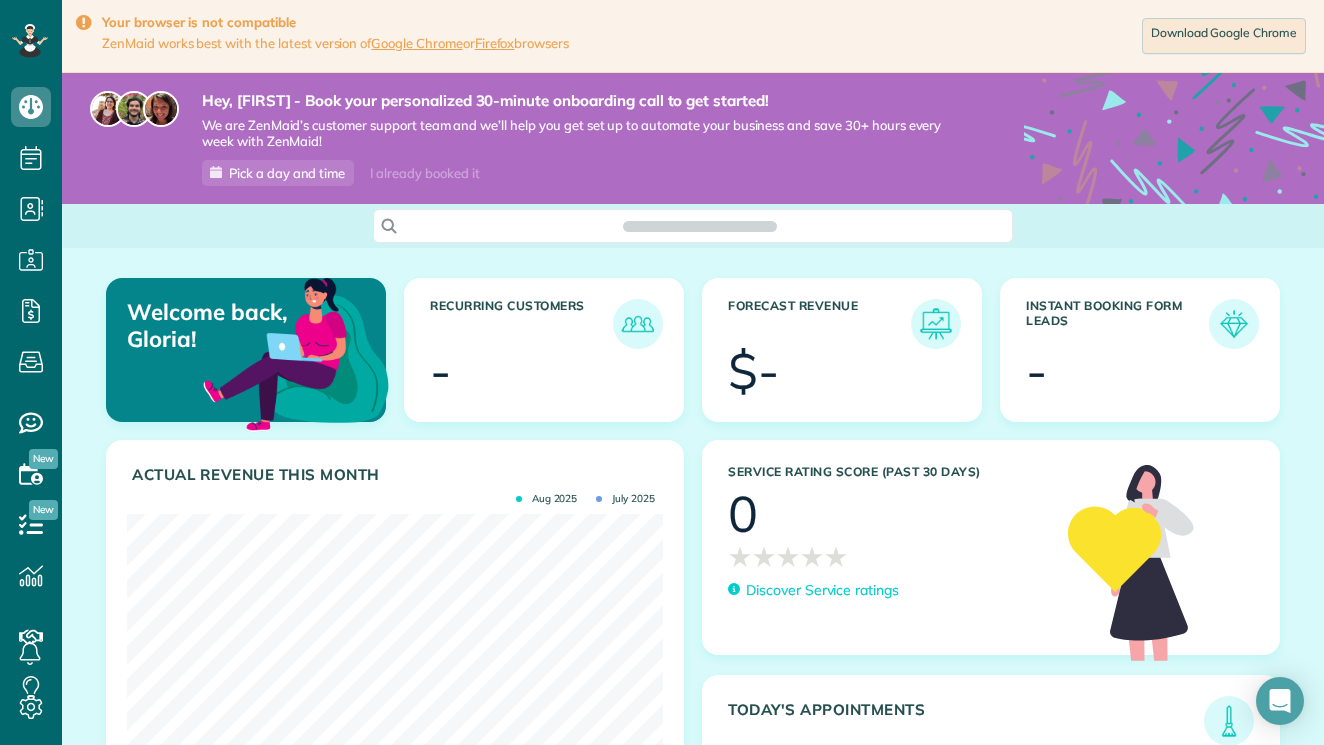 scroll, scrollTop: 0, scrollLeft: 0, axis: both 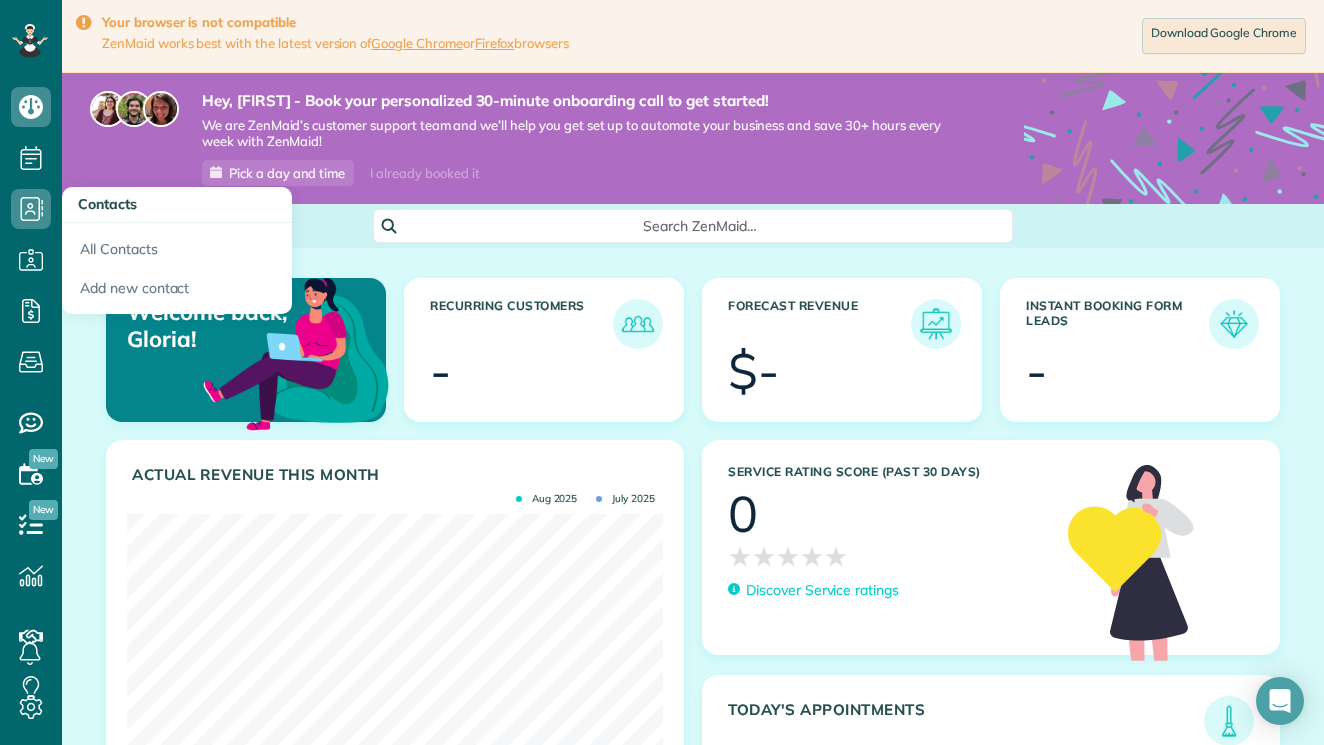 click on "Your browser is not compatible
ZenMaid works best with the latest version of  Google Chrome  or  Firefox  browsers
Download Google Chrome" at bounding box center (693, 36) 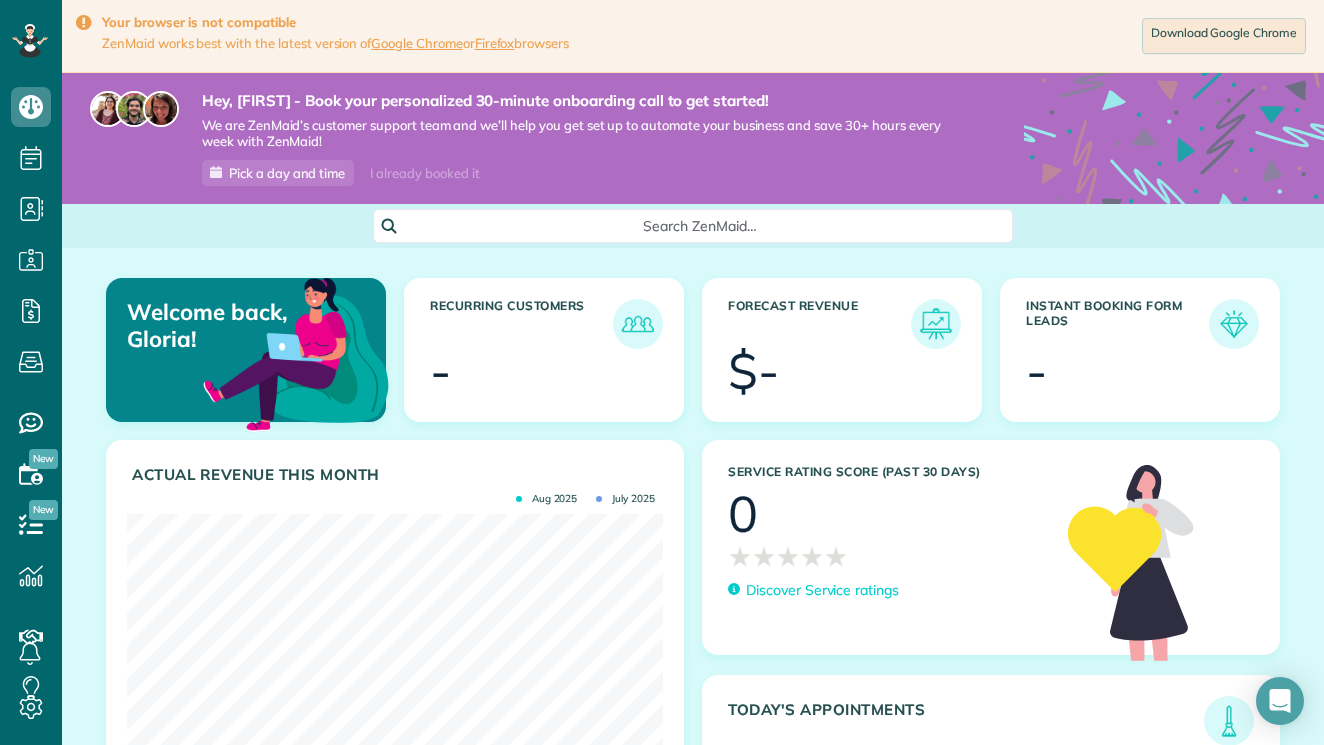 click on "Your browser is not compatible
ZenMaid works best with the latest version of  Google Chrome  or  Firefox  browsers
Download Google Chrome" at bounding box center (693, 36) 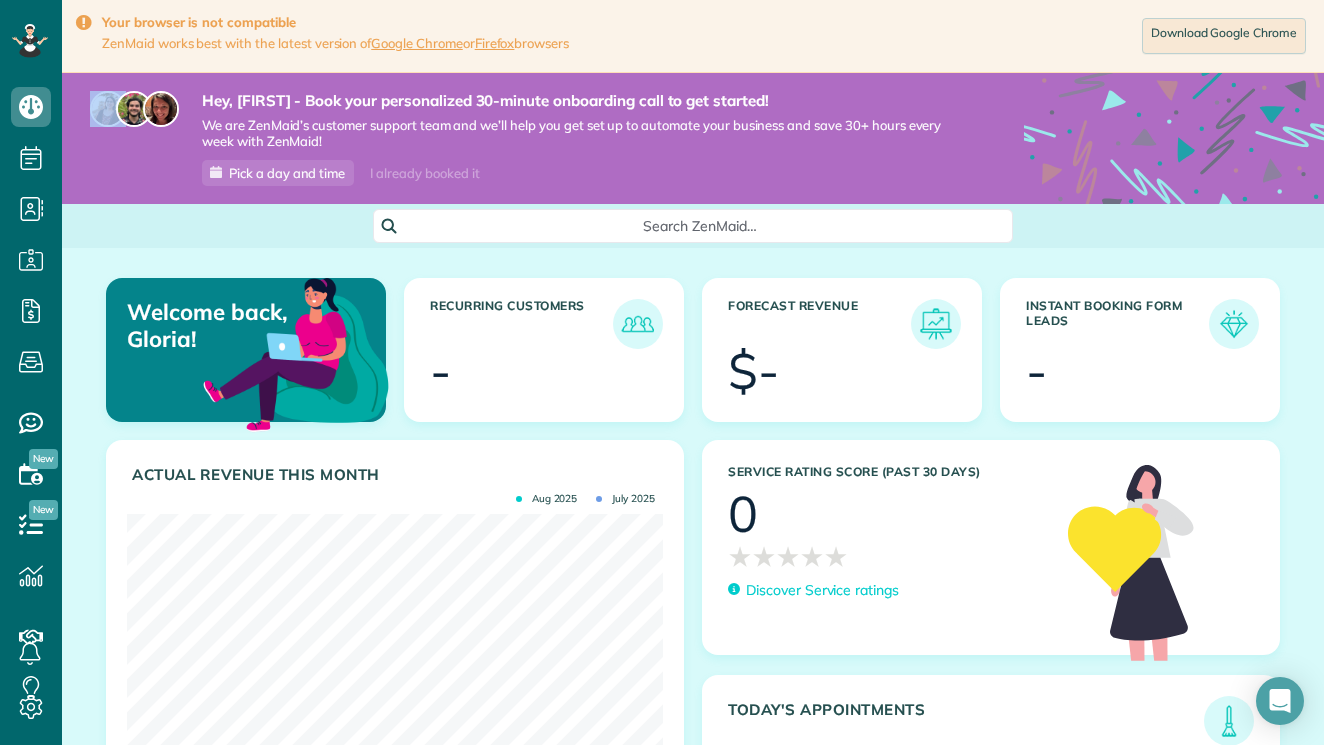 click on "Your browser is not compatible
ZenMaid works best with the latest version of  Google Chrome  or  Firefox  browsers
Download Google Chrome" at bounding box center [693, 36] 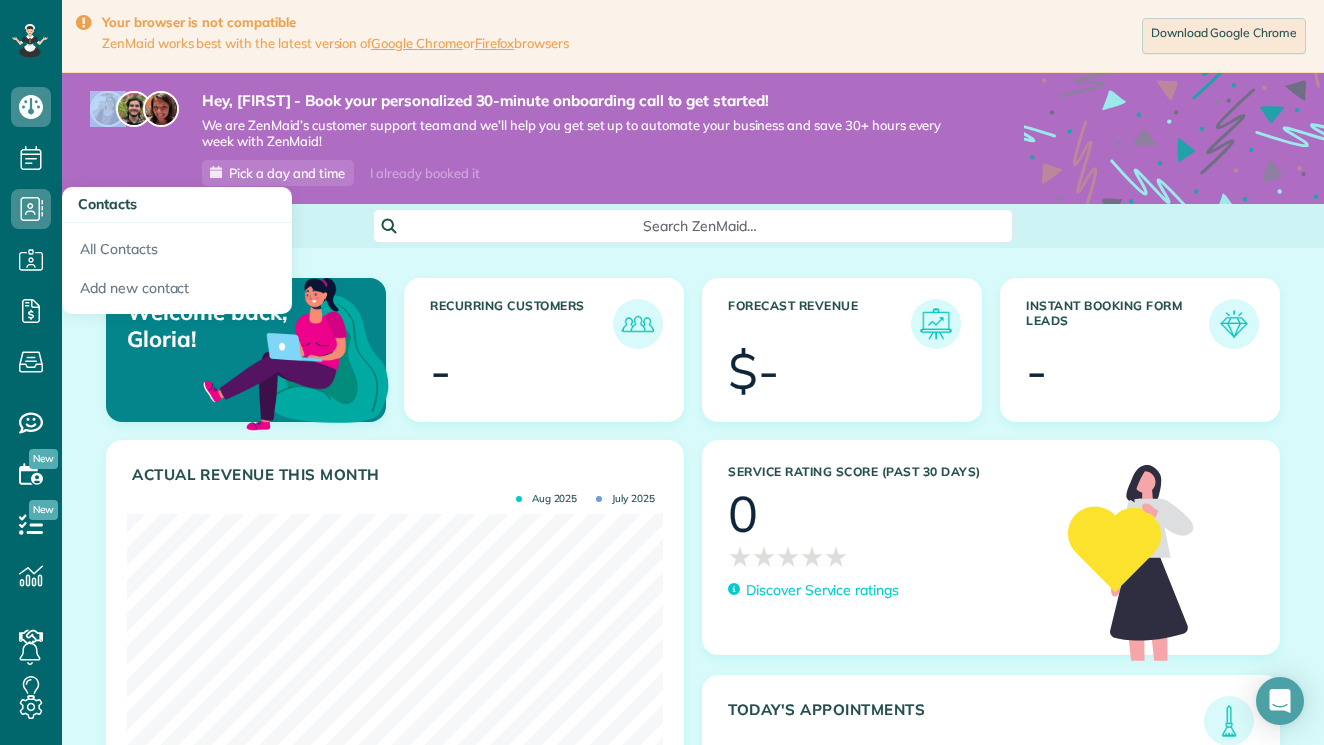 click 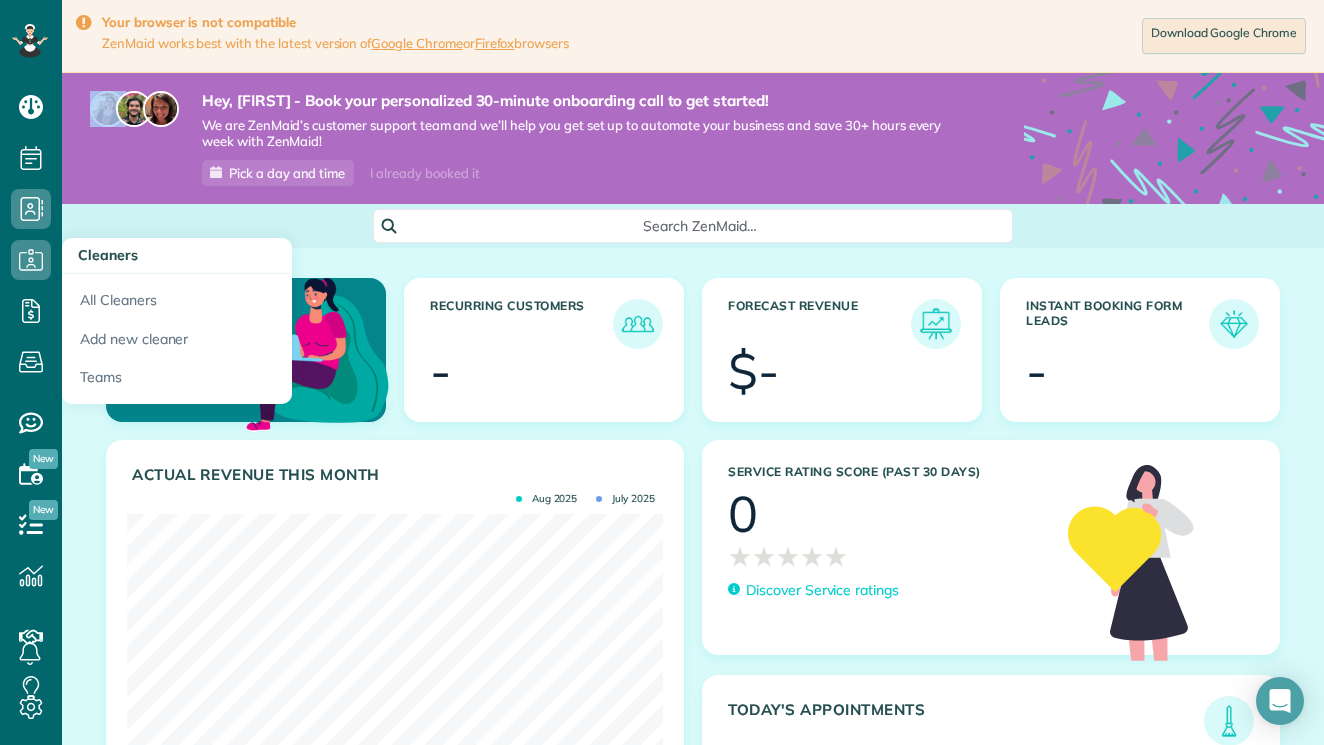 click on "Cleaners" at bounding box center (31, 260) 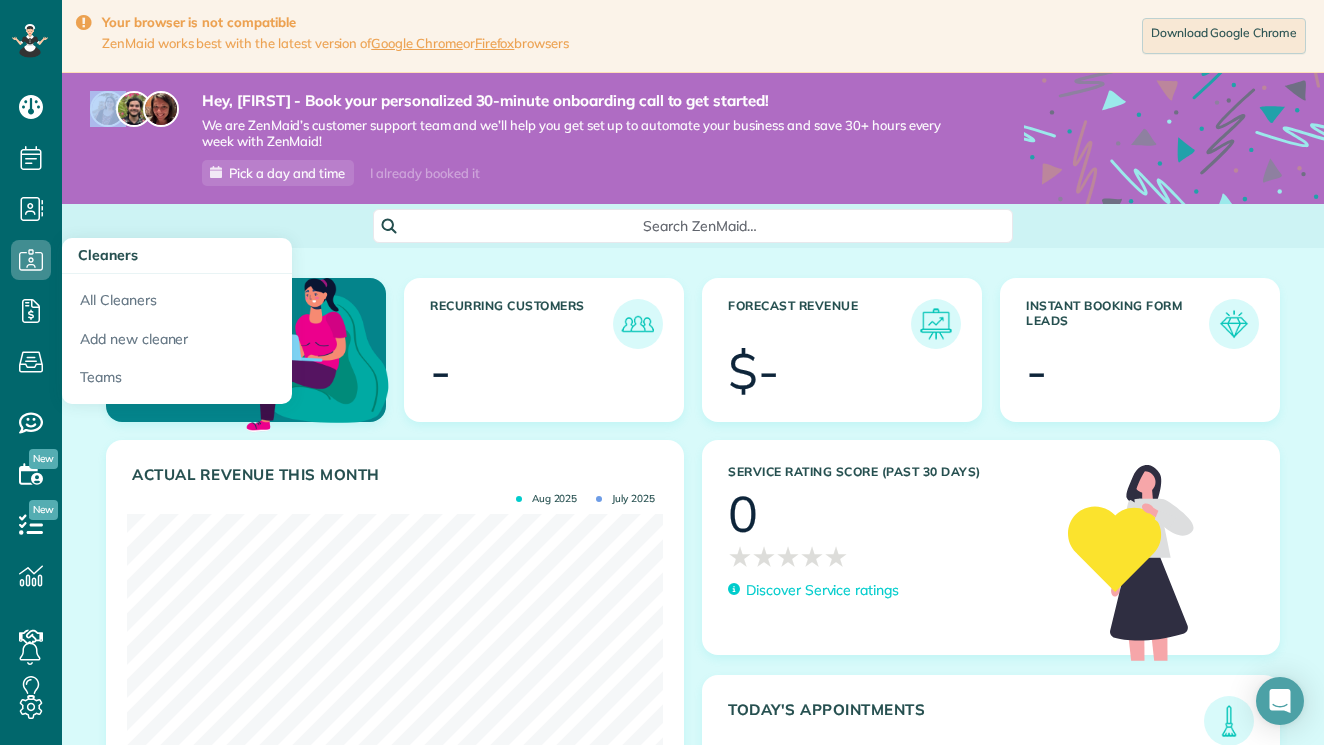 click on "Cleaners" at bounding box center [31, 260] 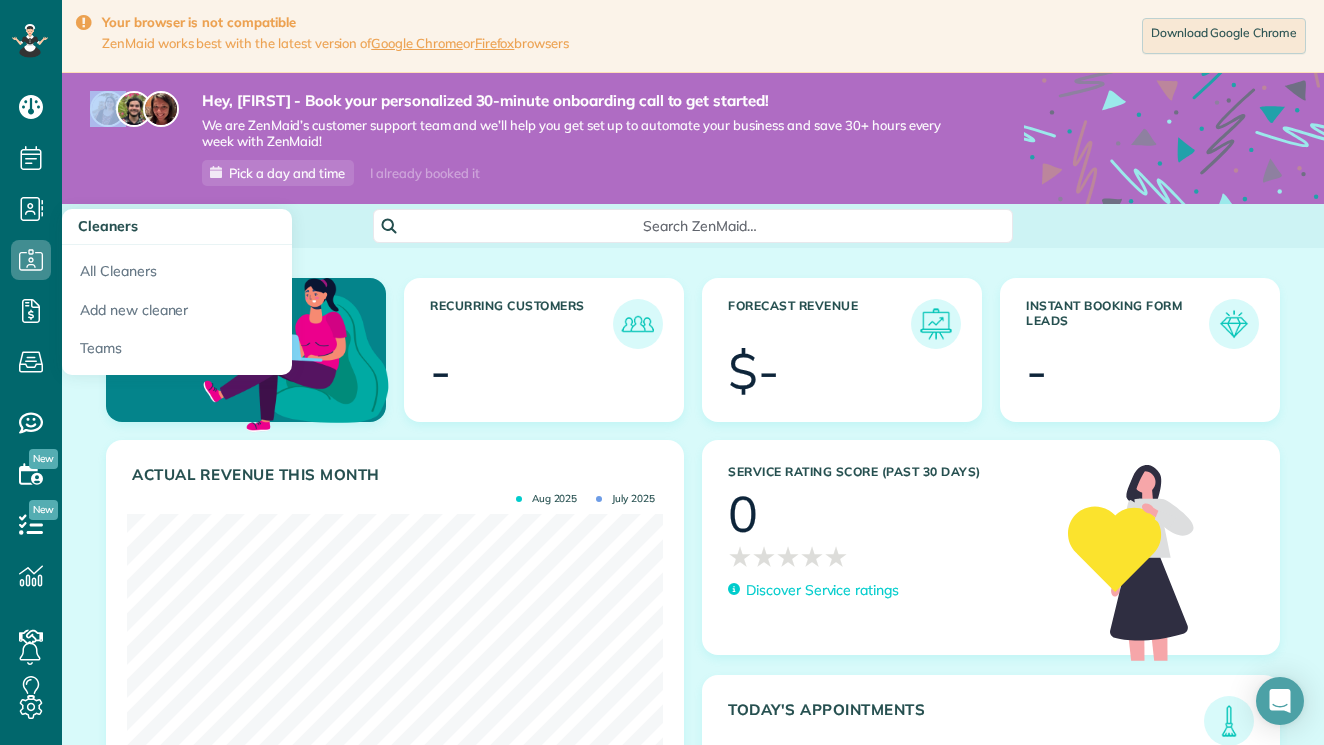 scroll, scrollTop: 29, scrollLeft: 0, axis: vertical 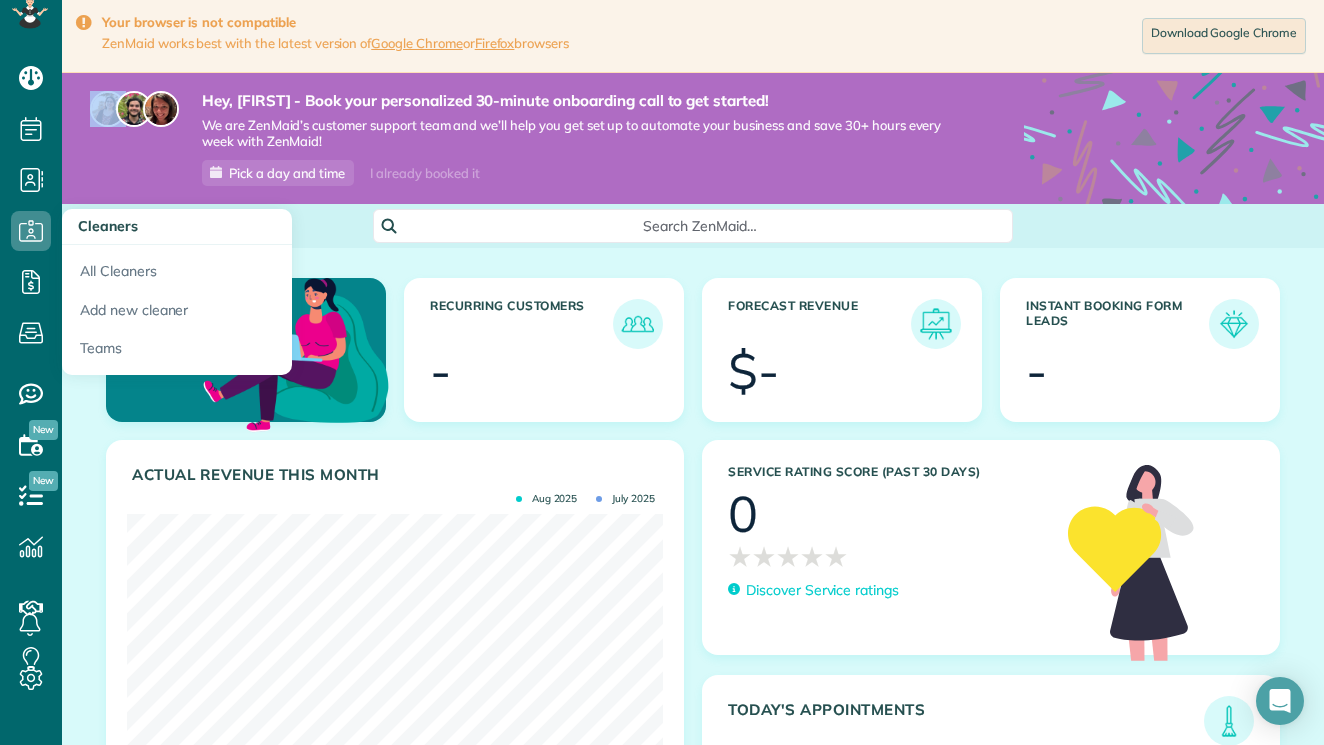 click 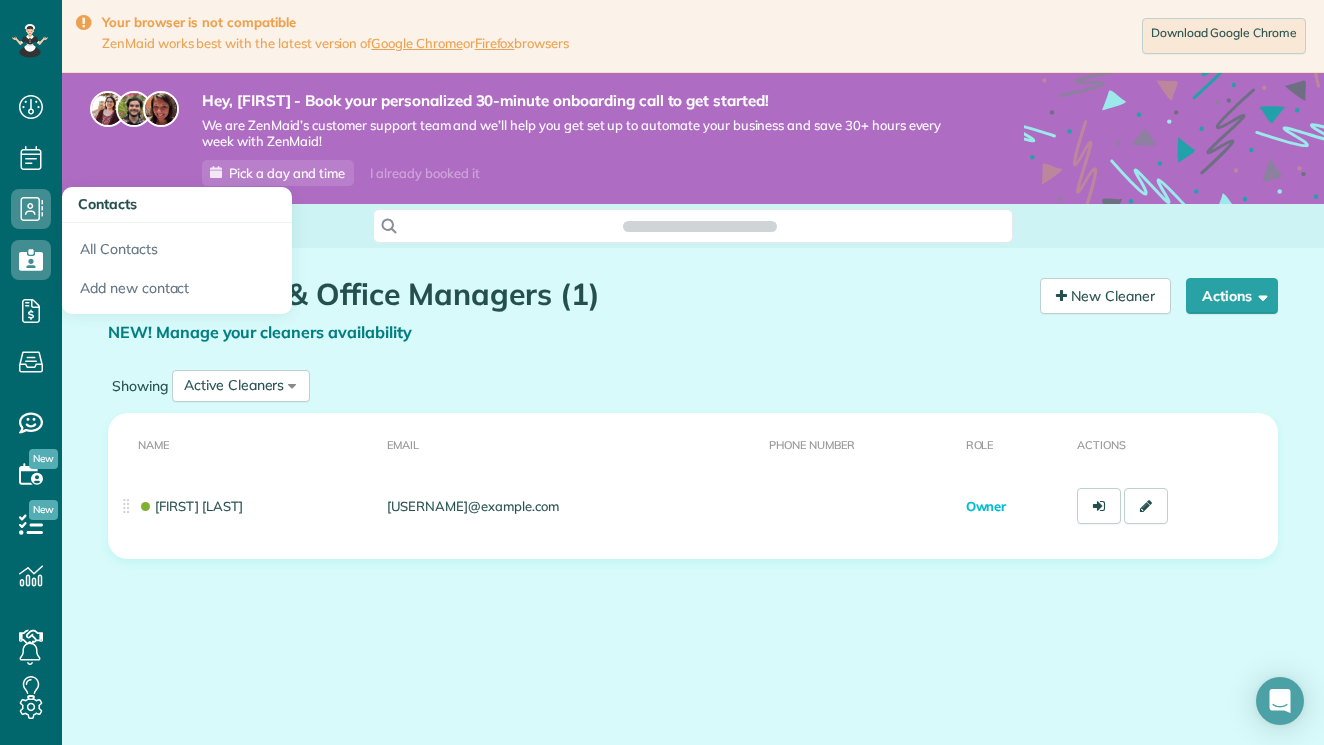 click 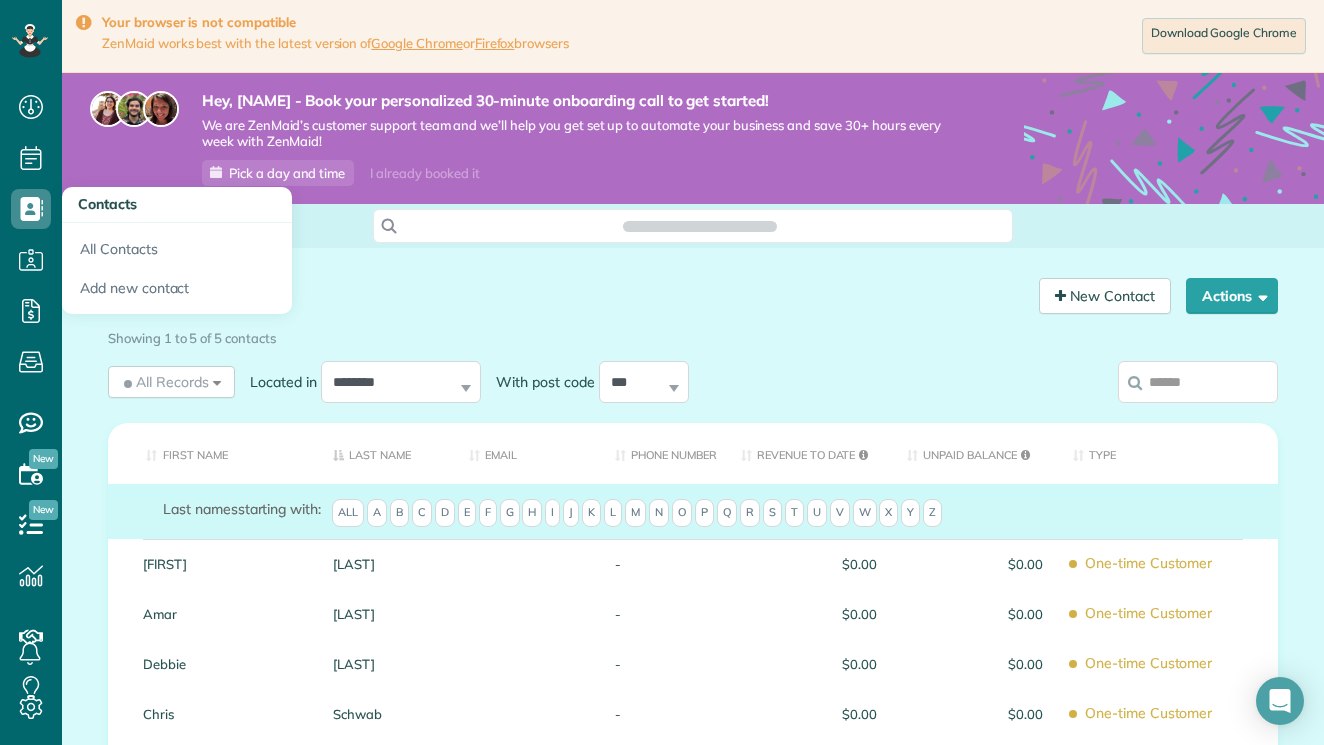 scroll, scrollTop: 0, scrollLeft: 0, axis: both 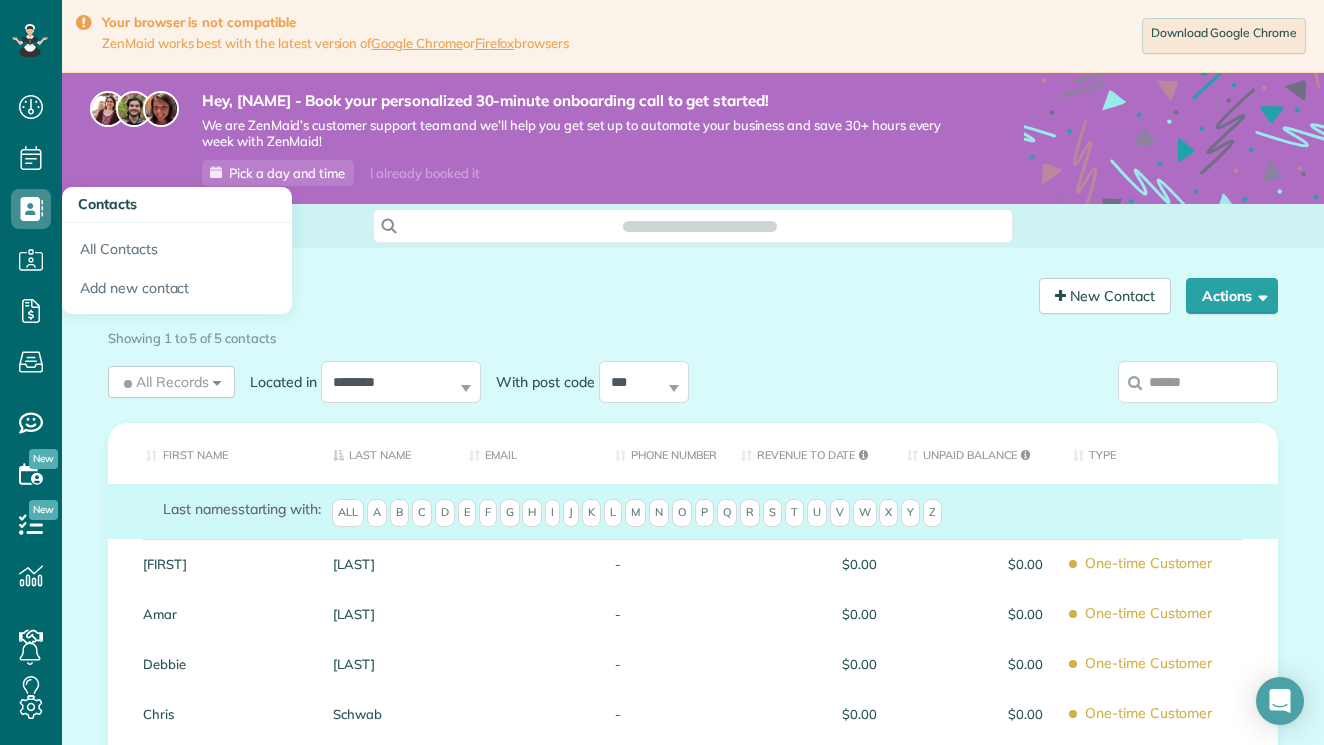 click 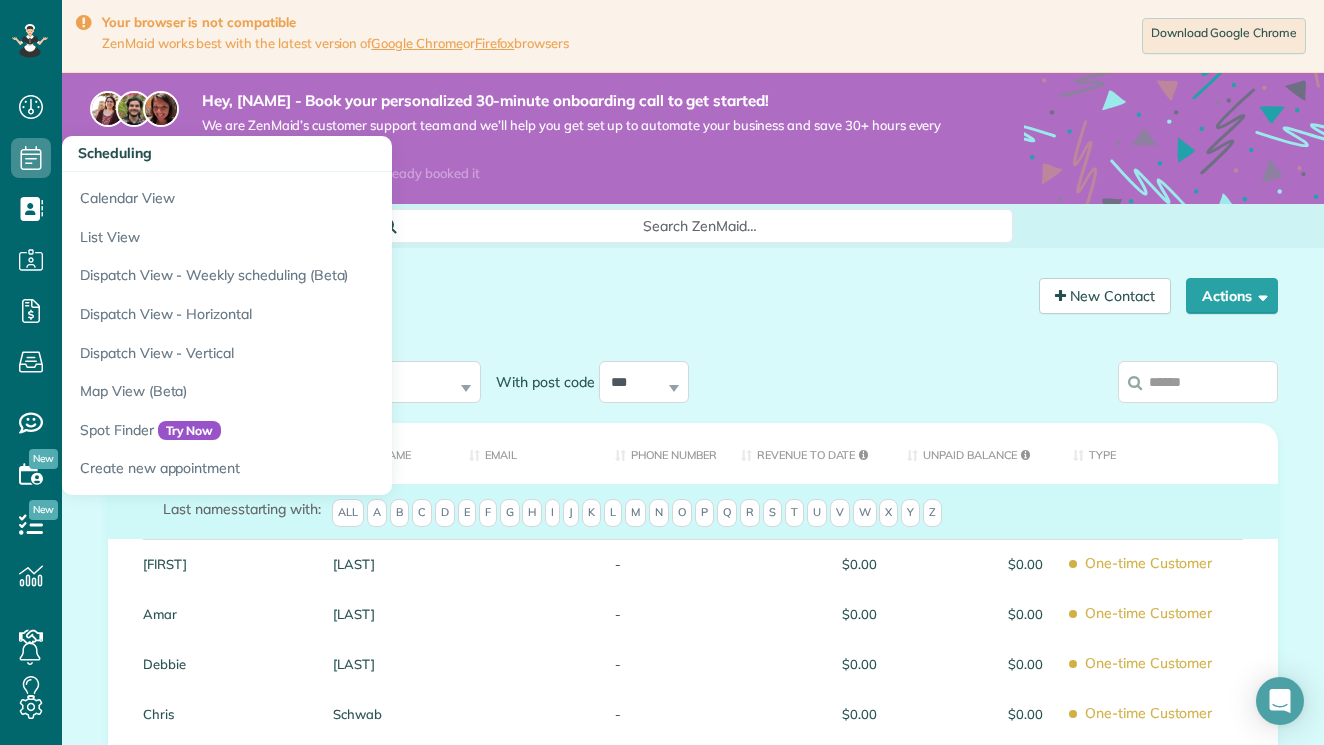 click 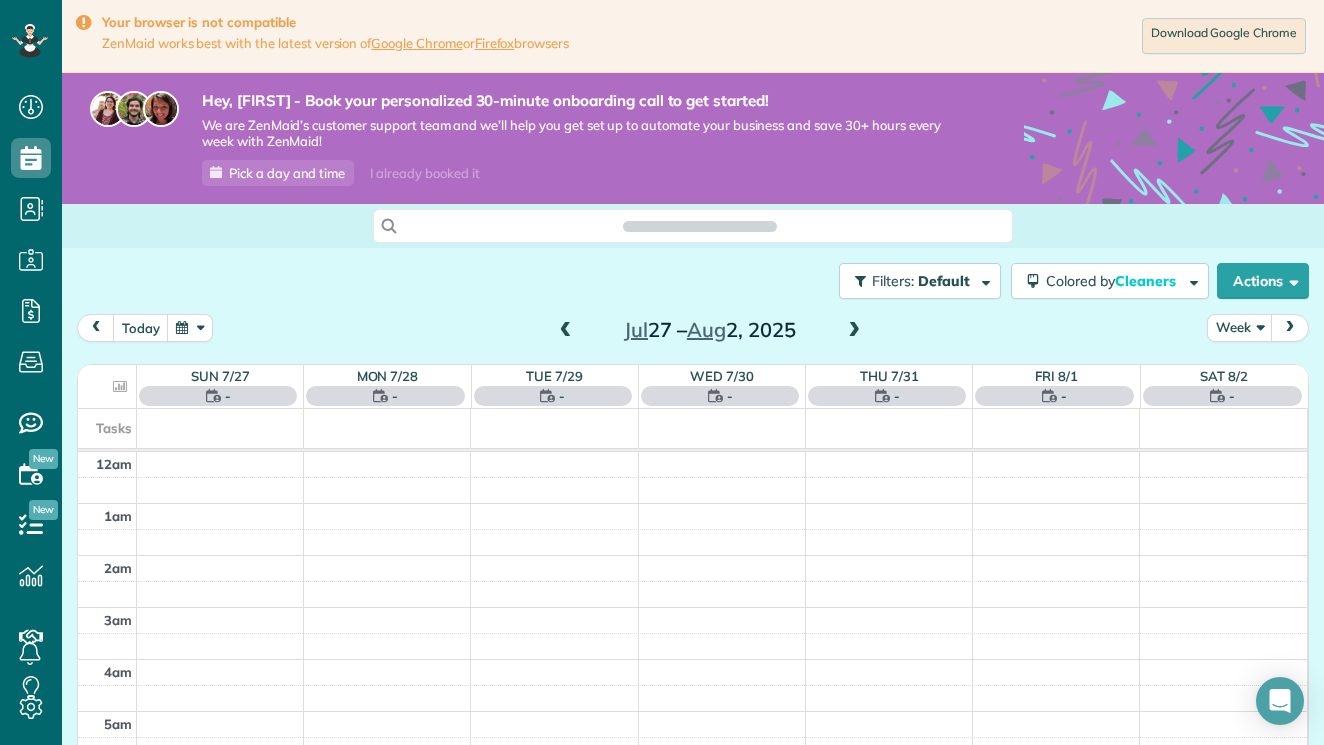 scroll, scrollTop: 0, scrollLeft: 0, axis: both 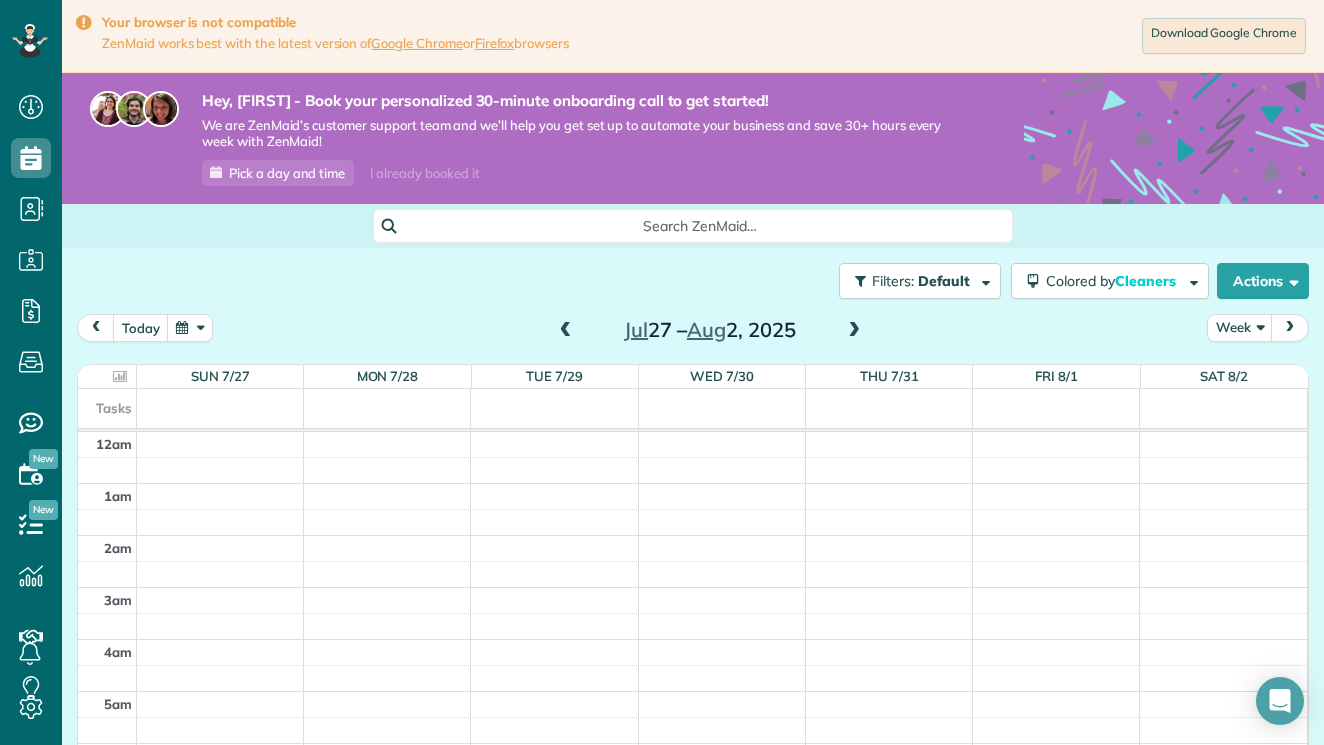 click on "Search ZenMaid…" at bounding box center (693, 226) 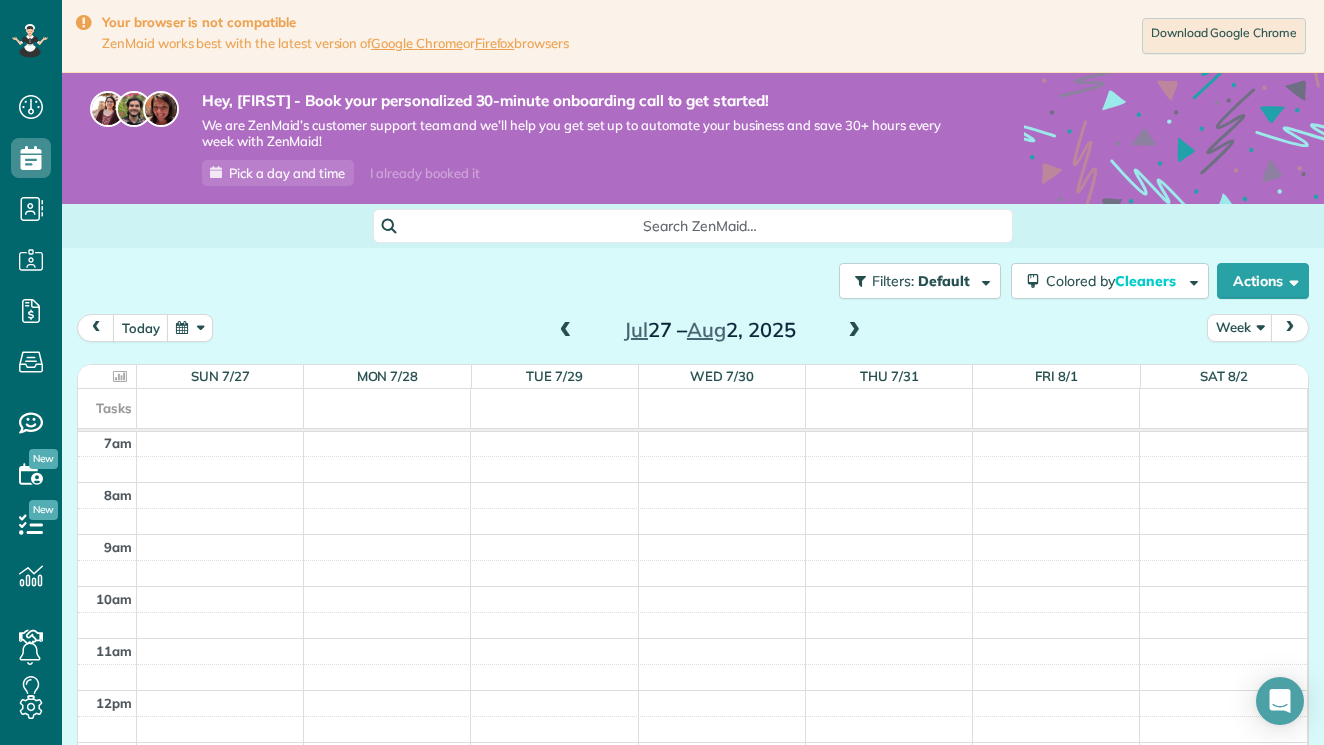 click at bounding box center [566, 331] 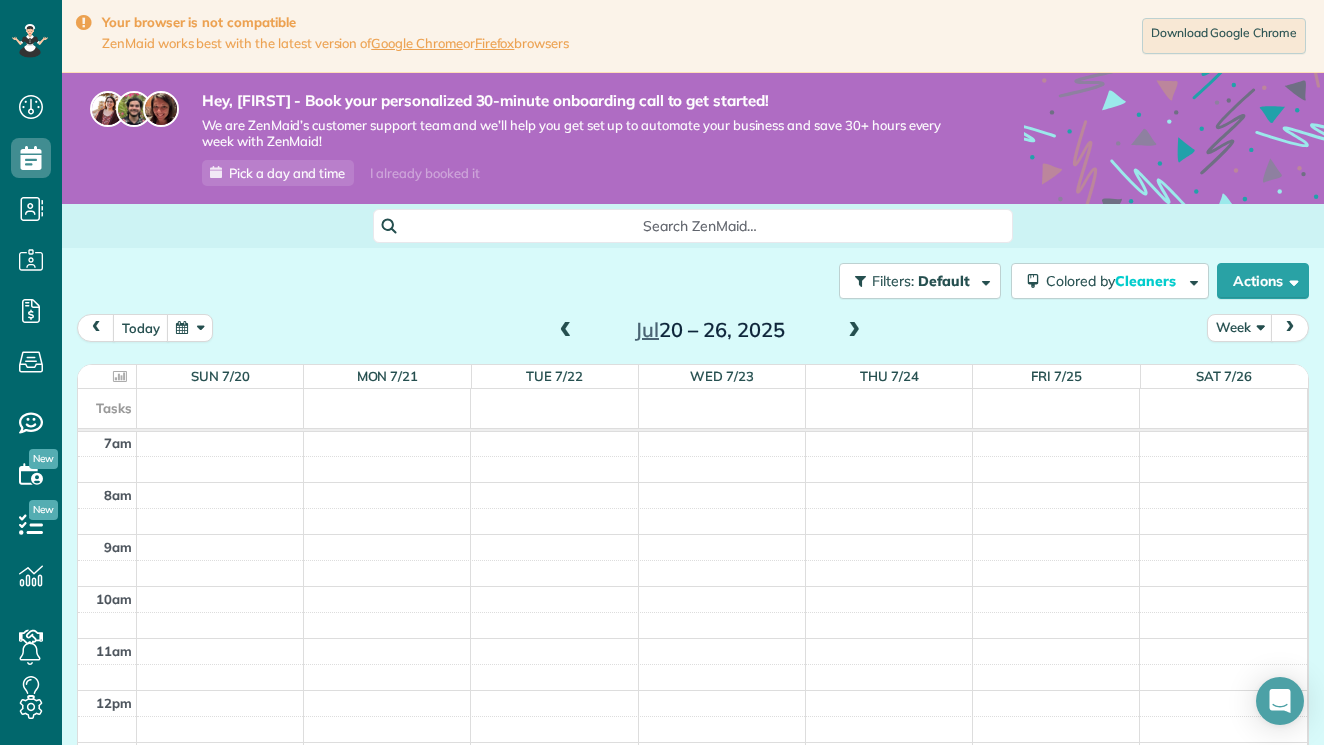click at bounding box center [854, 331] 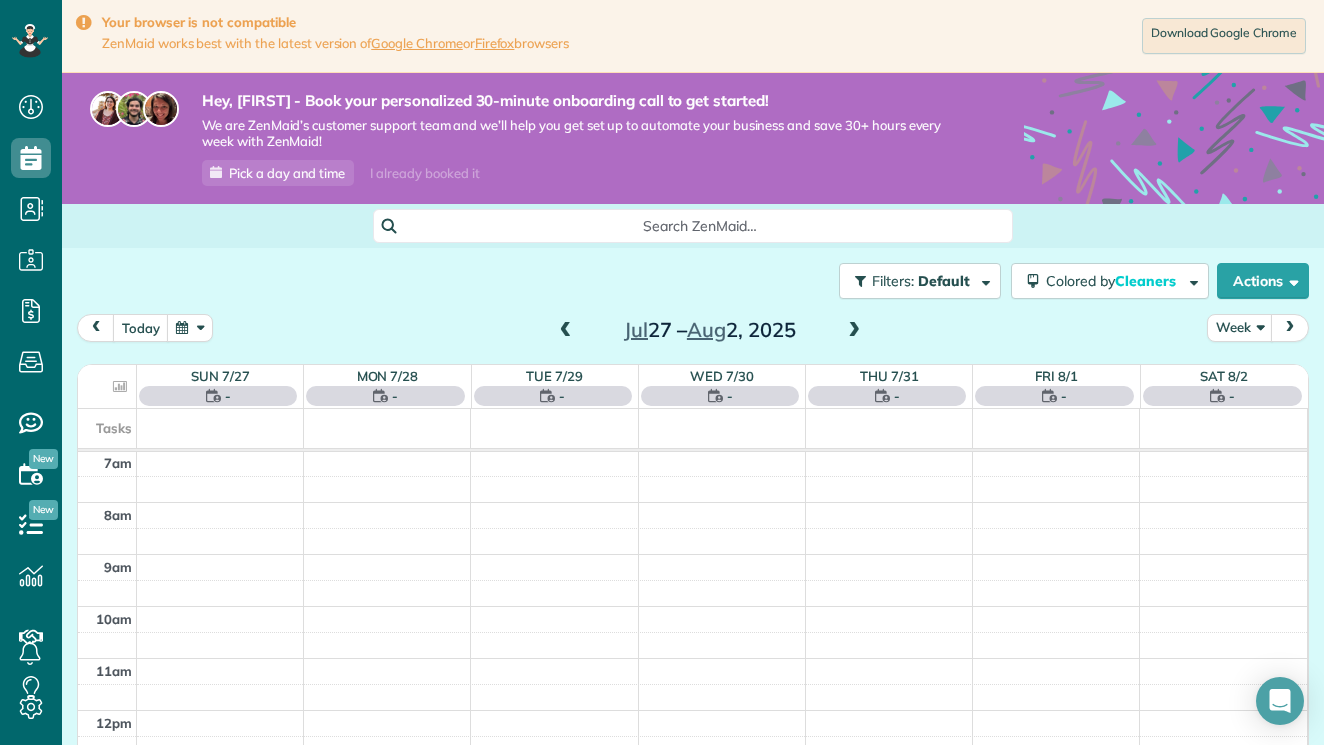 click at bounding box center [854, 331] 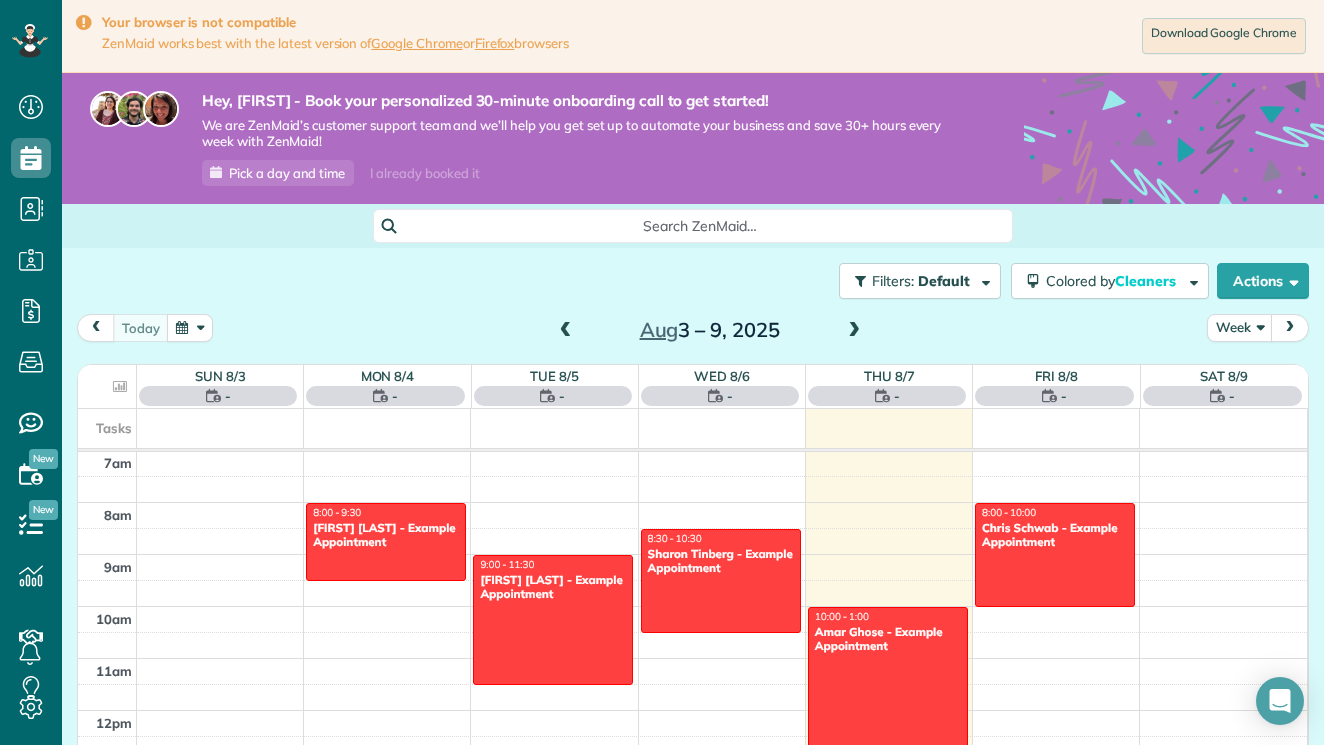 click on "today   Week Aug  3 – 9, 2025" at bounding box center (693, 332) 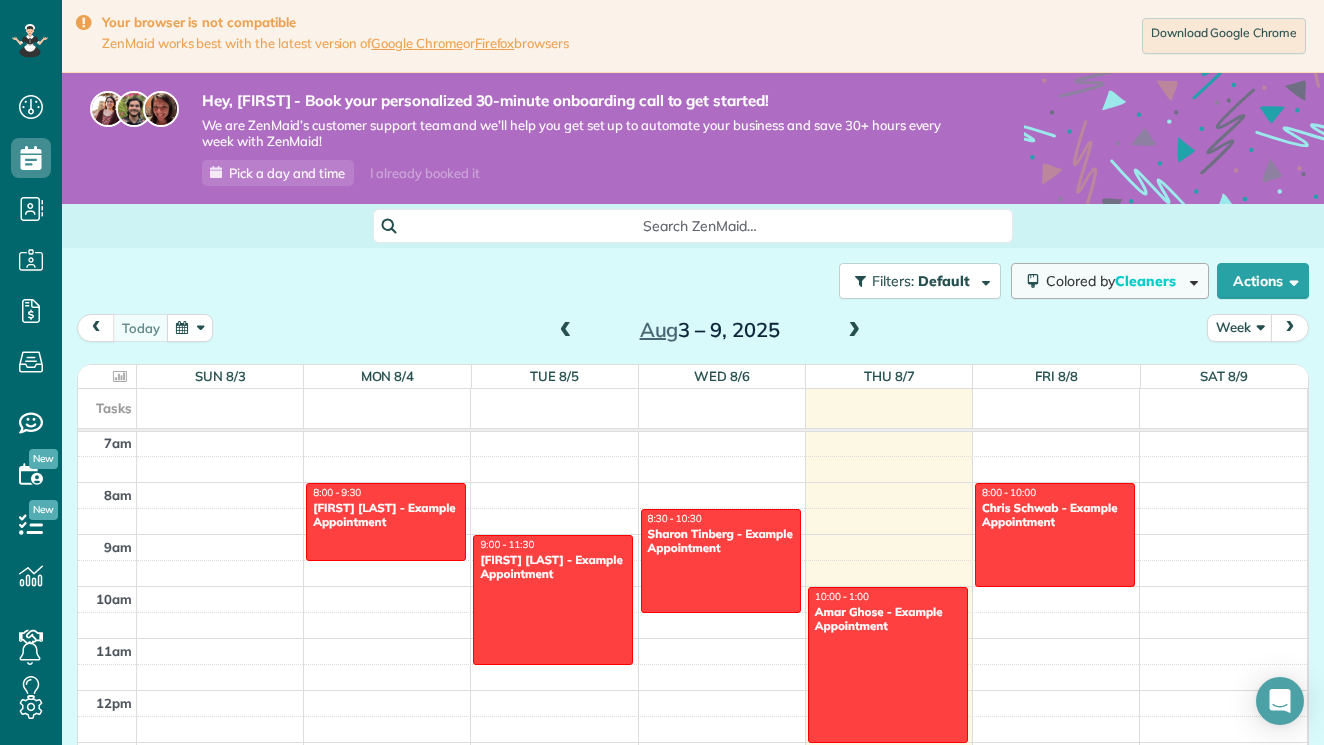click at bounding box center (1190, 280) 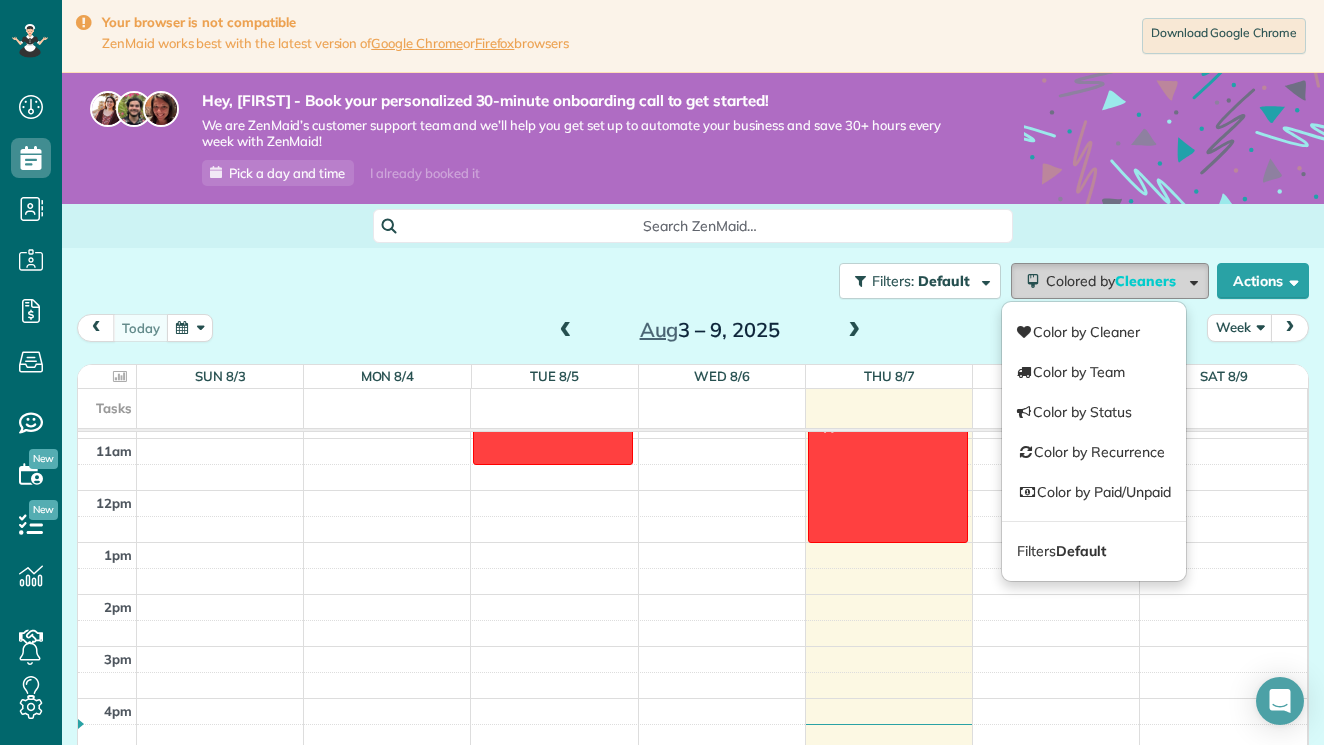 scroll, scrollTop: 565, scrollLeft: 0, axis: vertical 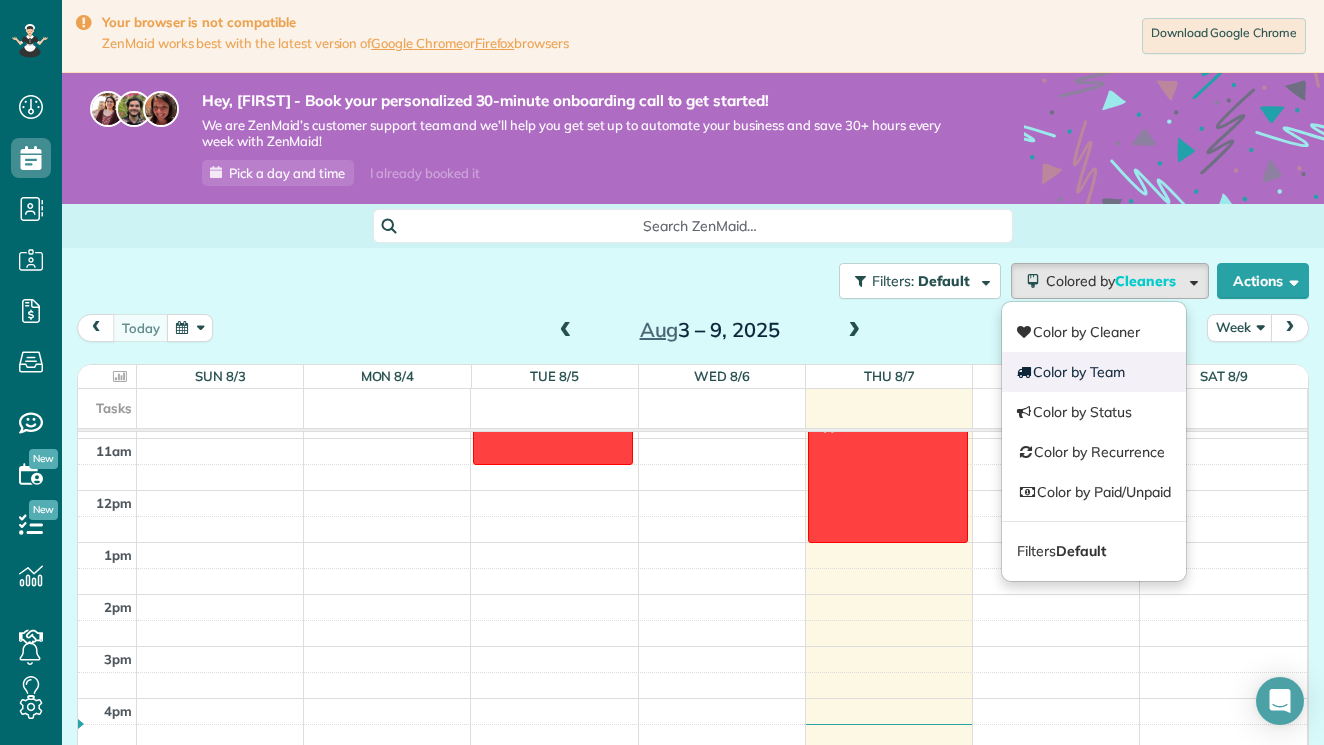 click on "Color by Team" at bounding box center [1094, 372] 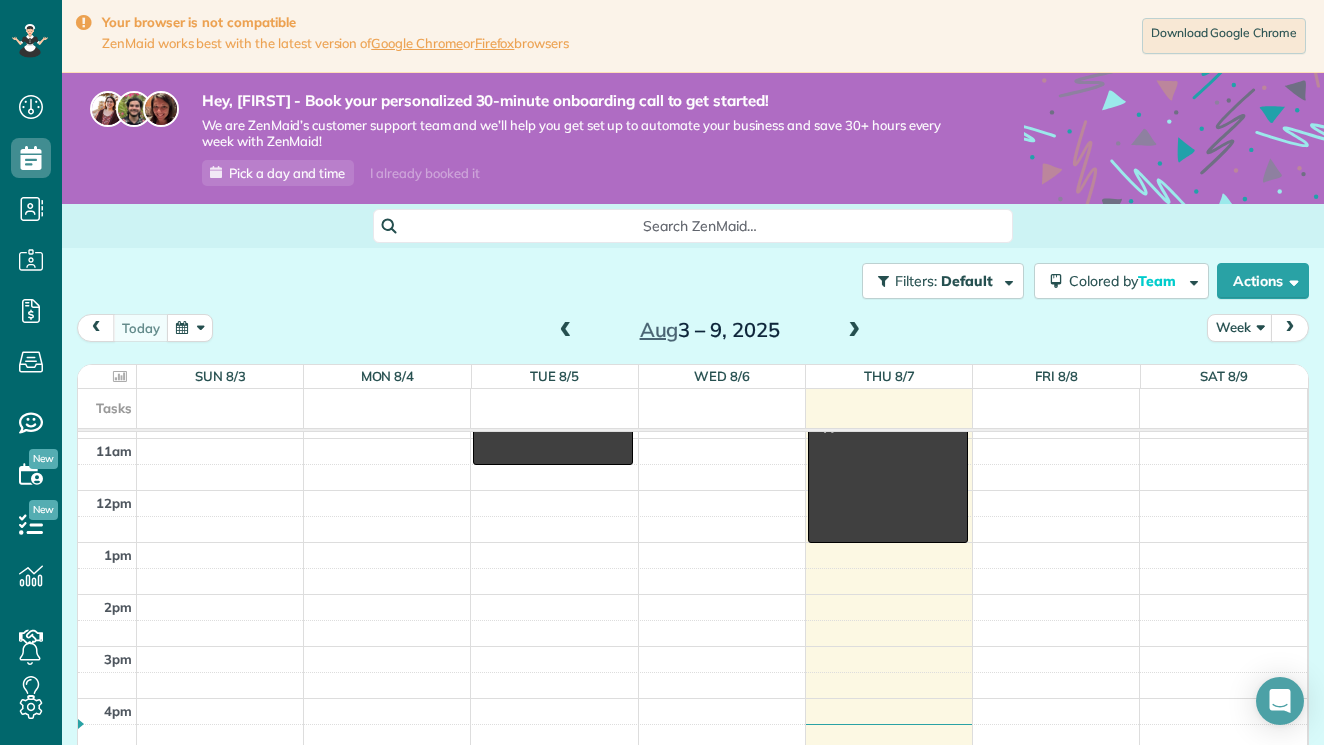click on "Filters:   Default
Colored by  Team
Color by Cleaner
Color by Team
Color by Status
Color by Recurrence
Color by Paid/Unpaid
Filters  Default
Schedule Changes
Actions
Create Appointment
Create Task
Clock In/Out
Send Work Orders
Print Route Sheets
Today's Emails/Texts
View Metrics" at bounding box center [693, 281] 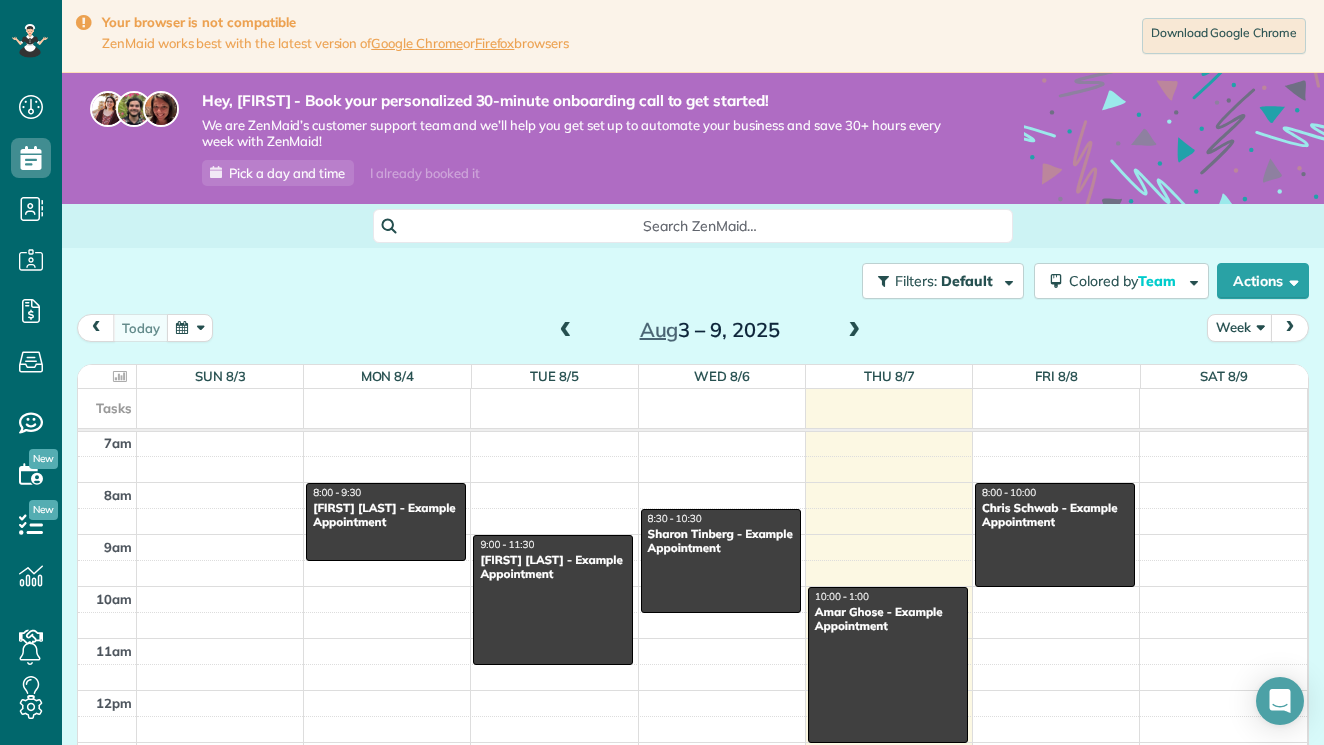 scroll, scrollTop: 365, scrollLeft: 0, axis: vertical 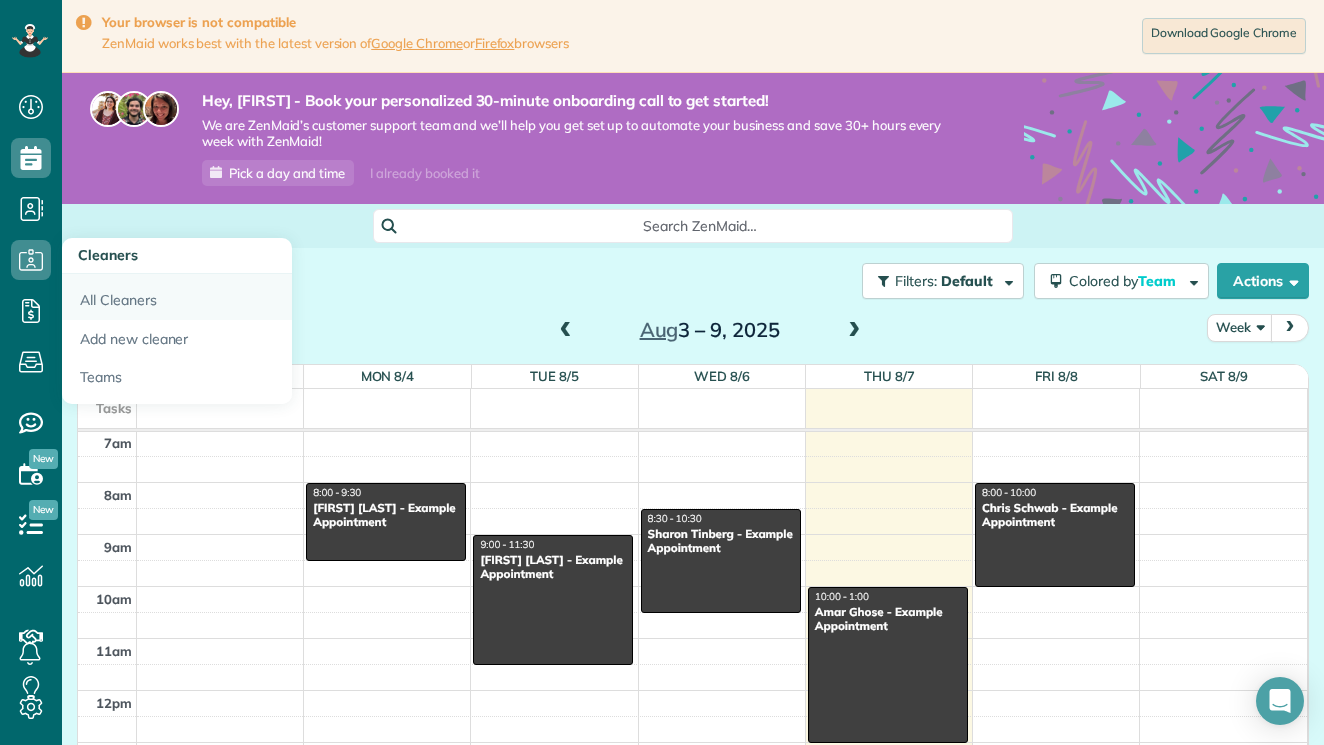 click on "All Cleaners" at bounding box center (177, 297) 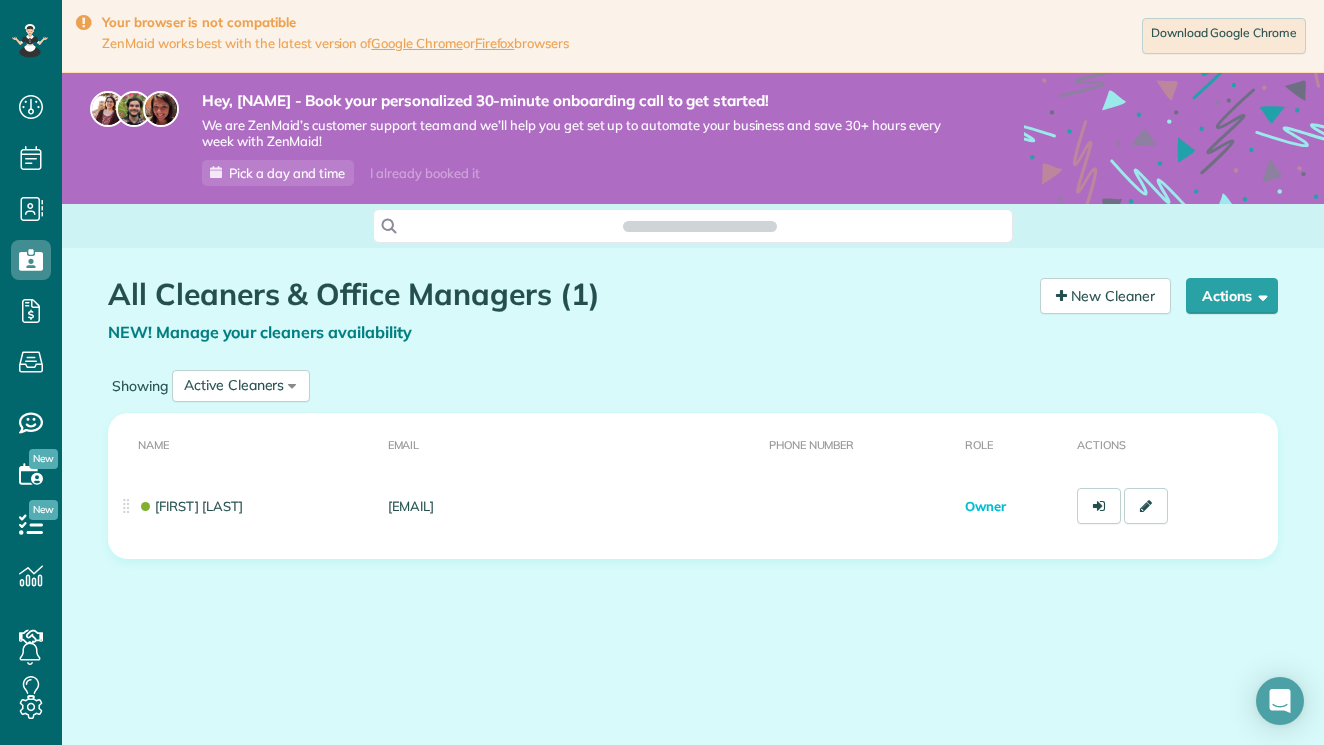 scroll, scrollTop: 0, scrollLeft: 0, axis: both 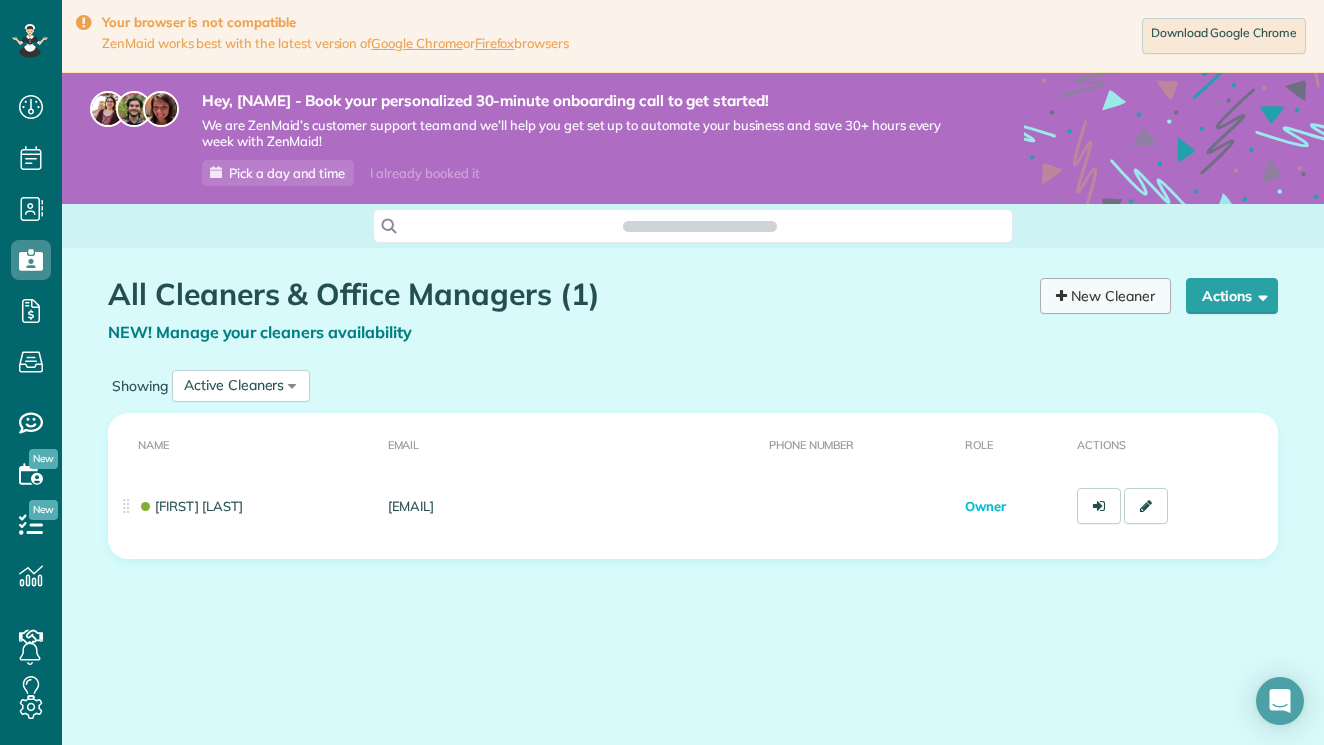 click on "New Cleaner" at bounding box center (1105, 296) 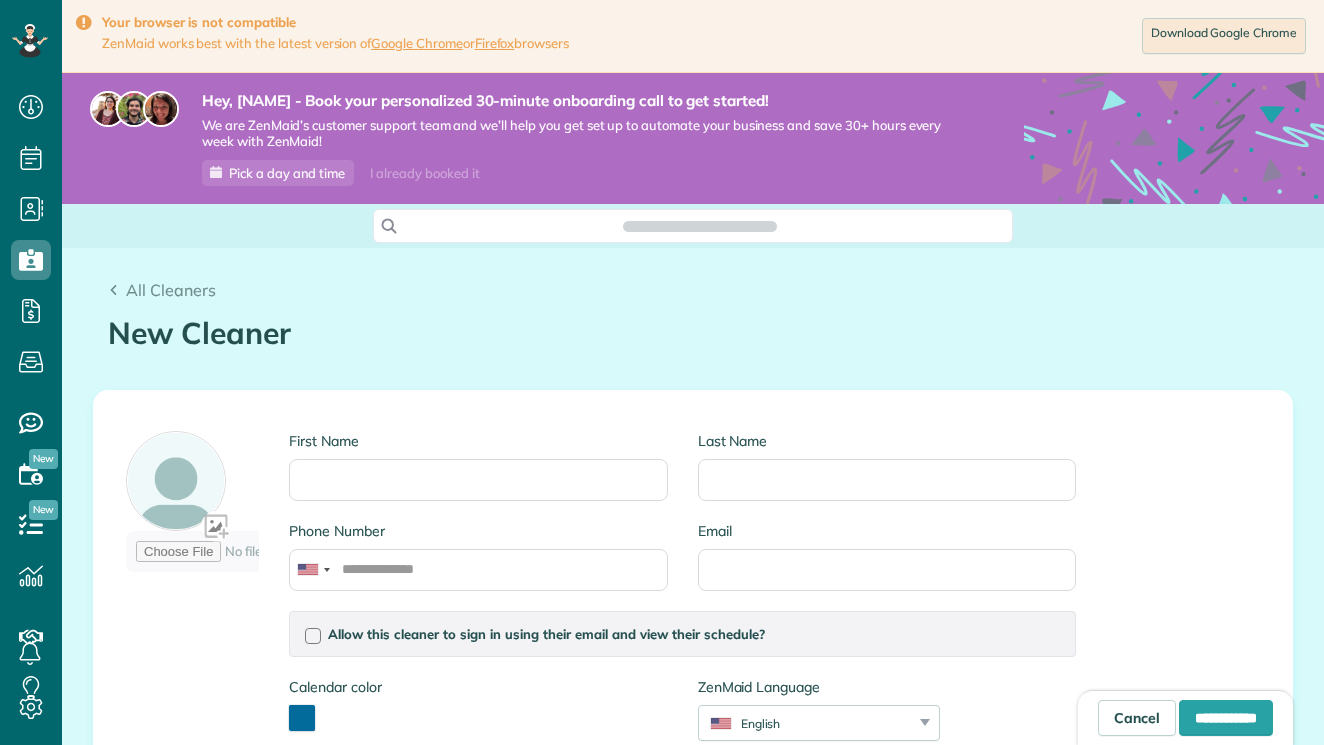click on "First Name" at bounding box center [478, 480] 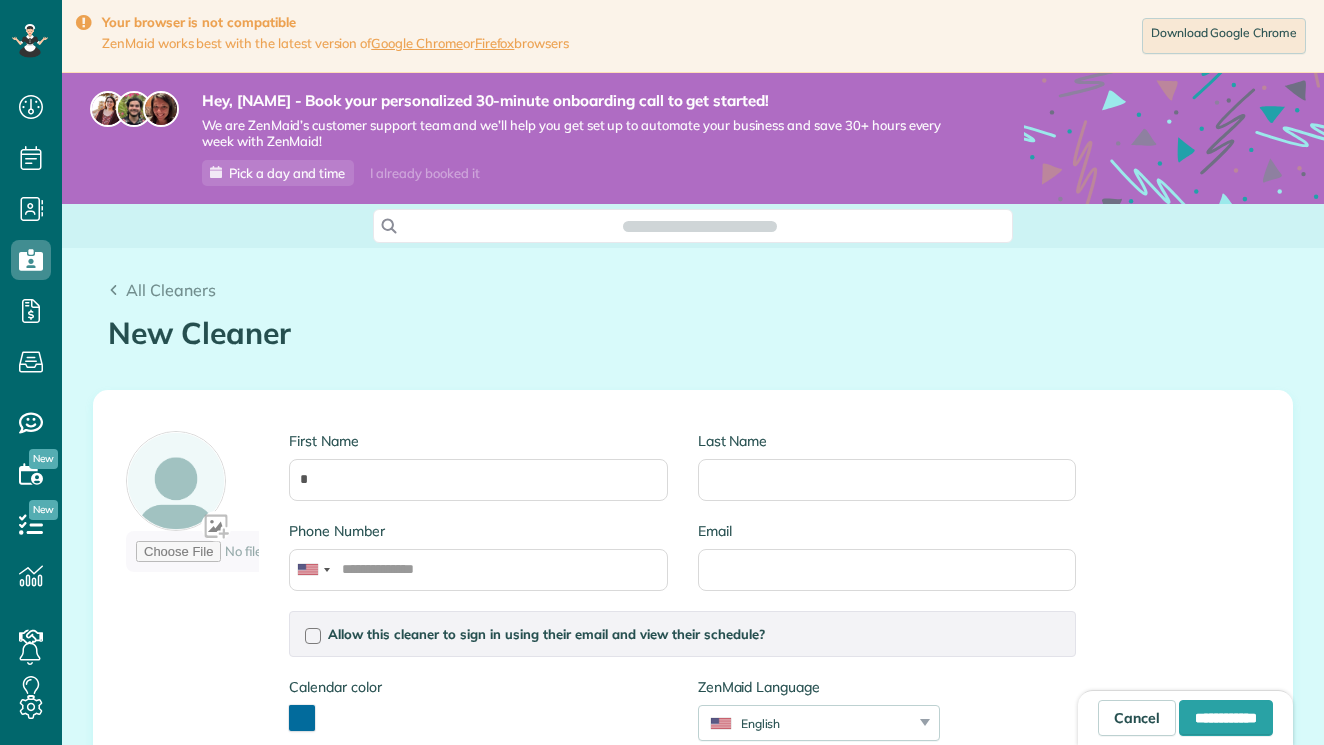 drag, startPoint x: 427, startPoint y: 479, endPoint x: 488, endPoint y: 409, distance: 92.84934 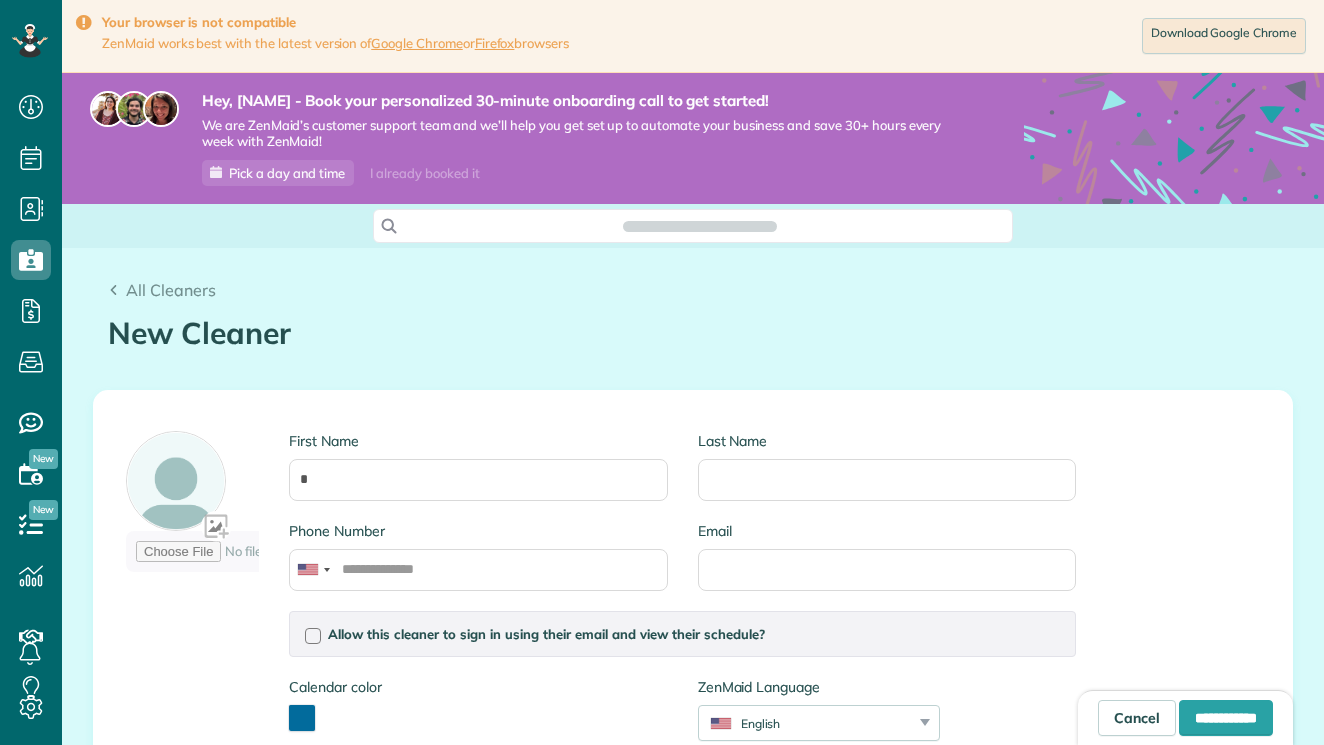 type on "*" 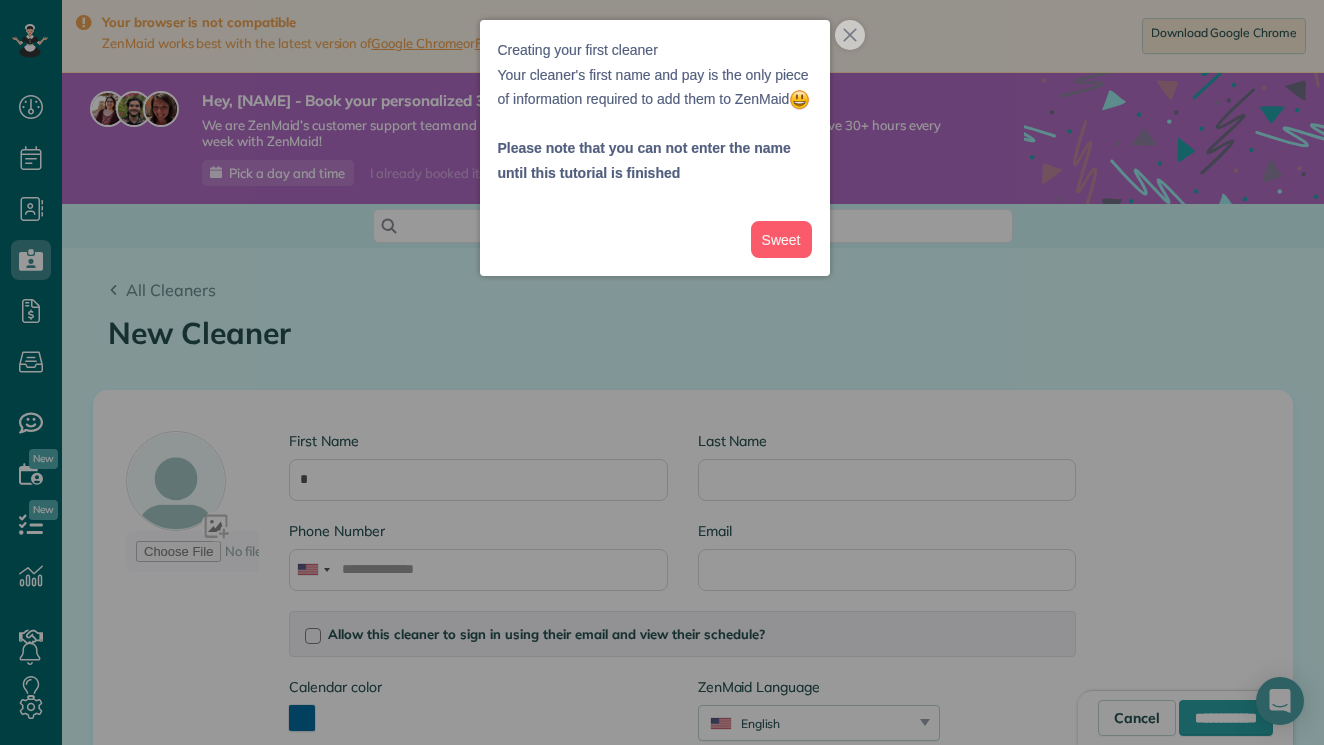 click at bounding box center [662, 372] 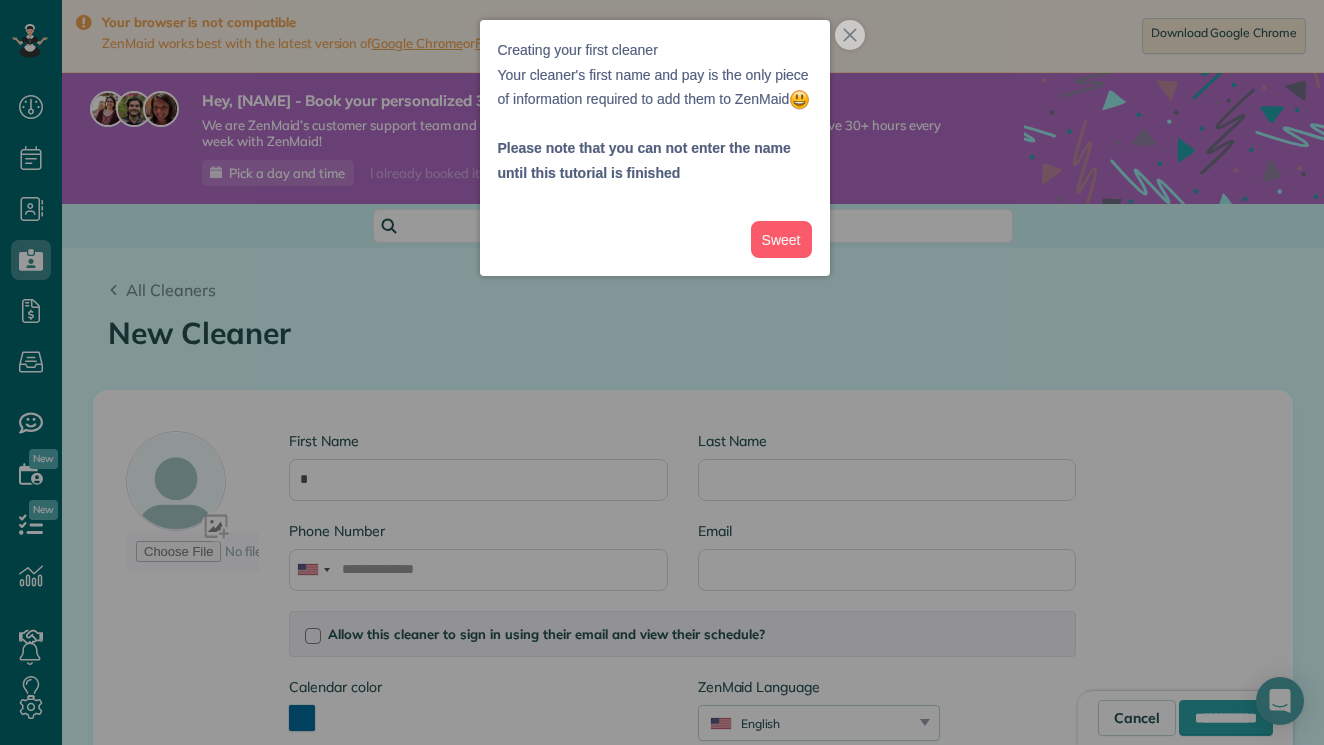 click at bounding box center [662, 372] 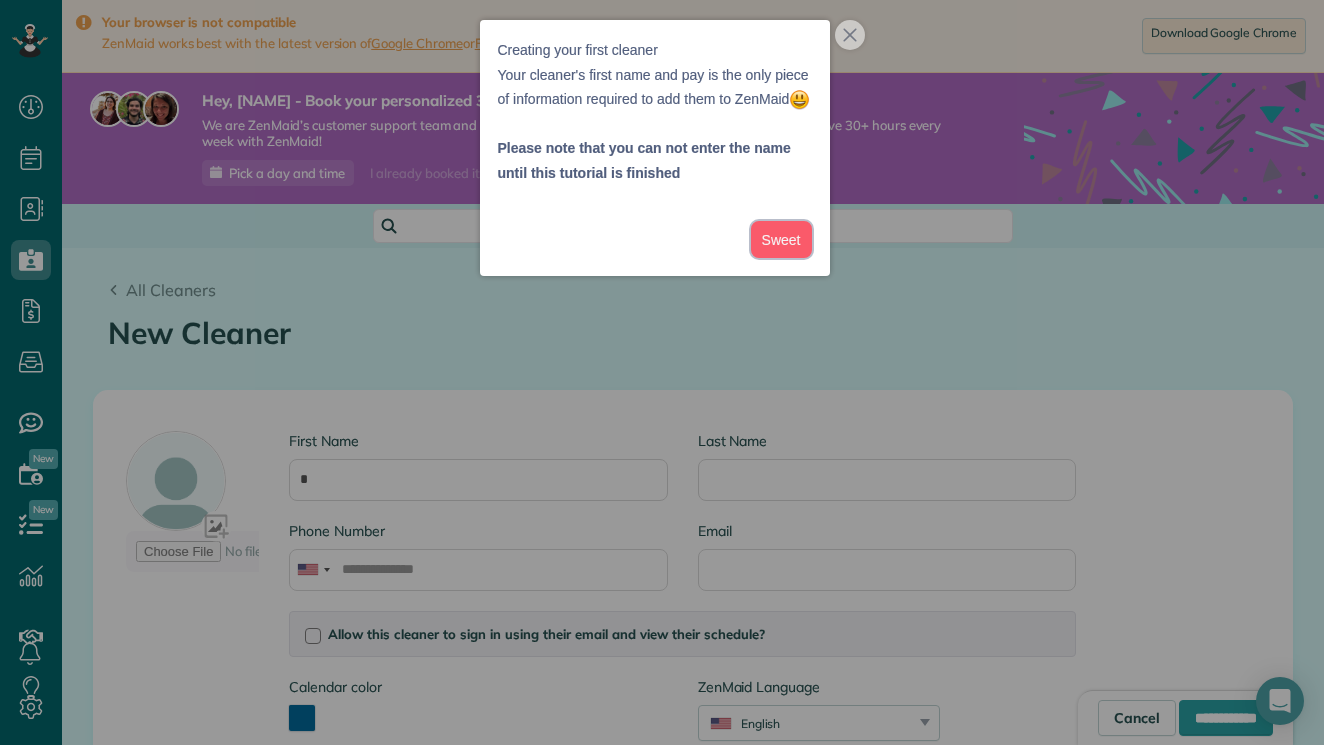 click on "Sweet" at bounding box center [781, 239] 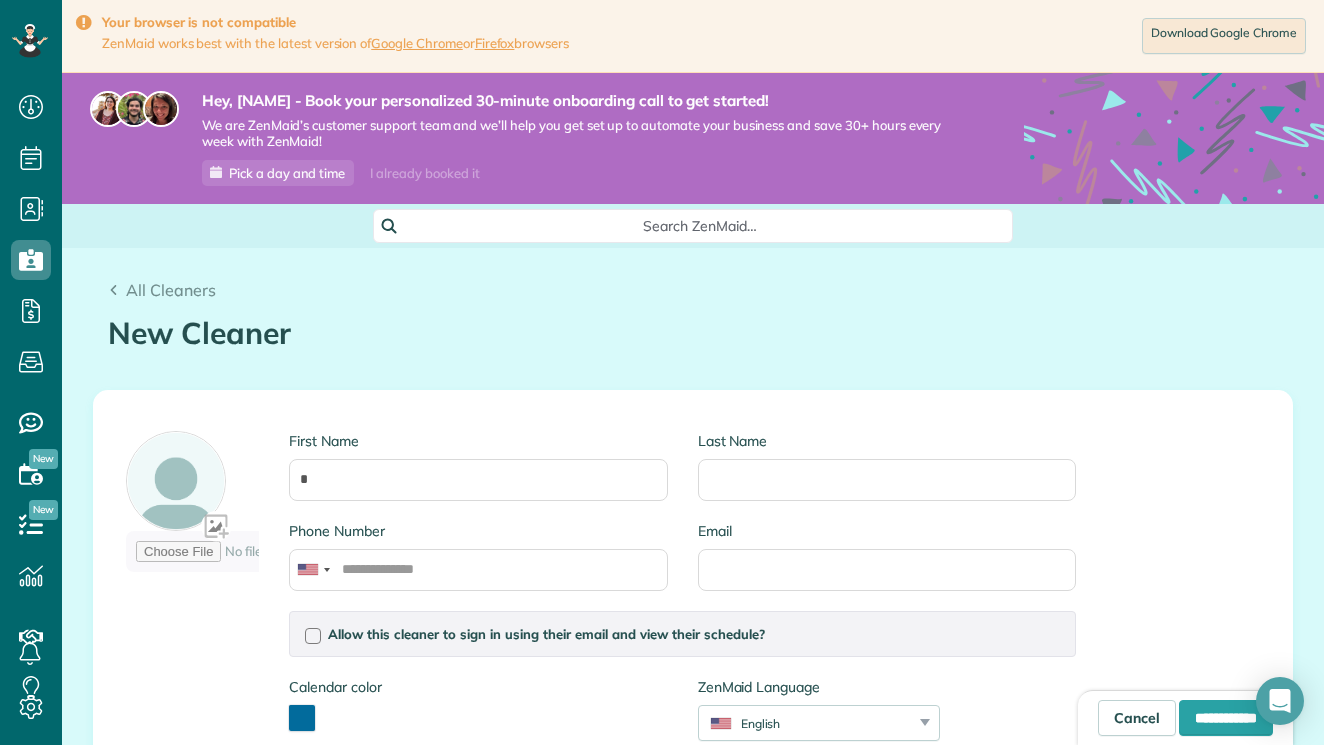 click on "All Cleaners
New Cleaner
Creating a New Employee [4 min]" at bounding box center [693, 303] 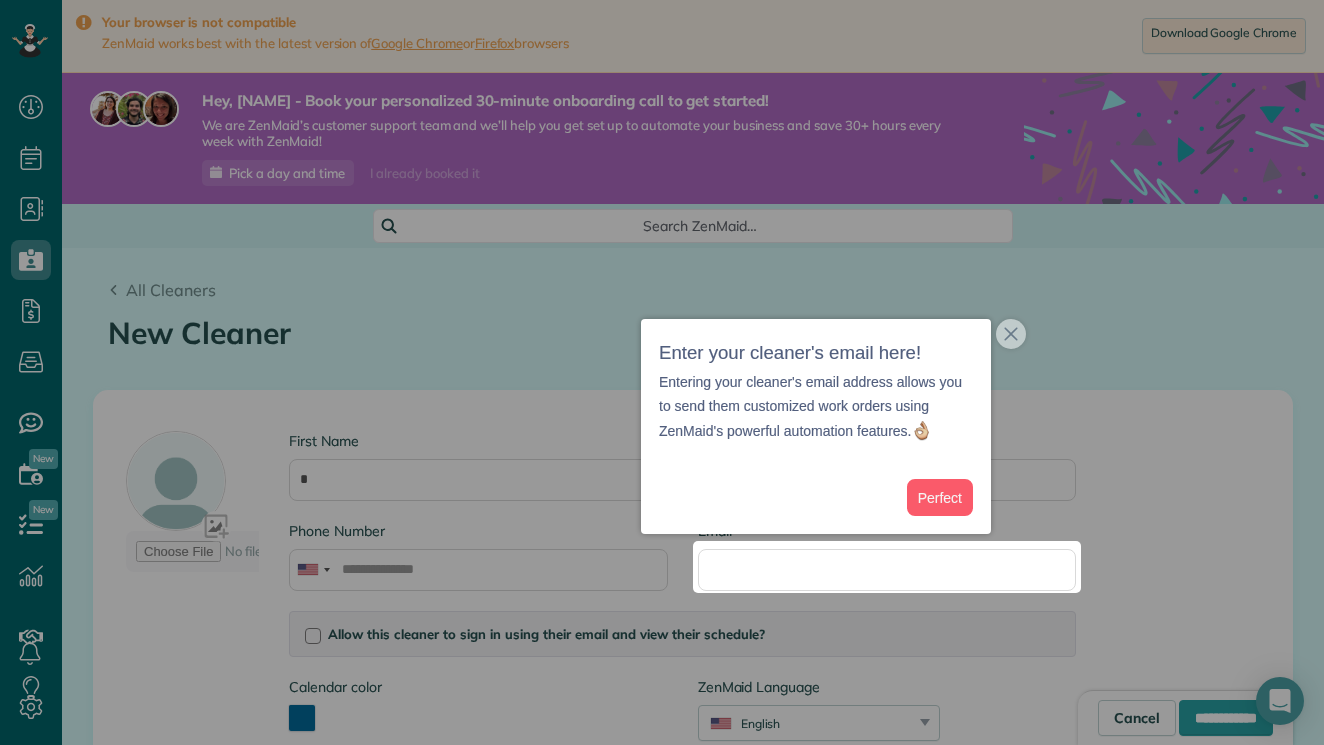 click at bounding box center (662, 270) 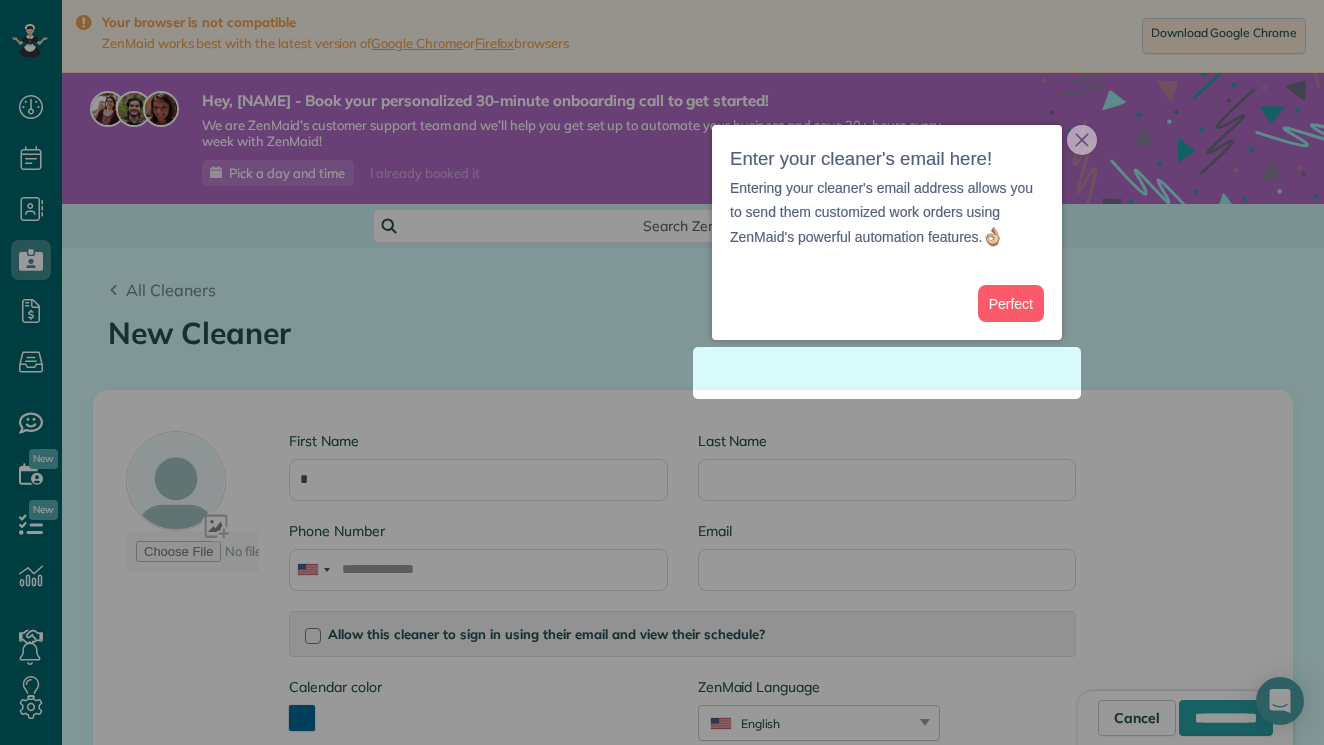 click at bounding box center [662, 572] 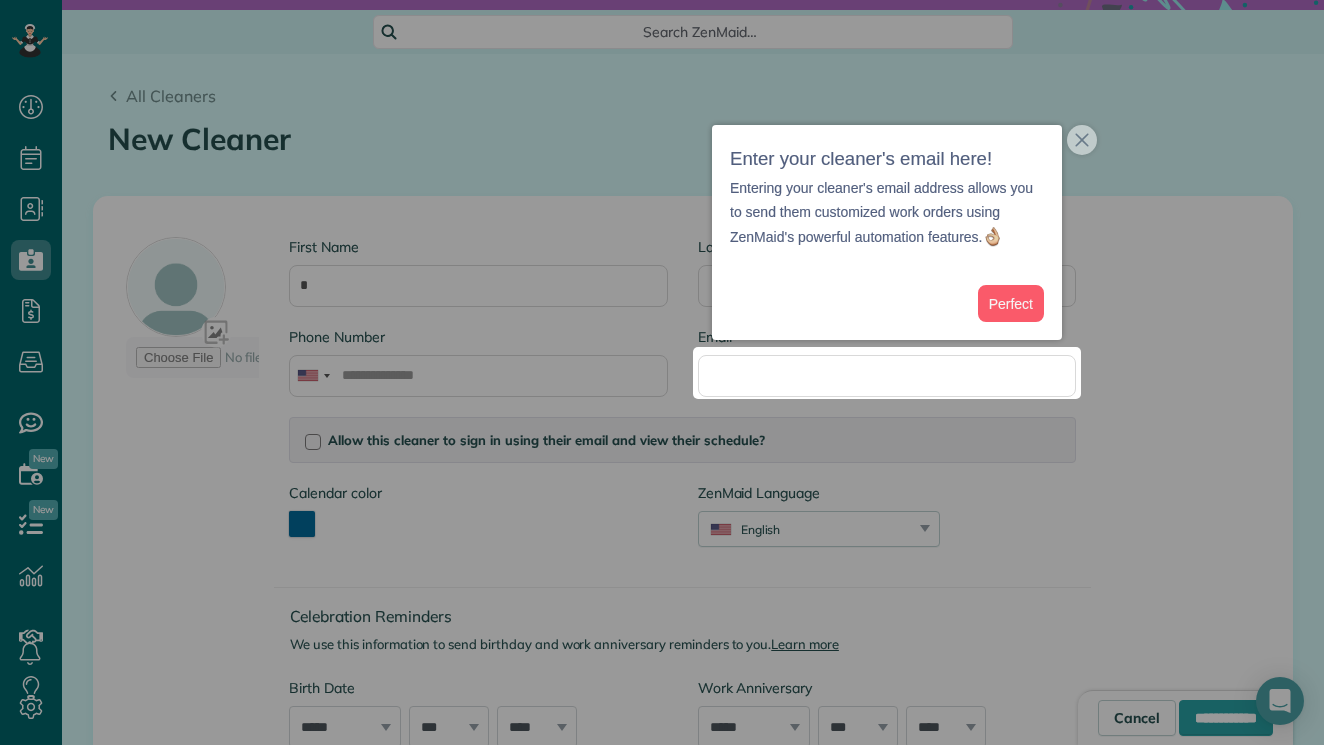 click on "Perfect" at bounding box center (887, 303) 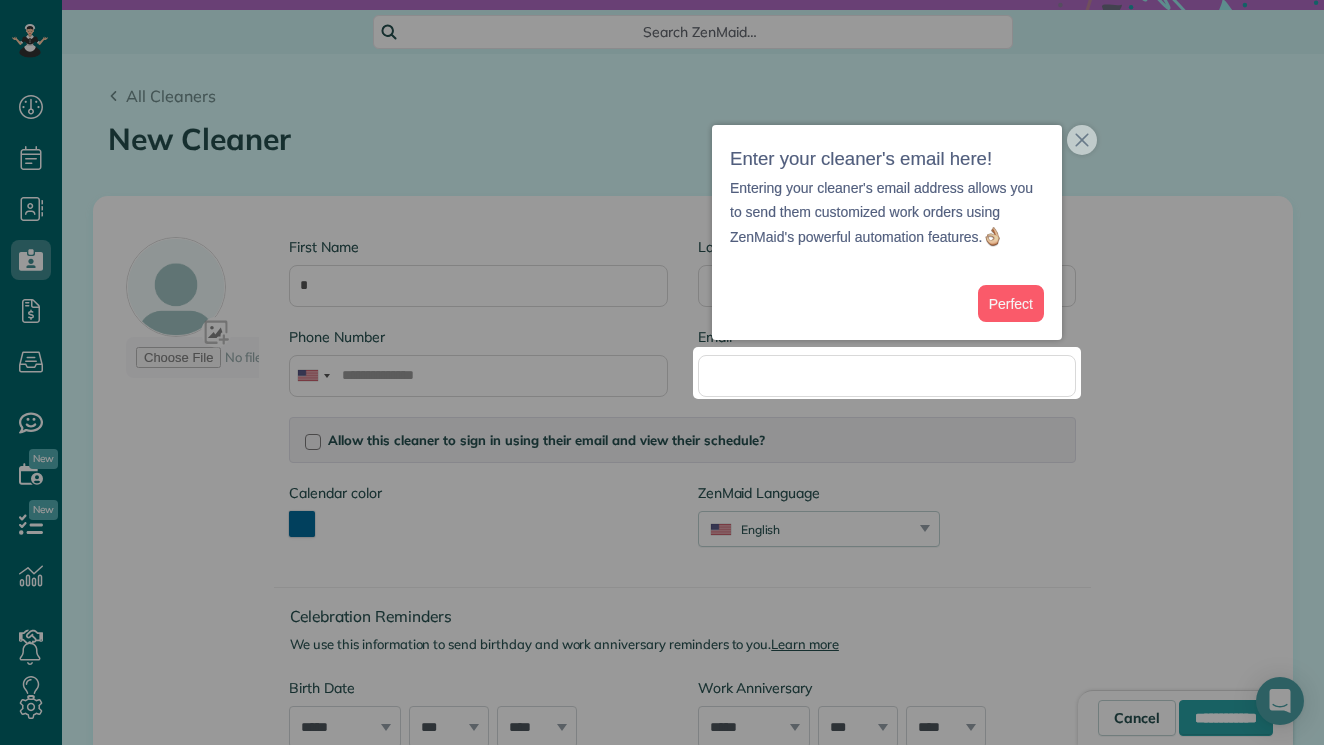 click on "Perfect" at bounding box center [887, 303] 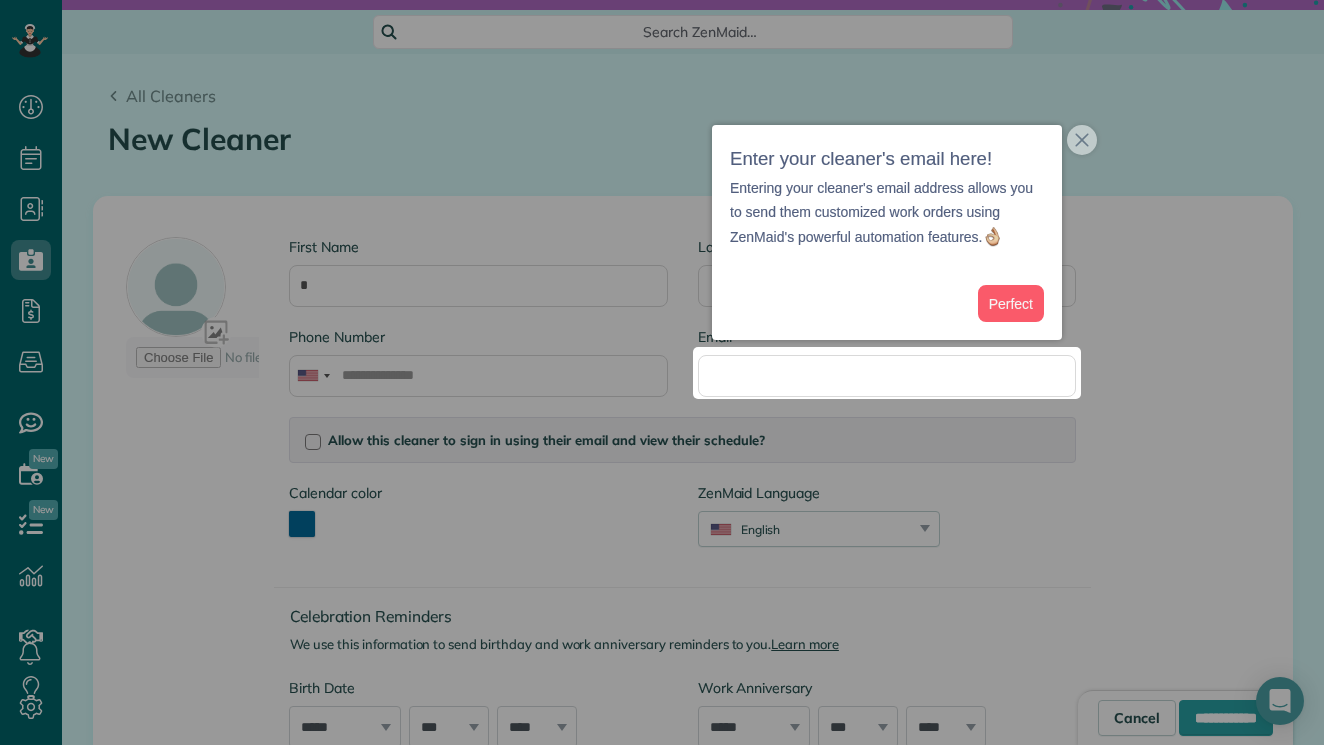 click on "Perfect" at bounding box center [887, 303] 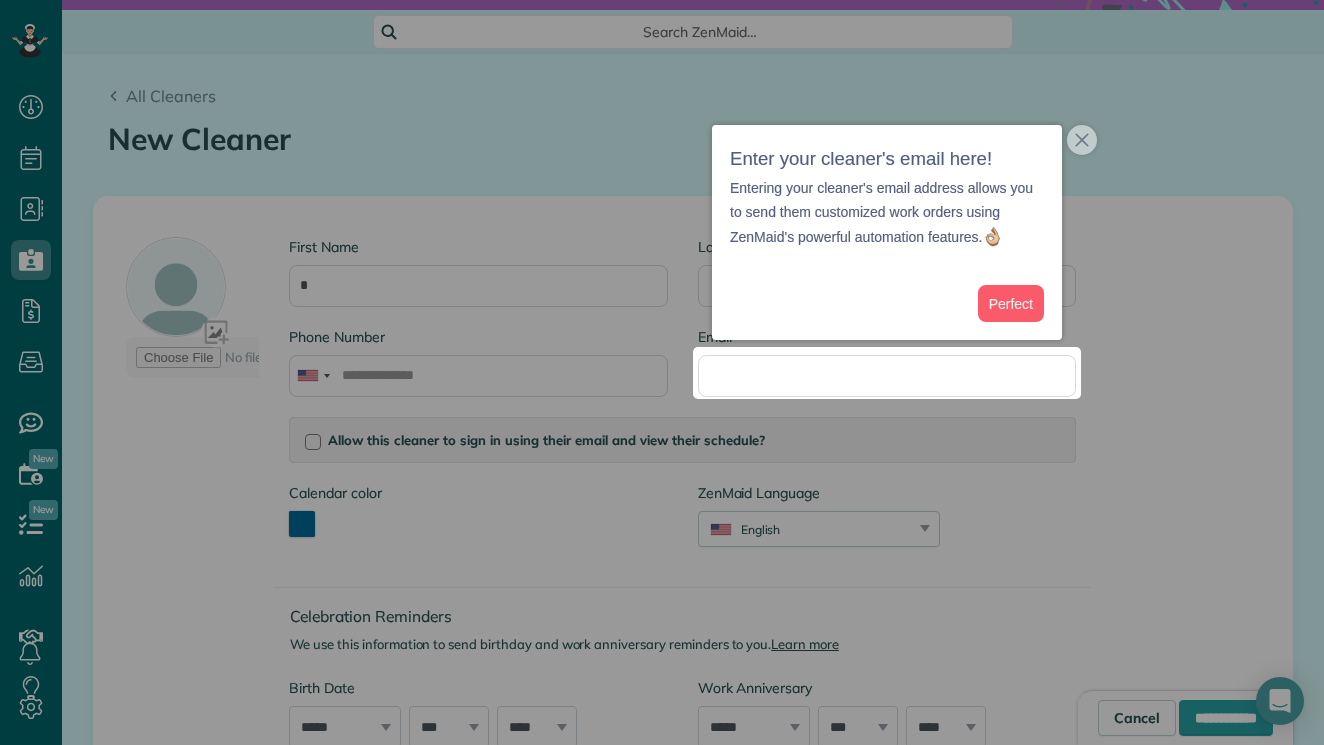 click on "Perfect" at bounding box center [887, 303] 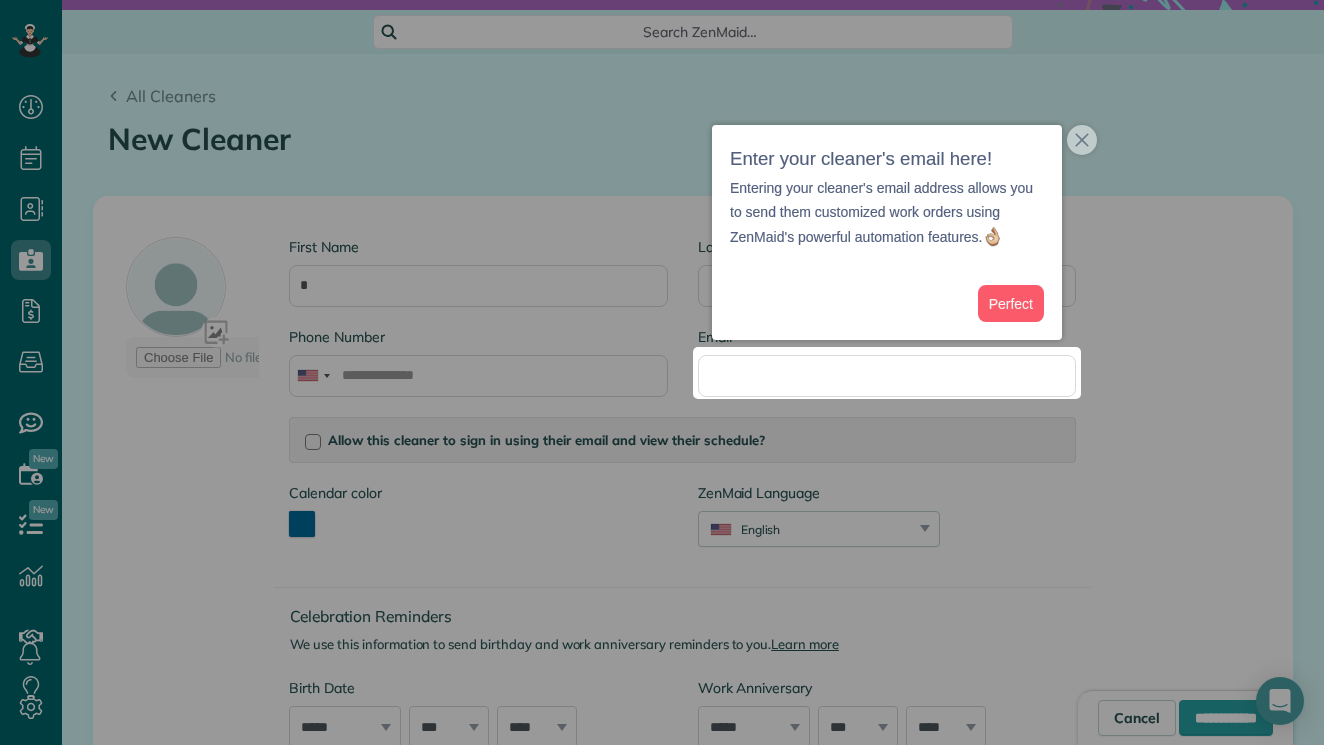 click at bounding box center [662, 572] 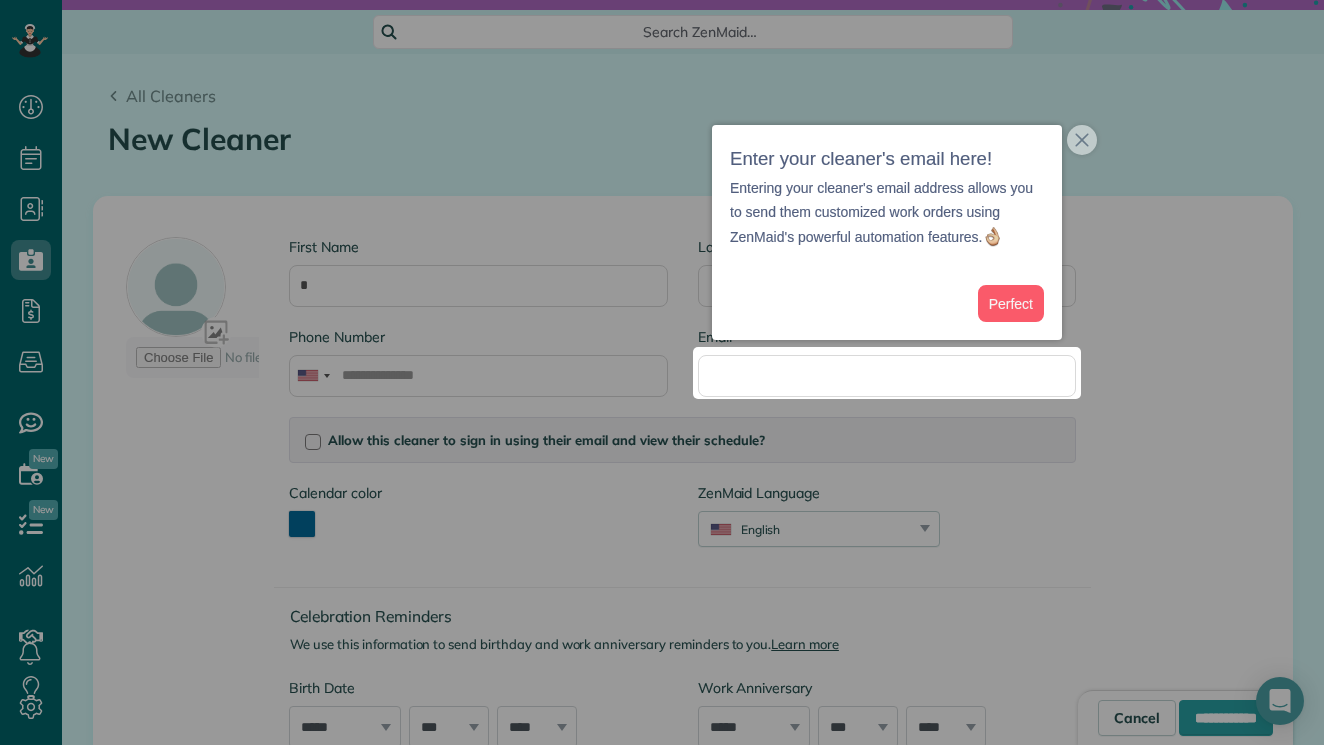 click on "Perfect" at bounding box center [887, 303] 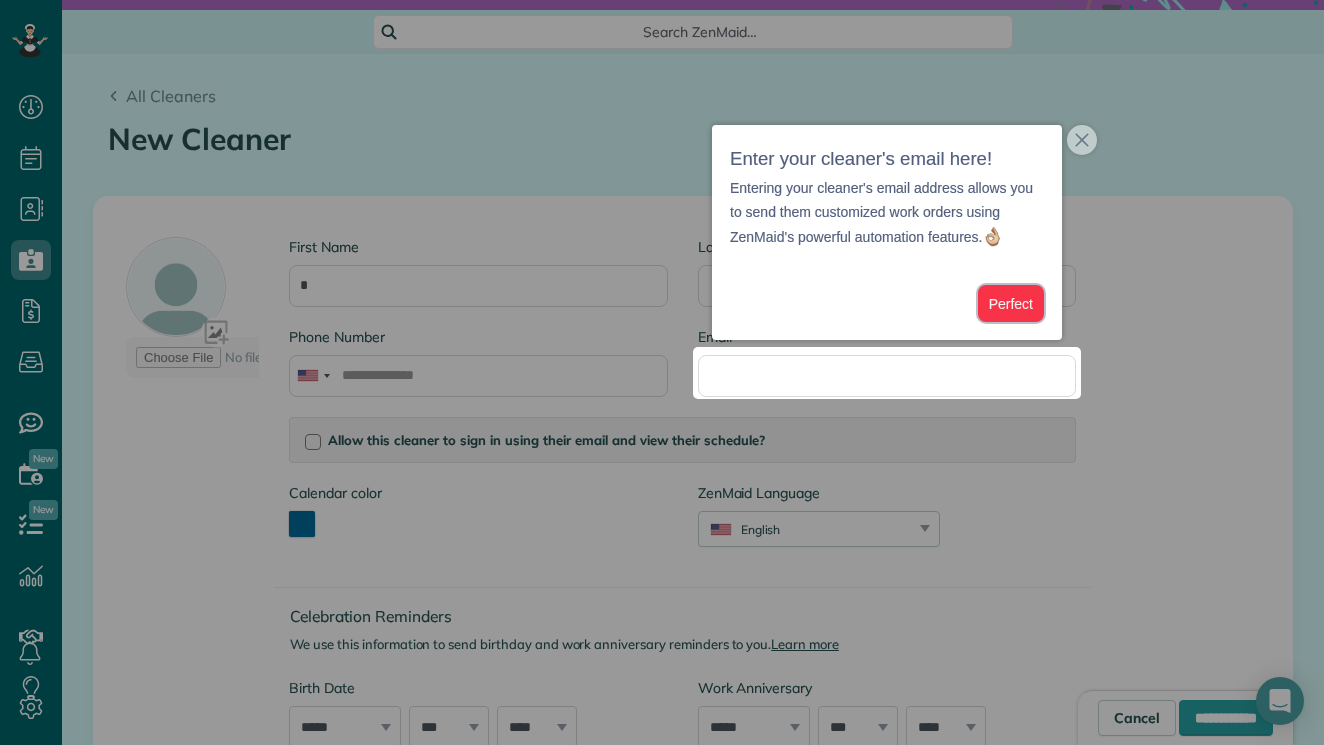 click on "Perfect" at bounding box center [1011, 303] 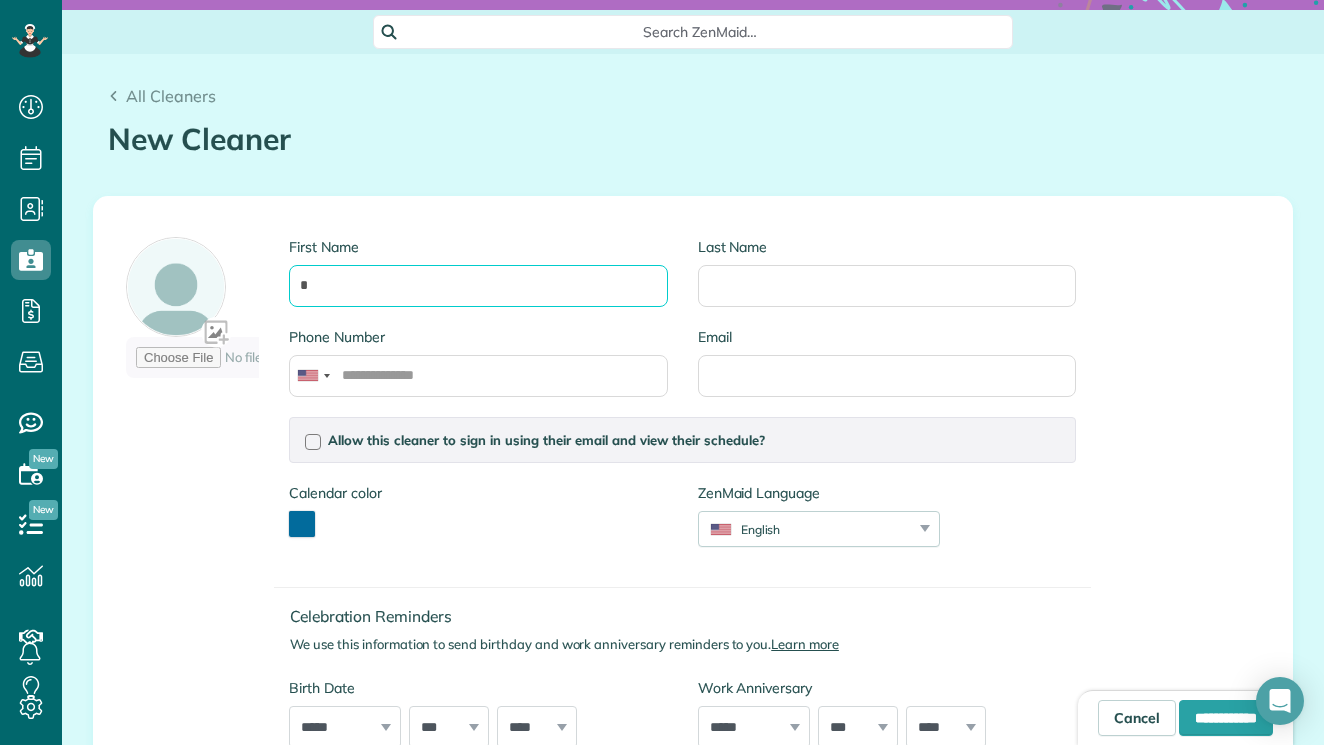 click on "*" at bounding box center (478, 286) 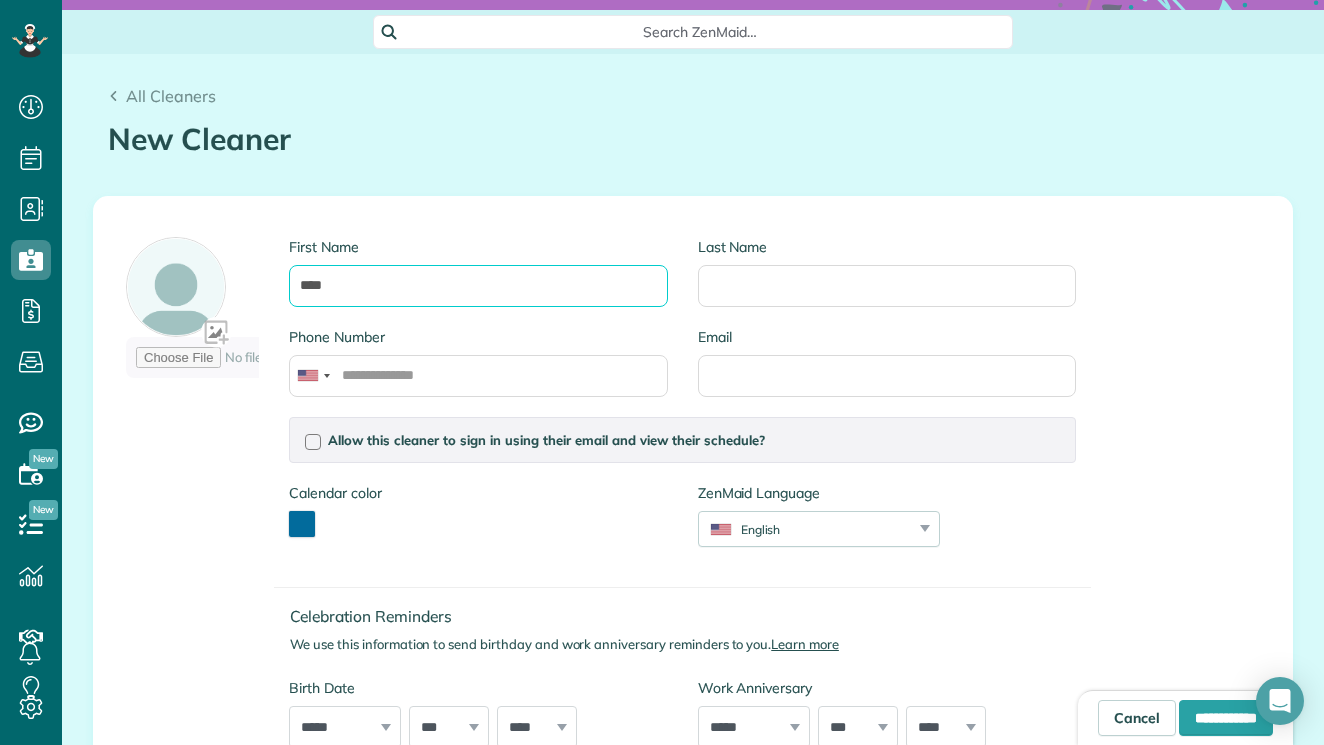 type on "****" 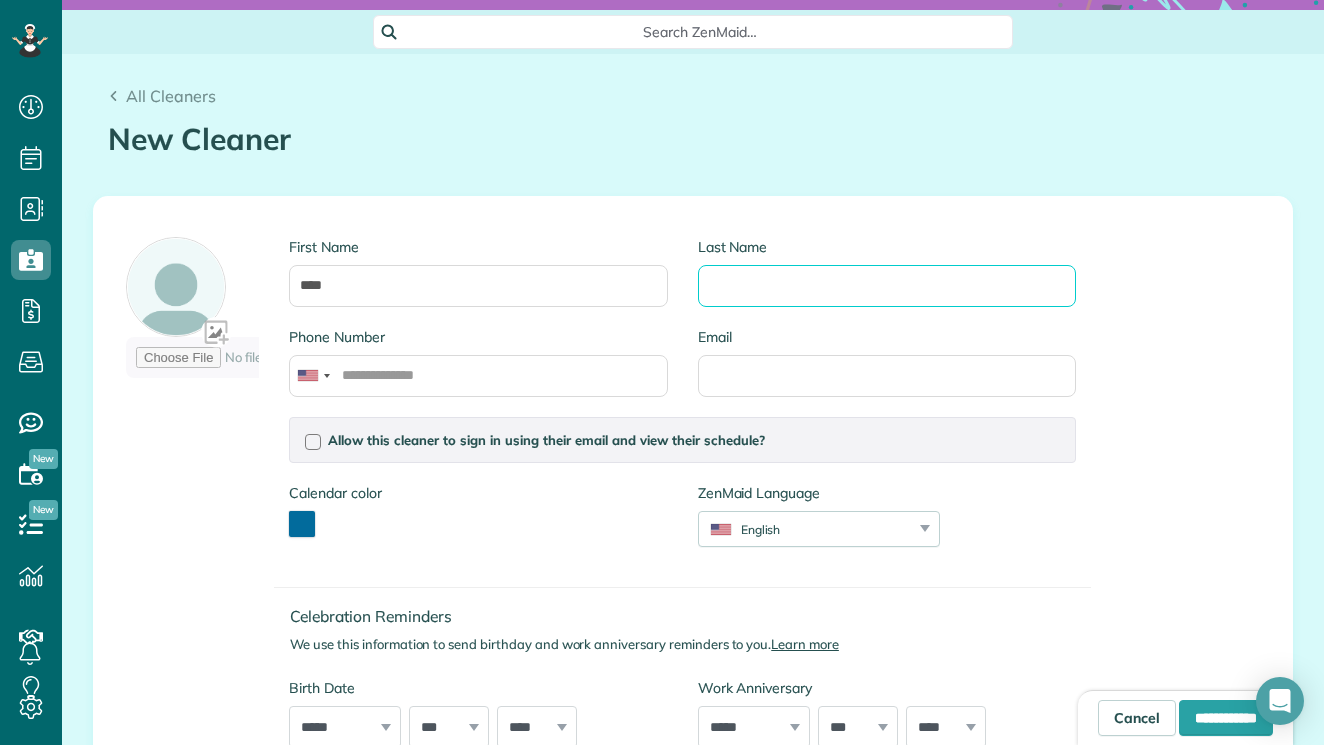 click on "Last Name" at bounding box center [887, 286] 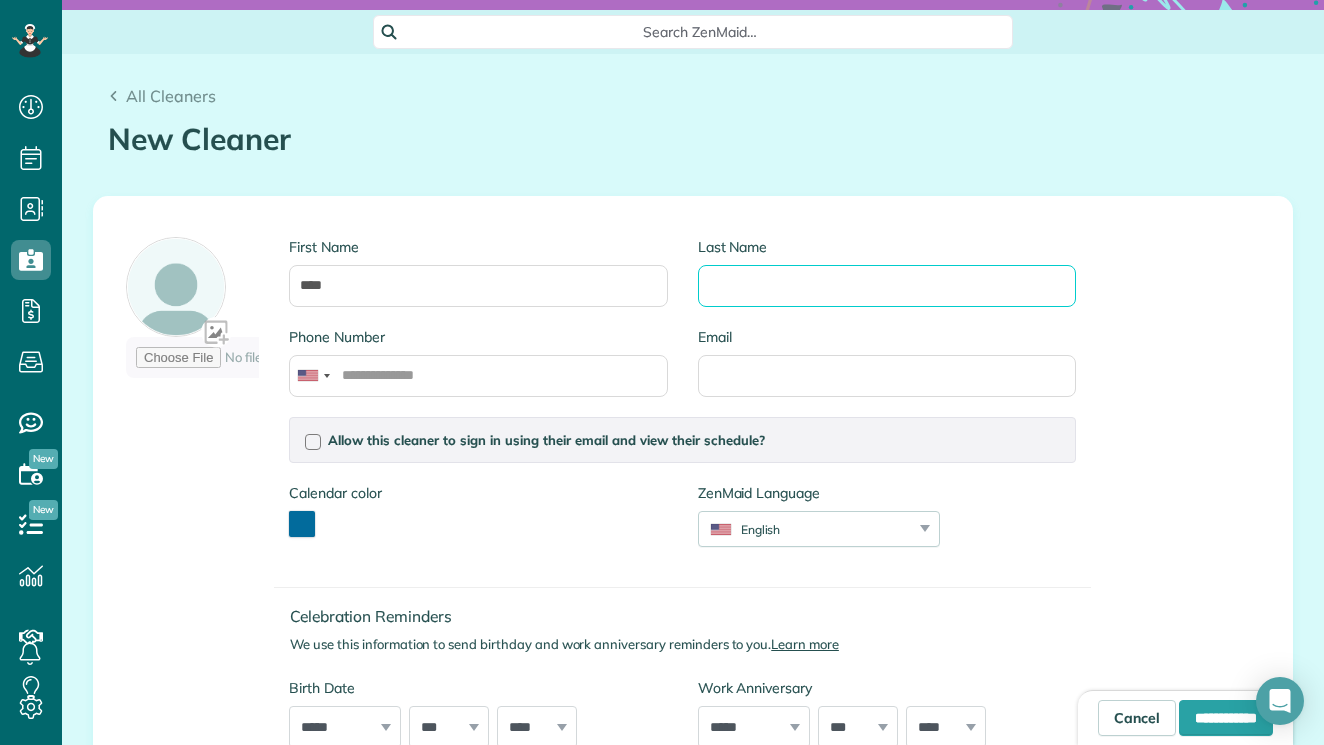 click on "Last Name" at bounding box center [887, 286] 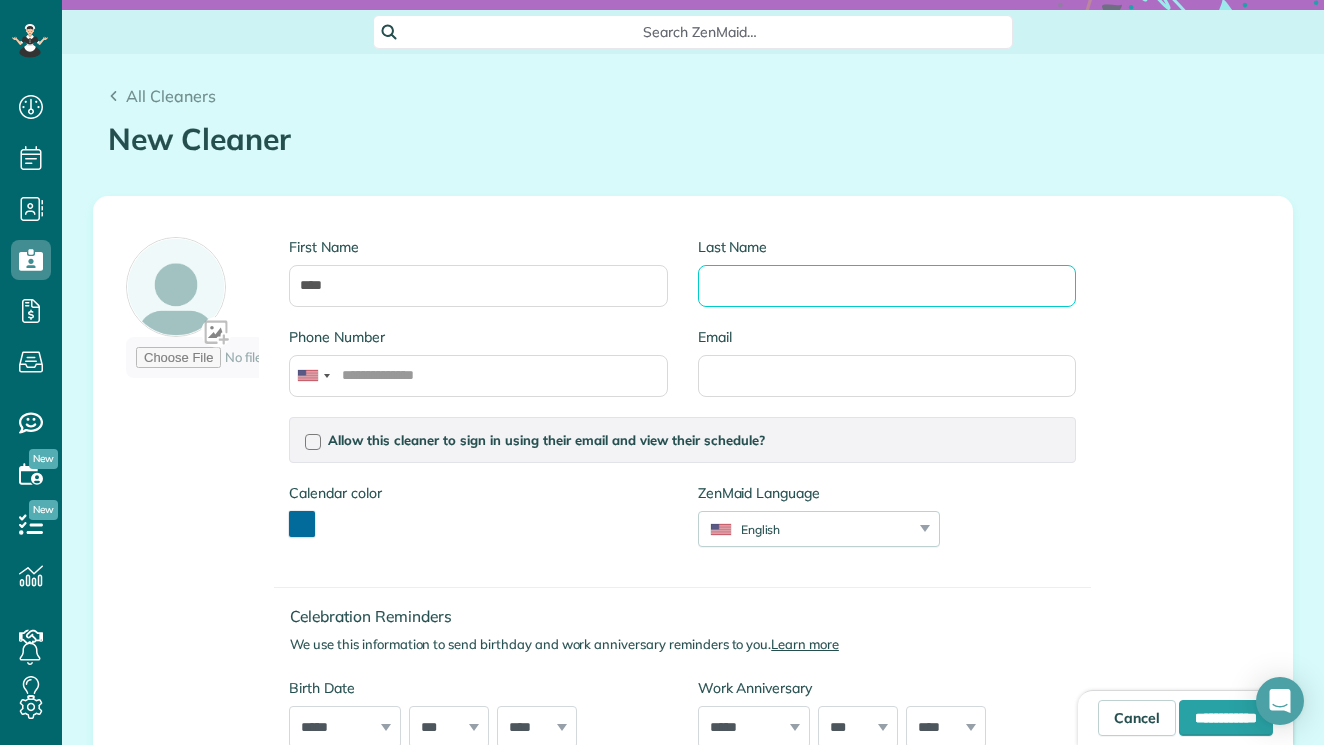 click on "Last Name" at bounding box center [887, 286] 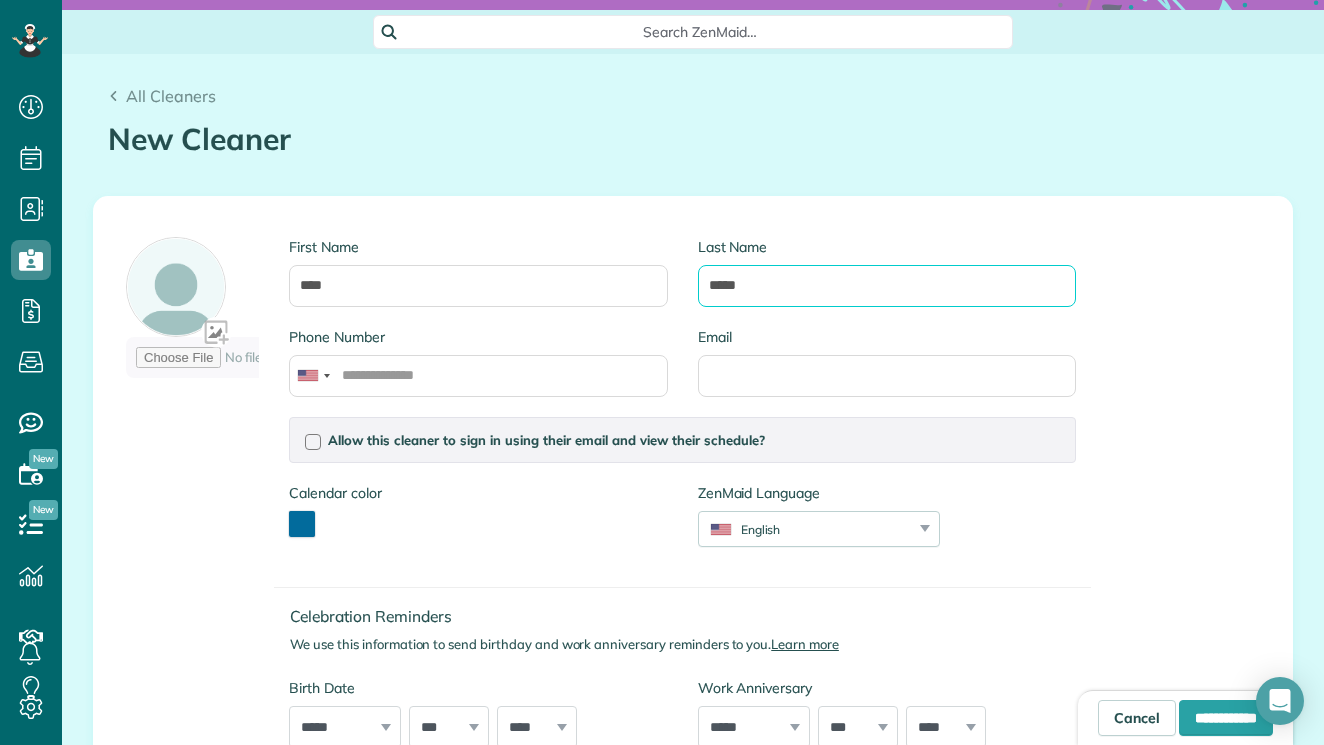 type on "*****" 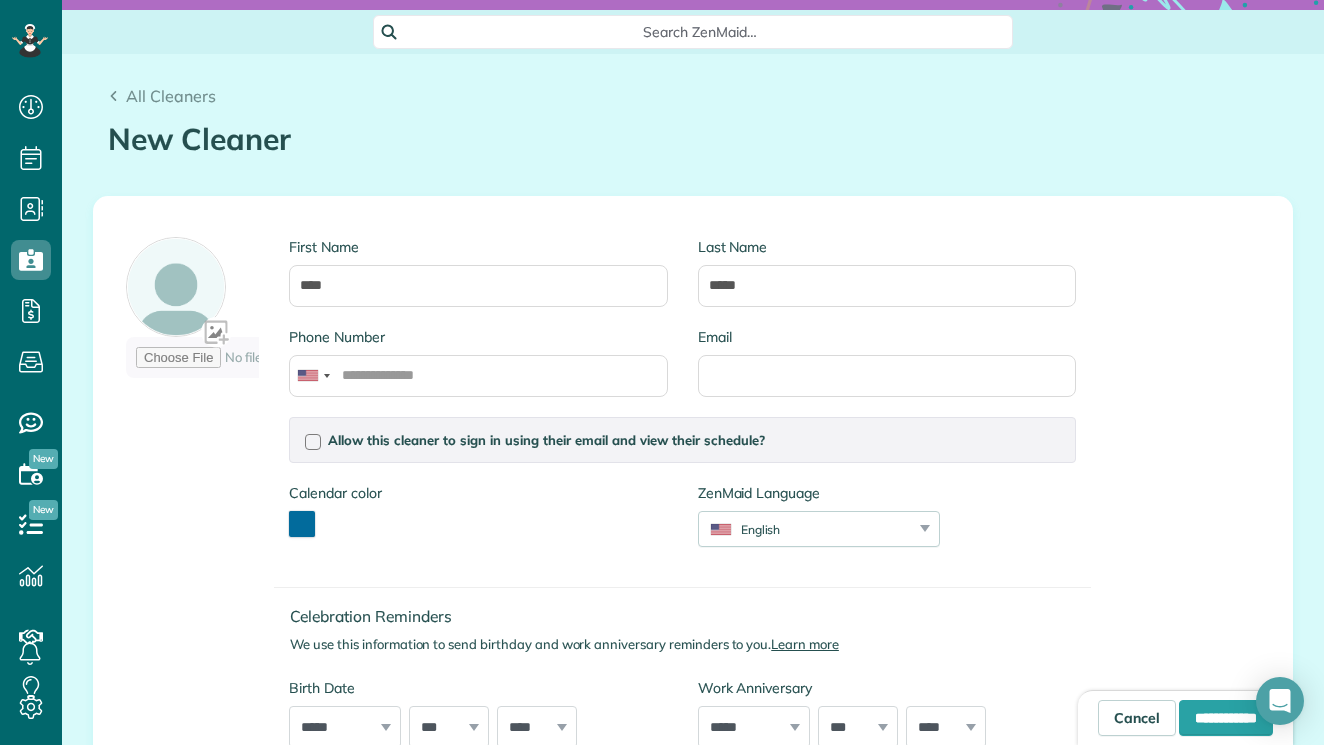 click on "First Name ****
Last Name *****
Phone Number
Email
Allow this cleaner to sign in using their email and view their schedule?
Password
Password Confirmation
Password Password should contain letters and numbers only and be at least 8 characters long
Password Confirmation
Is this cleaner an office manager? Office managers can create, view, and edit customers, appointments, and cleaners
Is this cleaner a contractor?
Allow this cleaner to log their time in the system?
Calendar color" at bounding box center (601, 490) 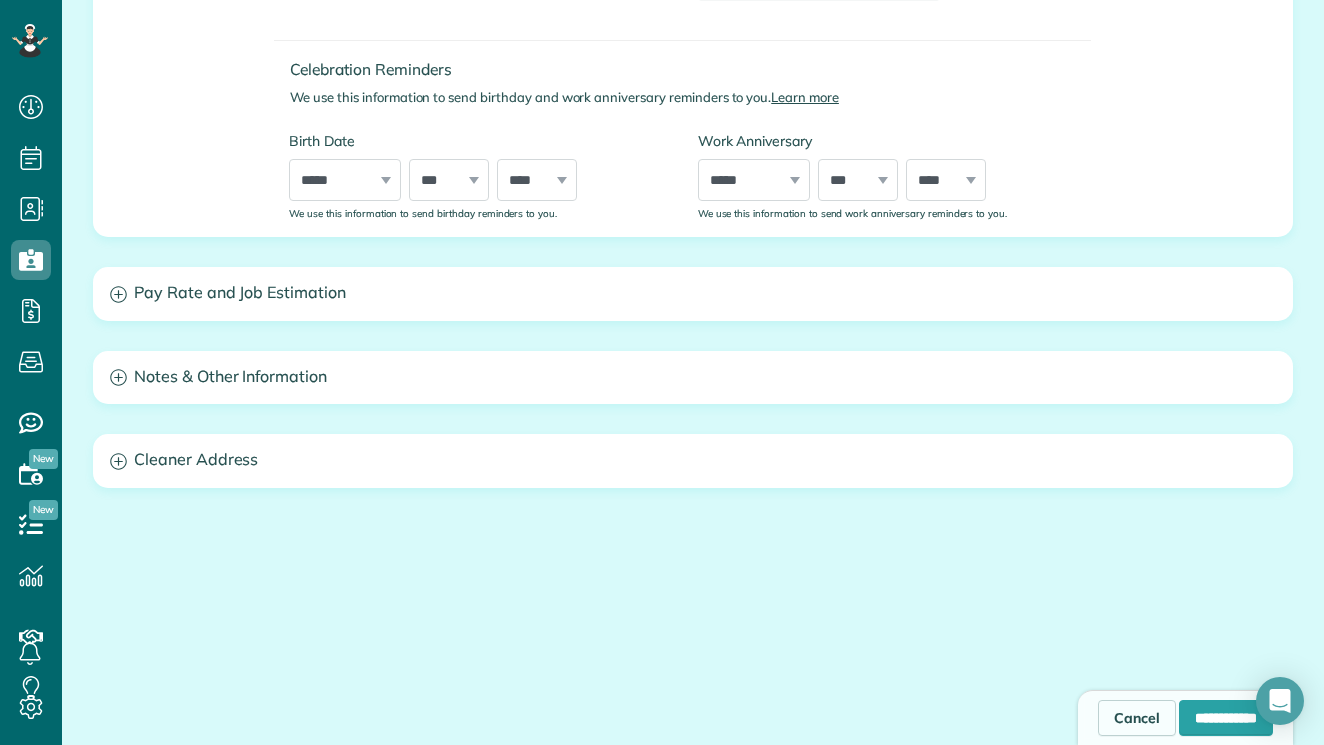 scroll, scrollTop: 750, scrollLeft: 0, axis: vertical 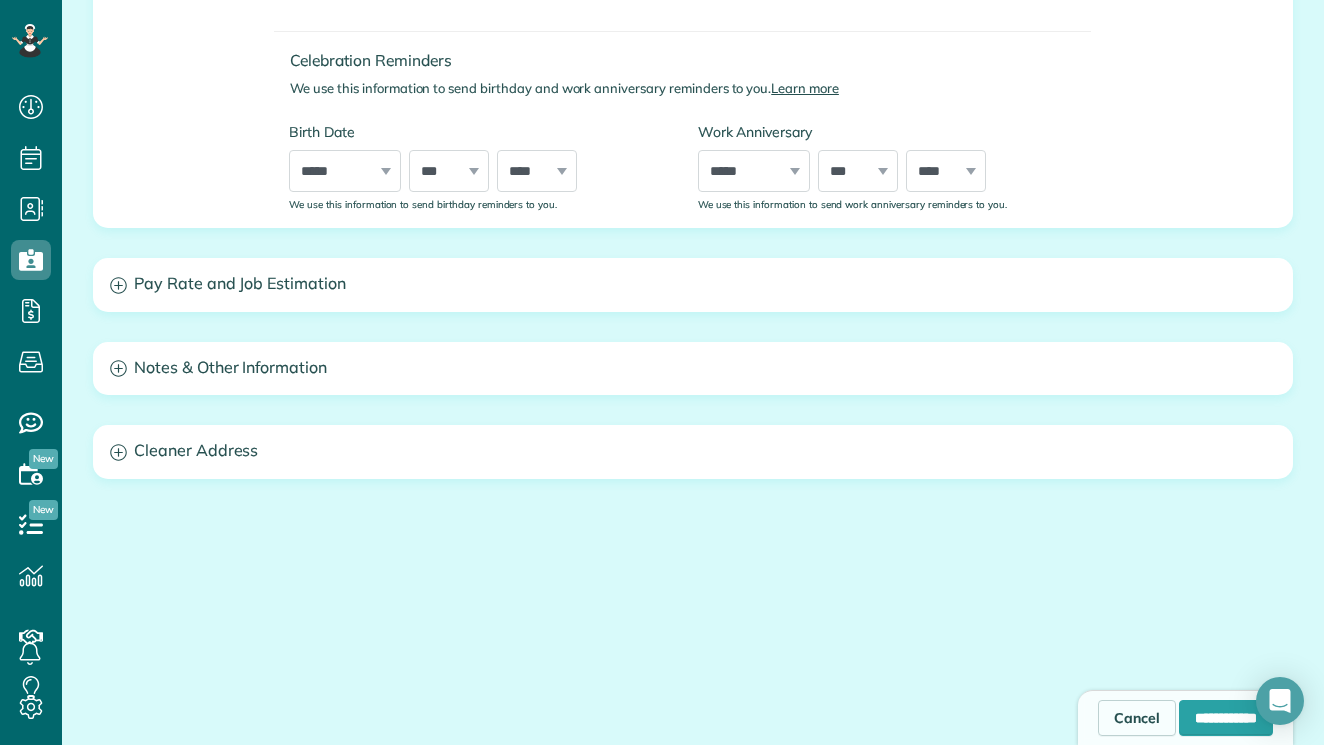 click on "Pay Rate and Job Estimation" at bounding box center [693, 284] 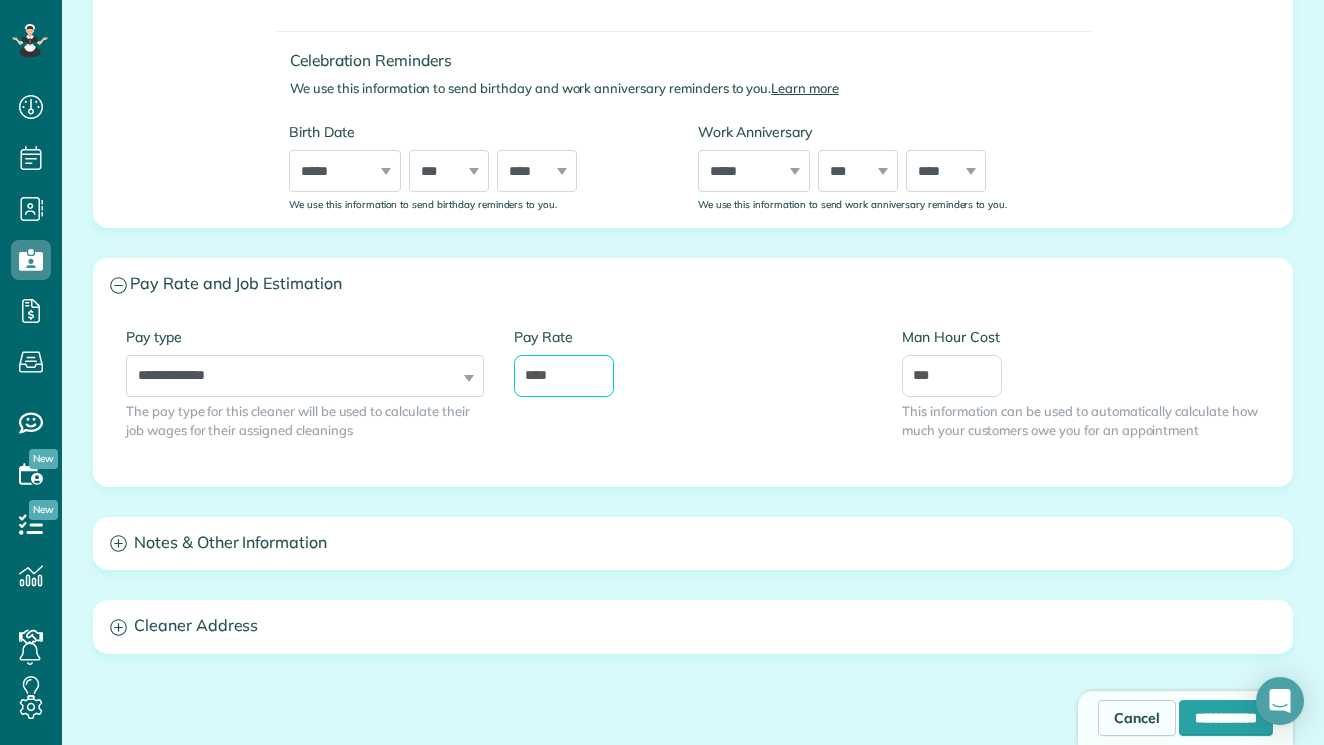 click on "****" at bounding box center [564, 376] 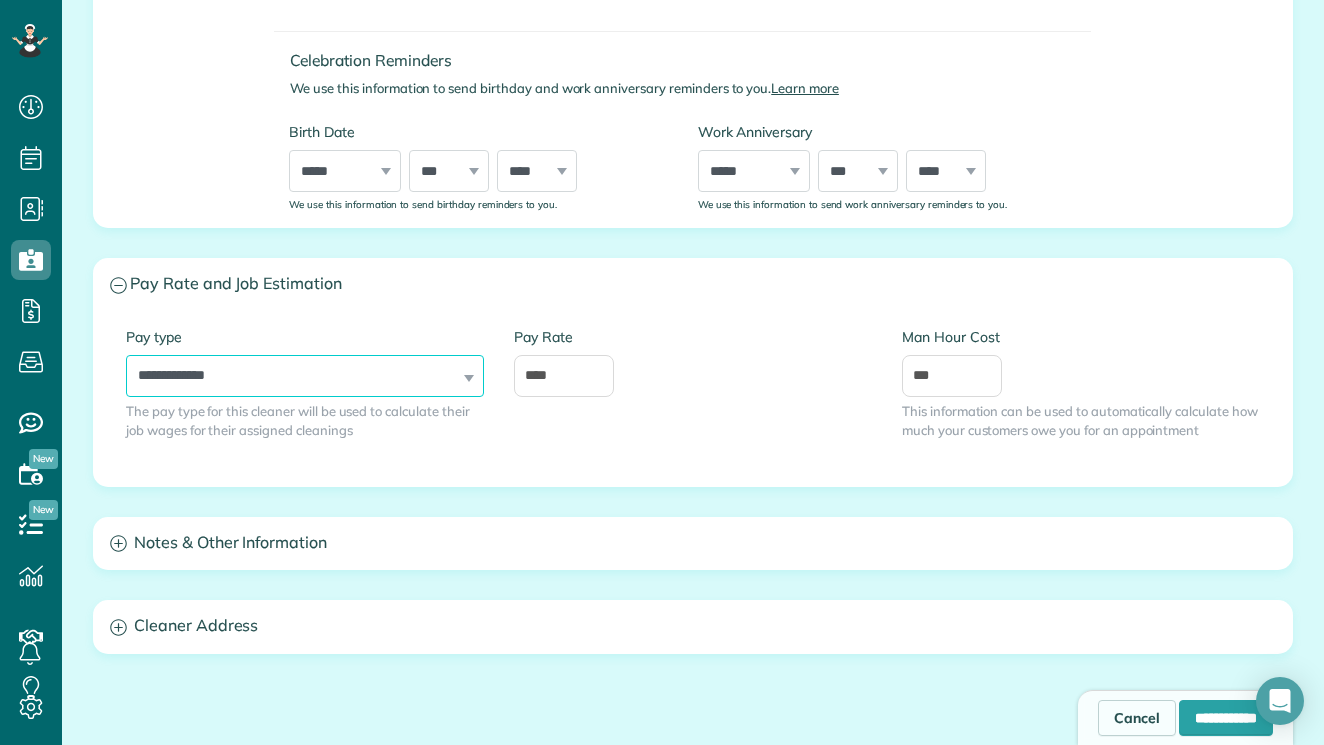 select on "******" 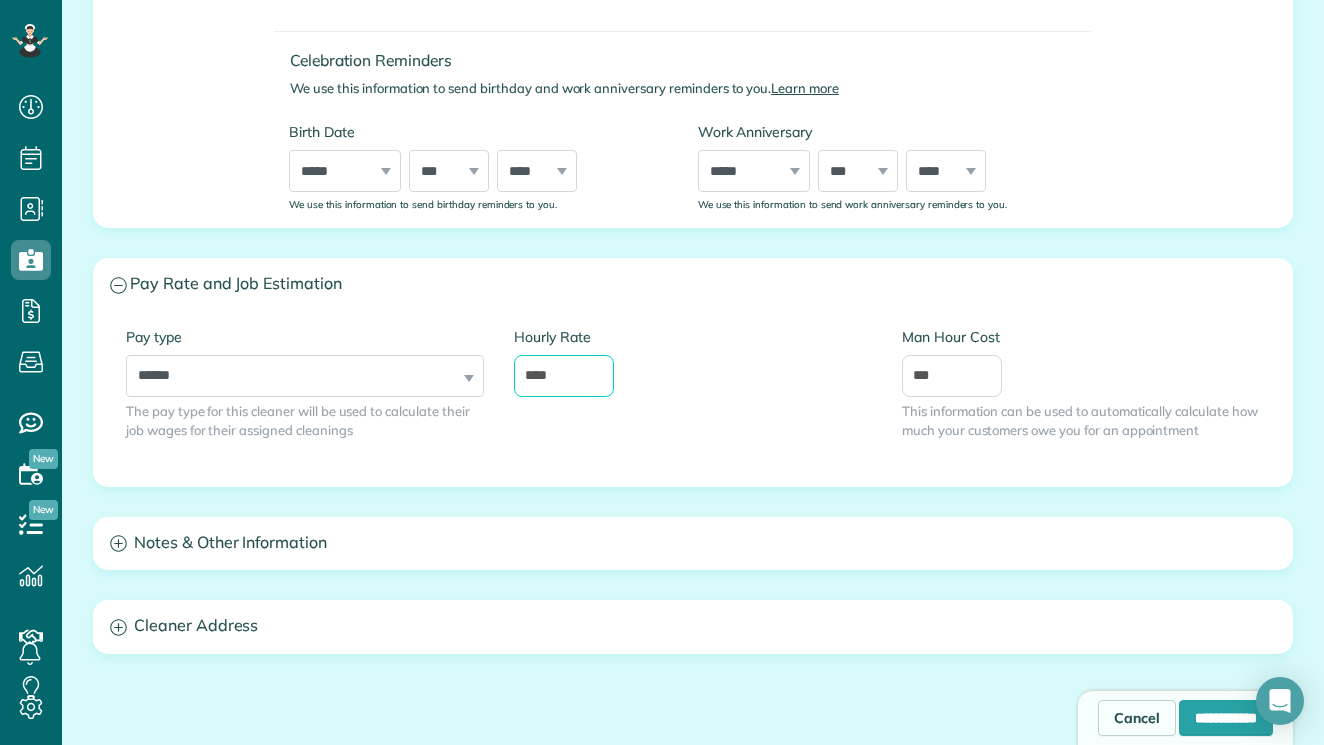 click on "****" at bounding box center [564, 376] 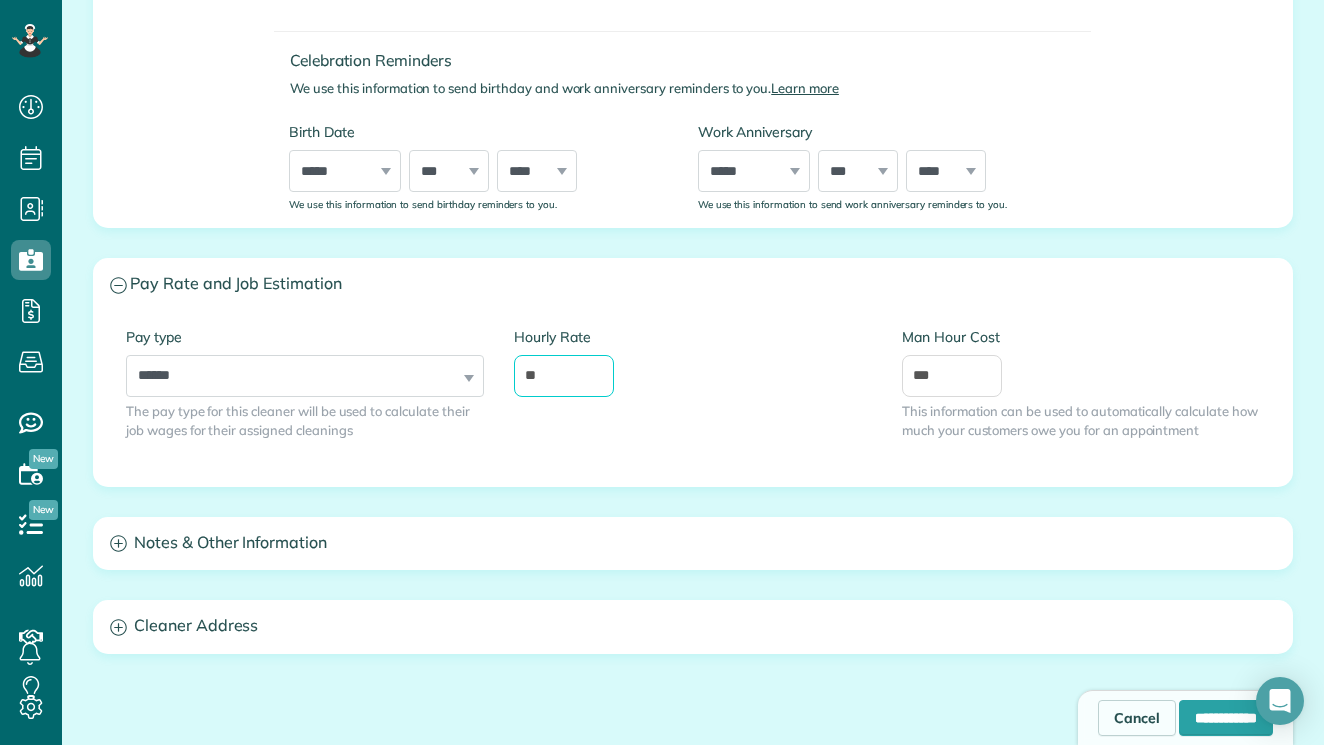 type on "*" 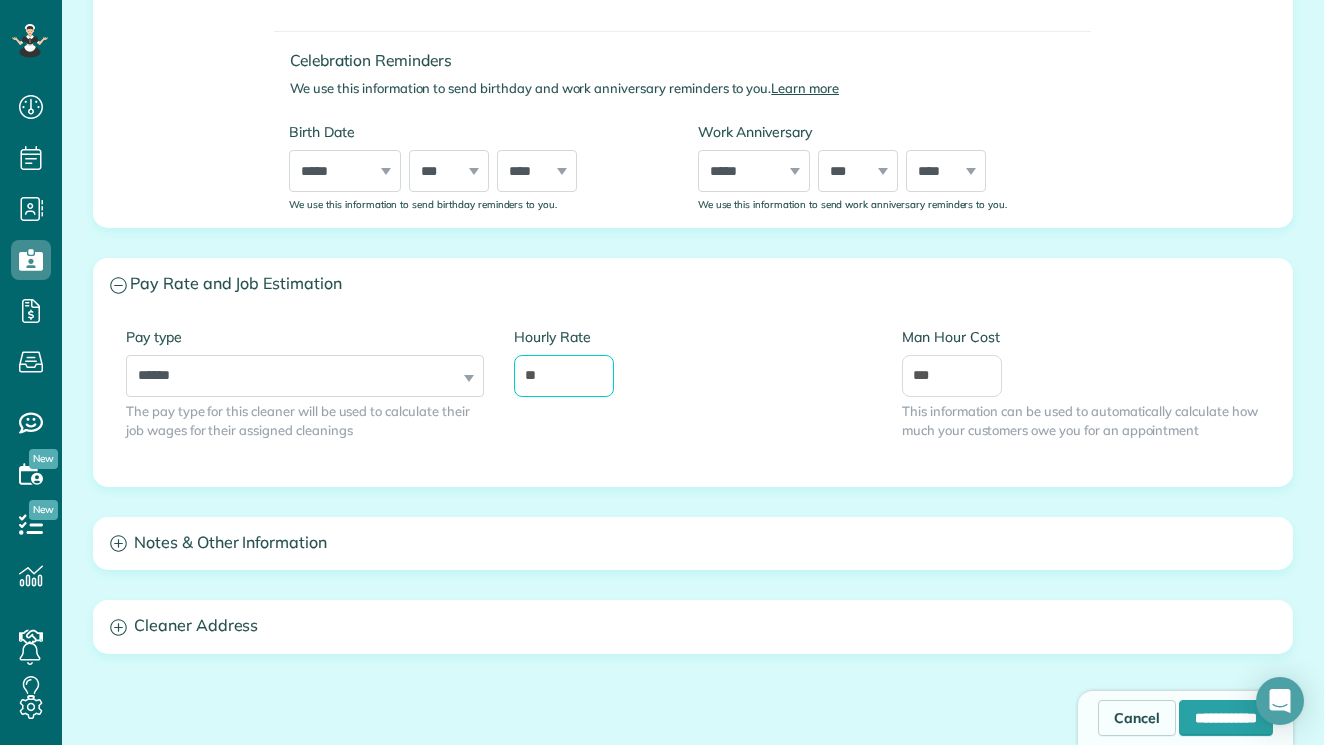 type on "**" 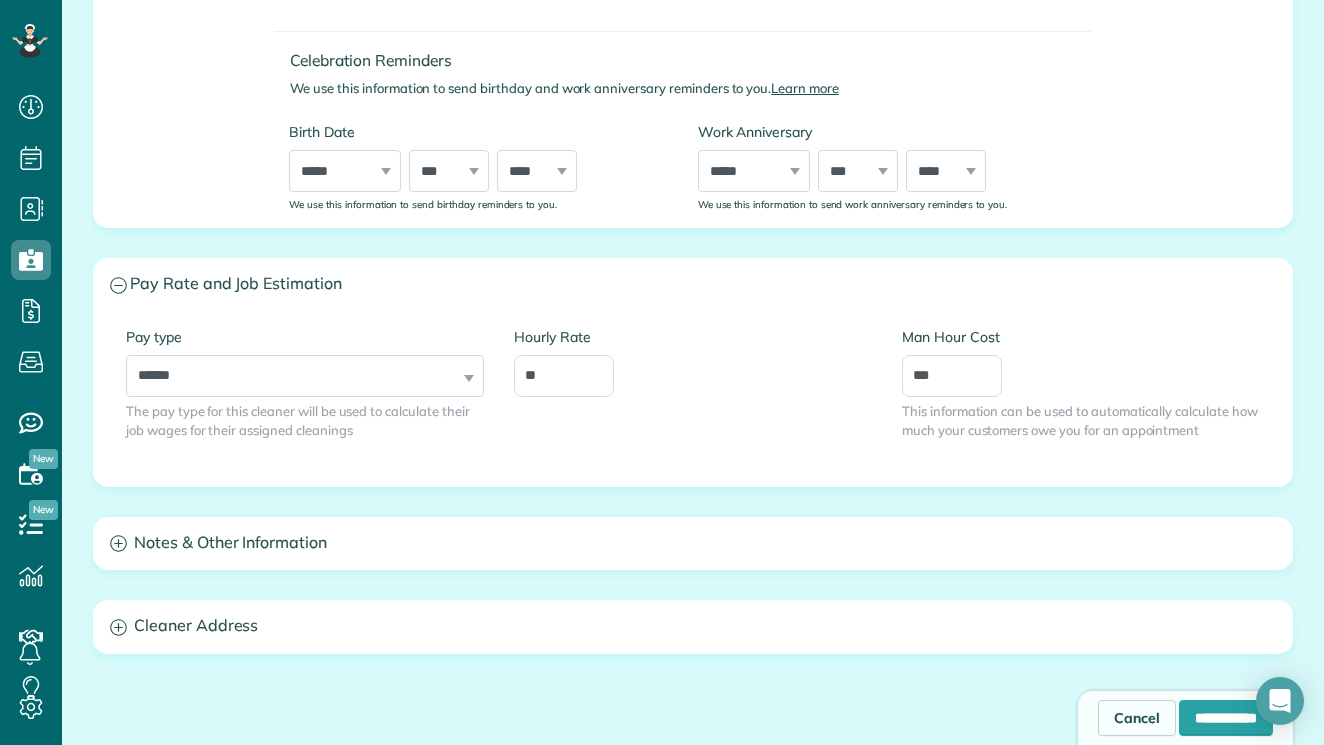 click on "Notes & Other Information" at bounding box center [693, 543] 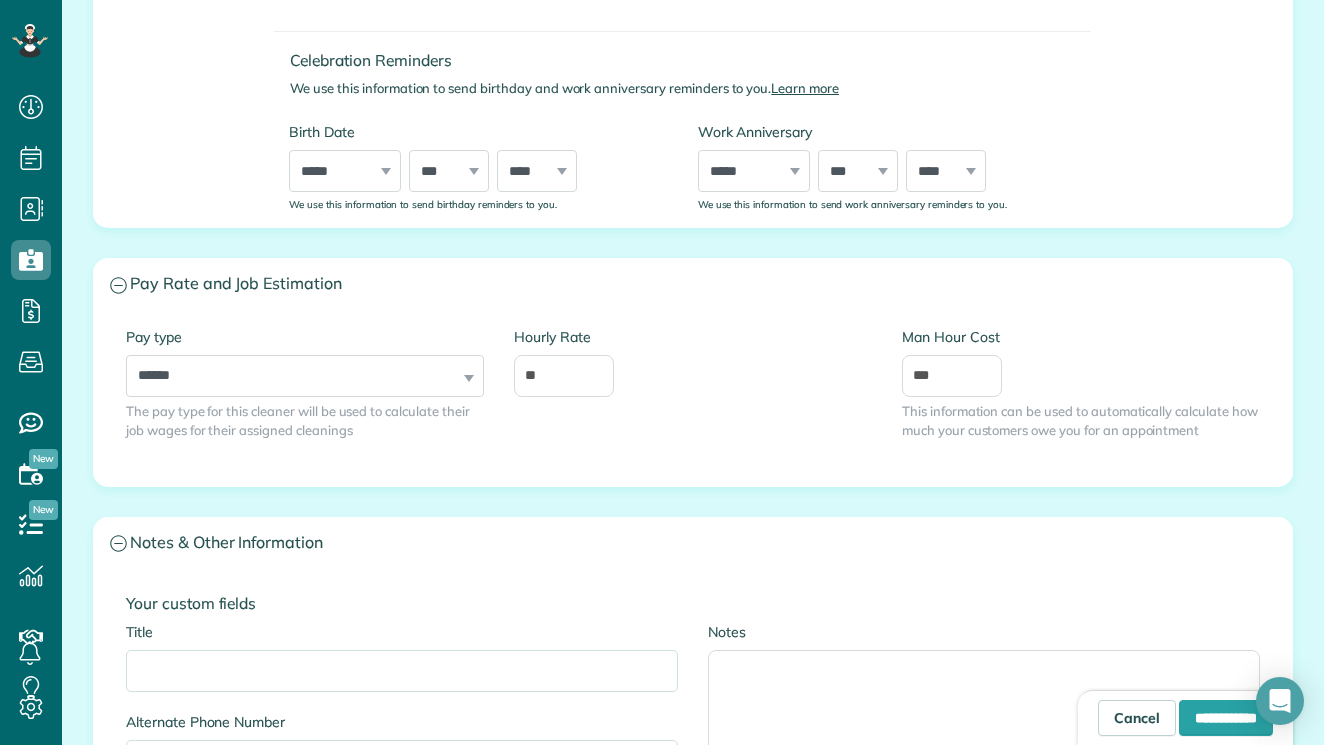 click on "Notes & Other Information" at bounding box center (693, 543) 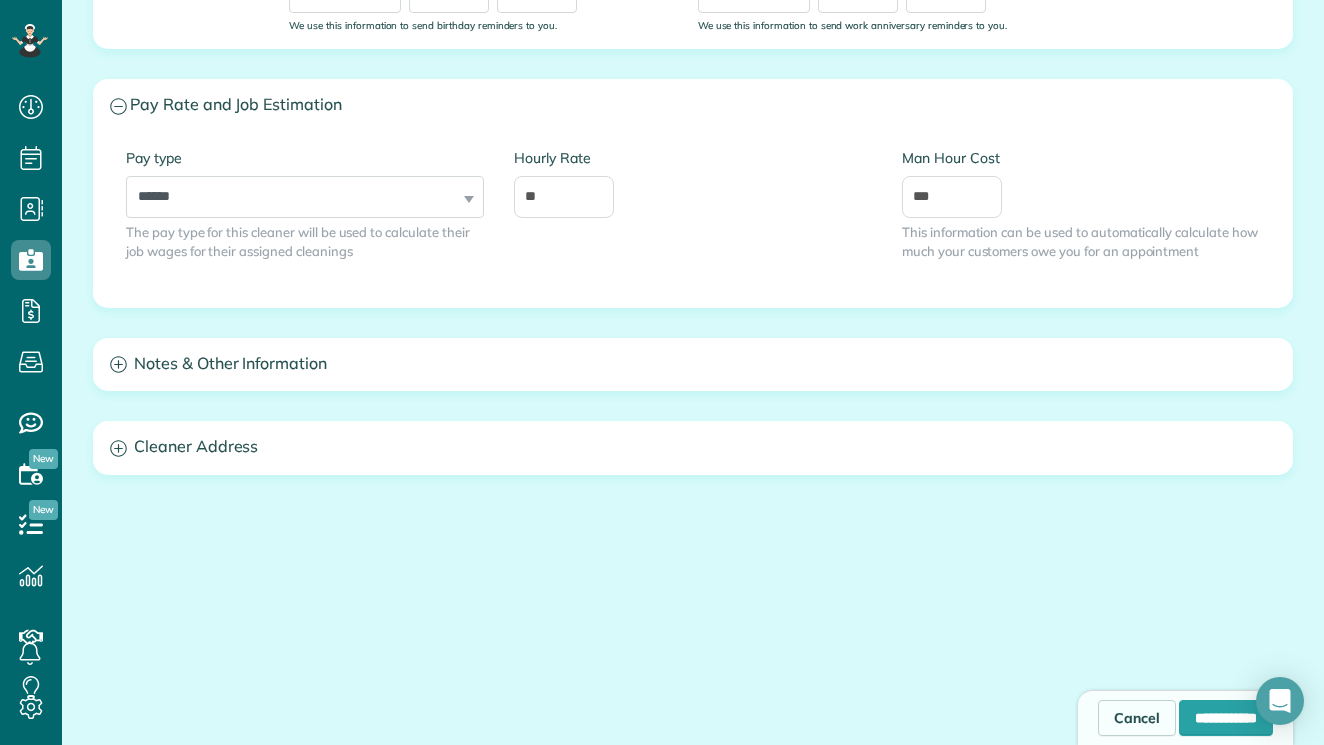 scroll, scrollTop: 938, scrollLeft: 0, axis: vertical 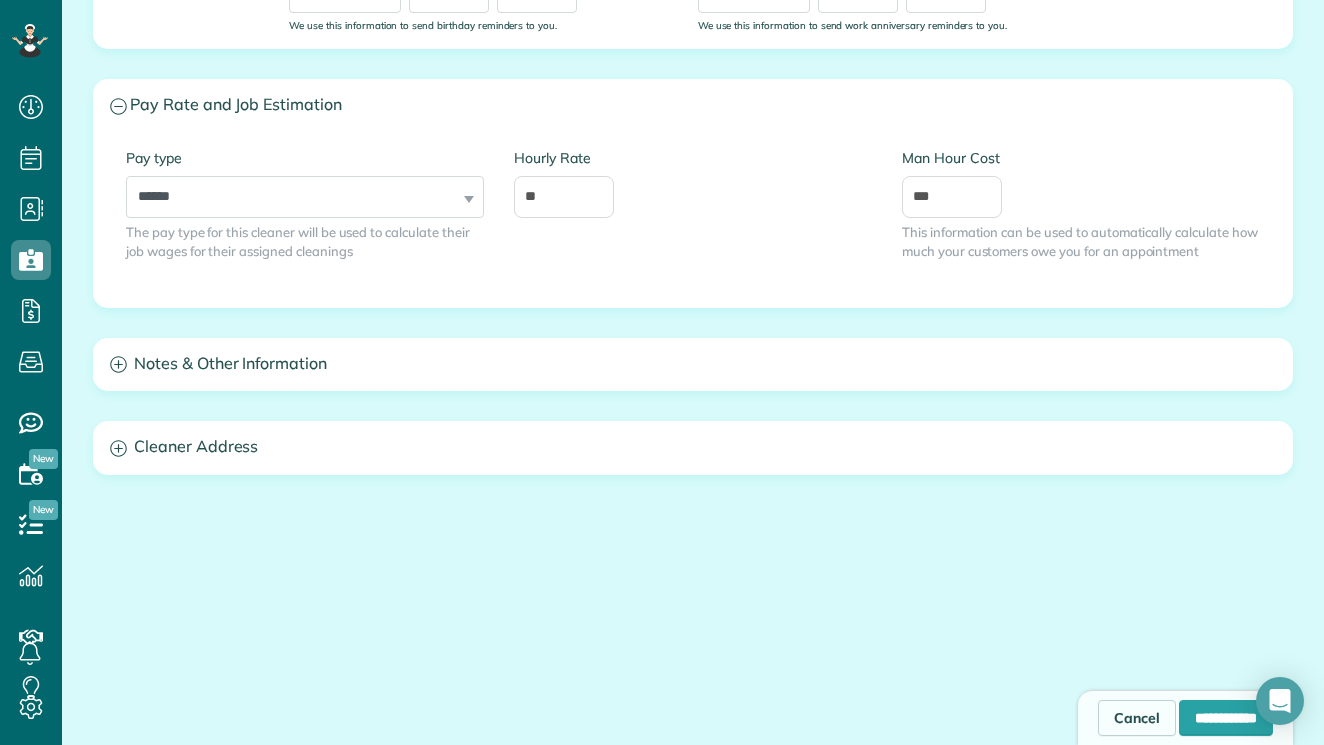click on "Notes & Other Information" at bounding box center [693, 364] 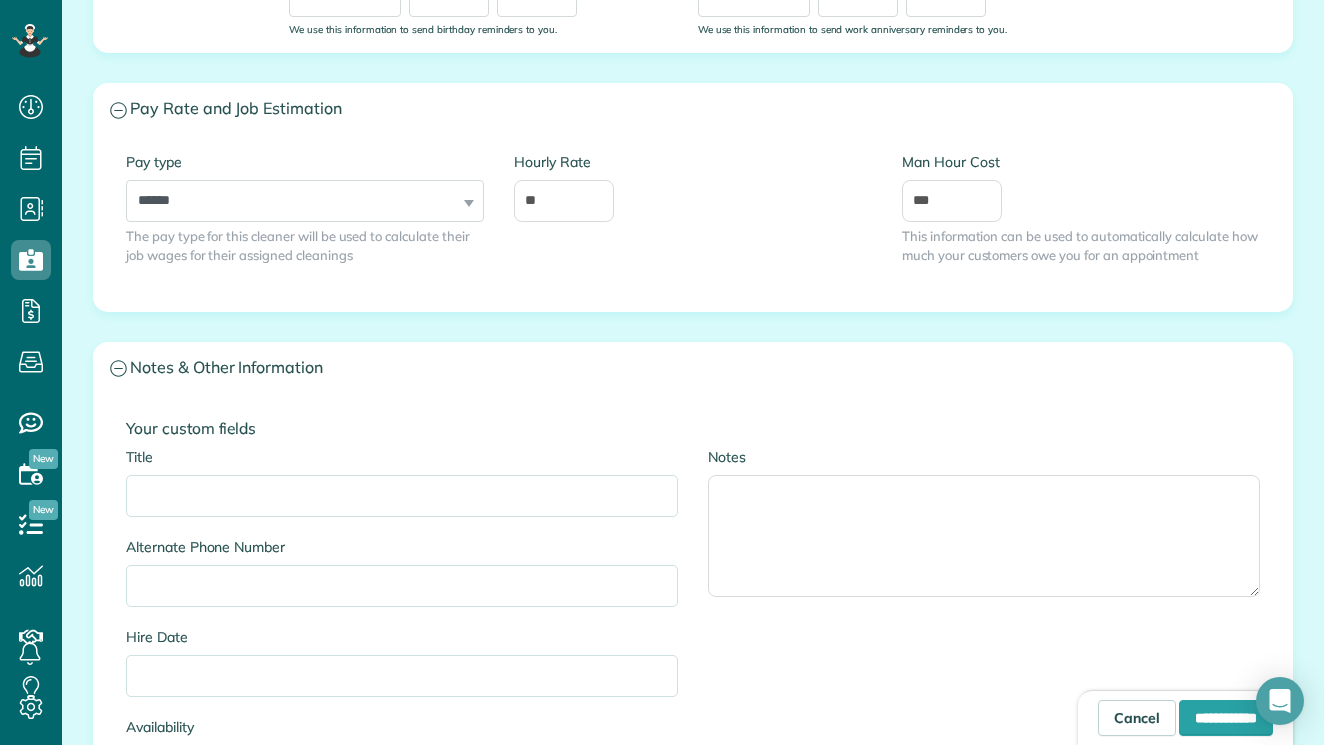 click on "All Cleaners
New Cleaner
Creating a New Employee [4 min]
First Name ****
Last Name *****
Phone Number
Email
Allow this cleaner to sign in using their email and view their schedule?
Password
Password Confirmation
Password Password should contain letters and numbers only and be at least 8 characters long
Password Confirmation" at bounding box center (693, 385) 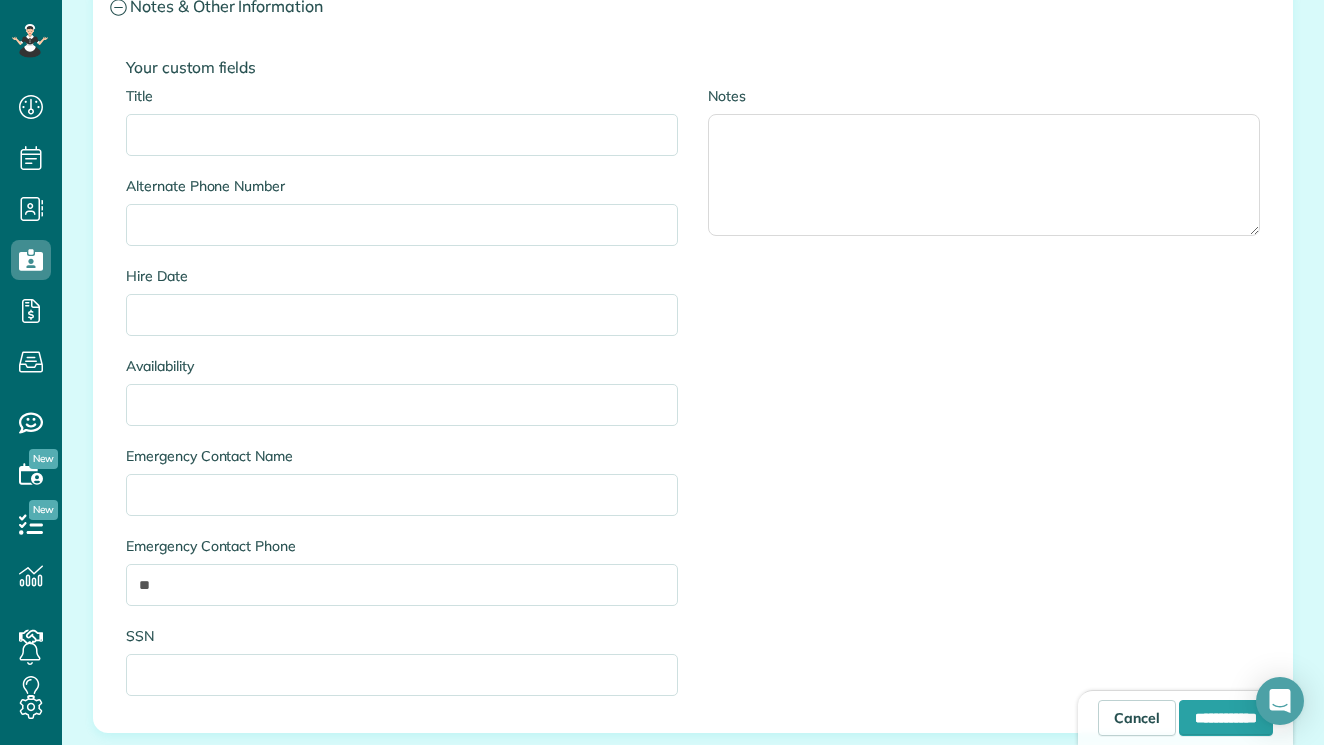 scroll, scrollTop: 1289, scrollLeft: 0, axis: vertical 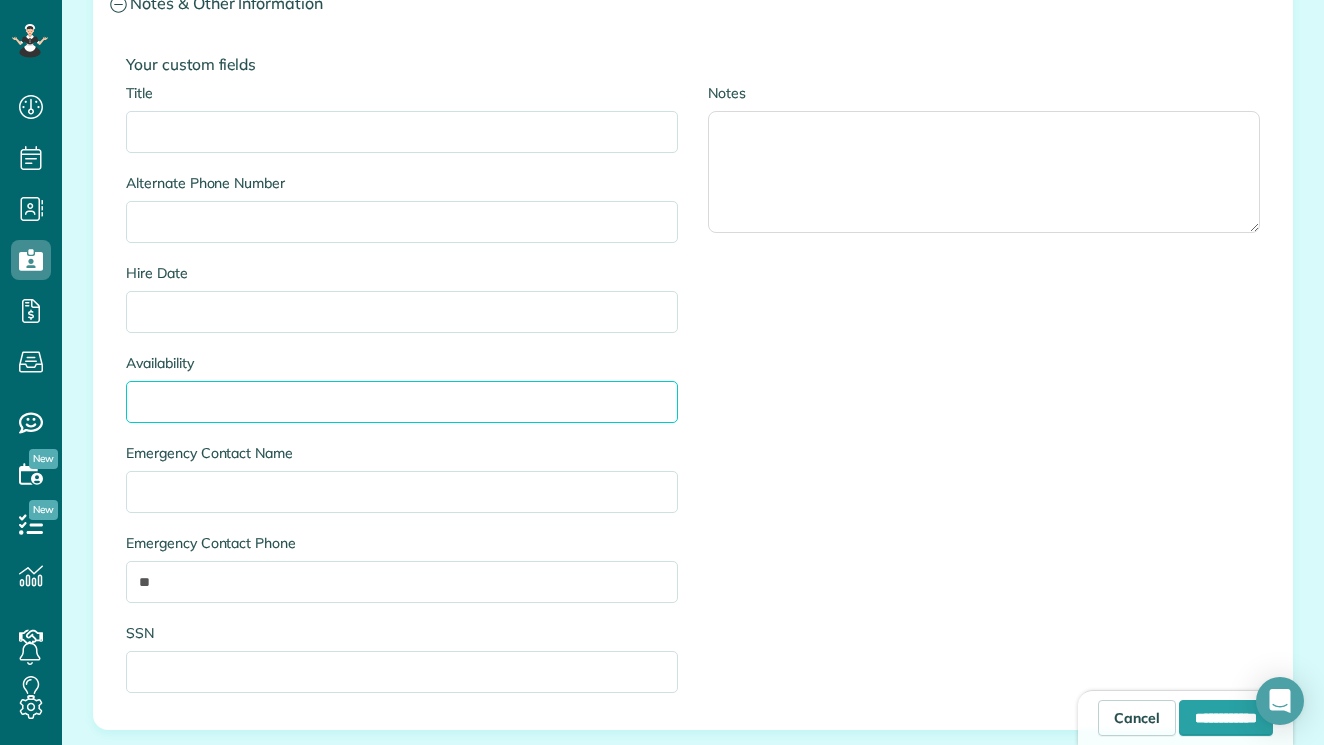 click on "Availability" at bounding box center [402, 402] 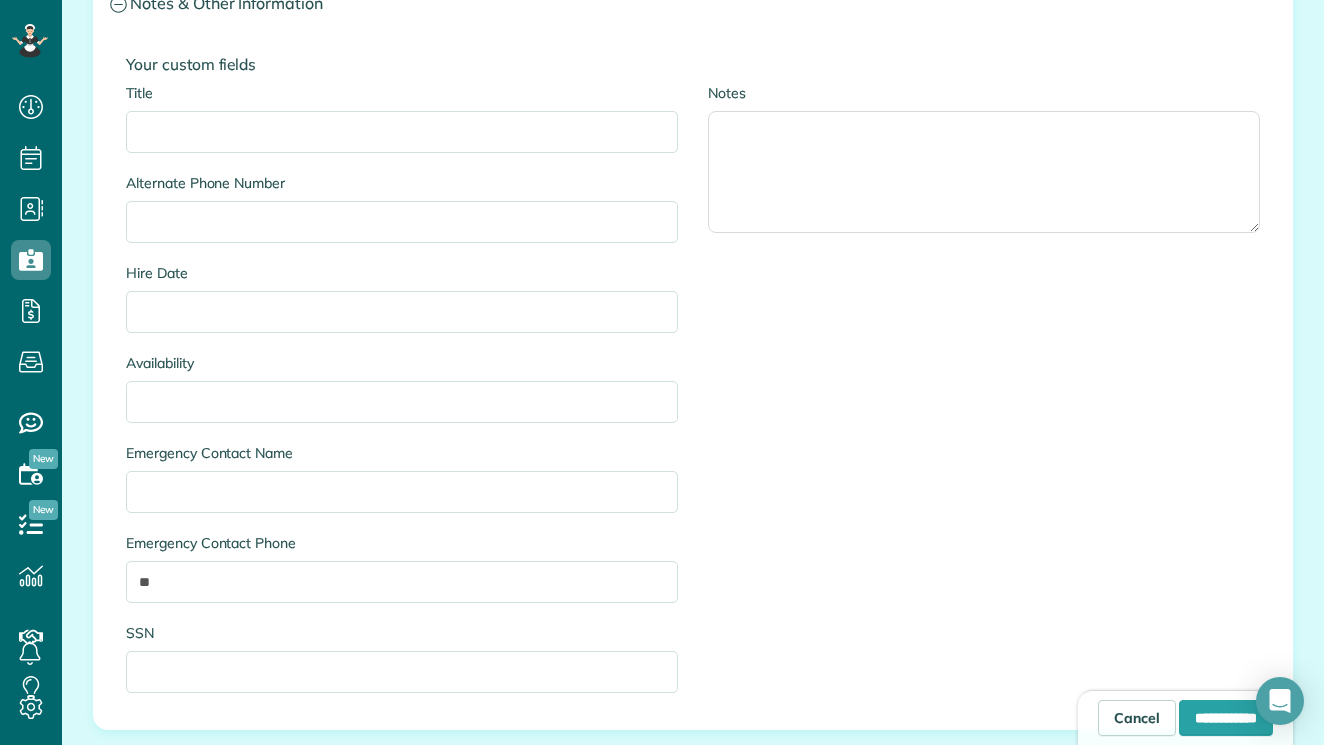 click on "Title
Alternate Phone Number
Hire Date
Availability
Emergency Contact Name
Emergency Contact Phone **
SSN
Notes" at bounding box center [693, 398] 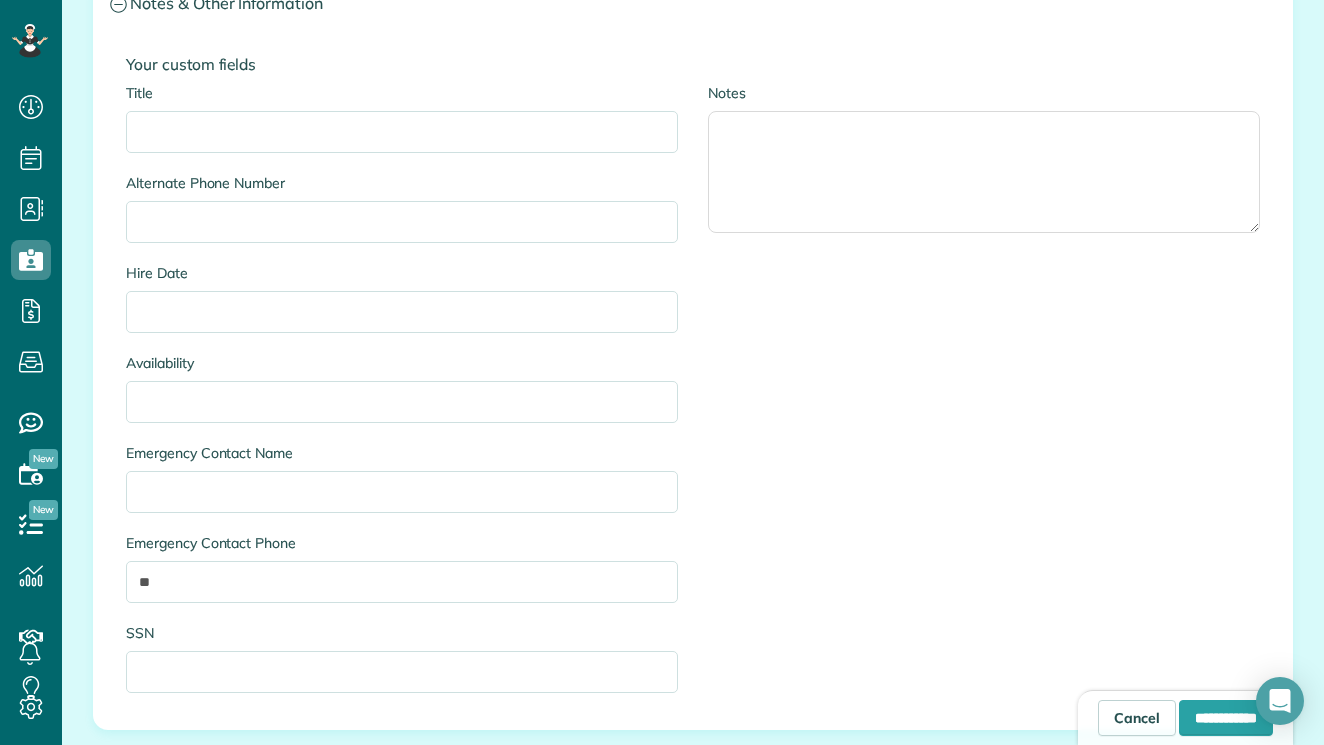 scroll, scrollTop: 1145, scrollLeft: 0, axis: vertical 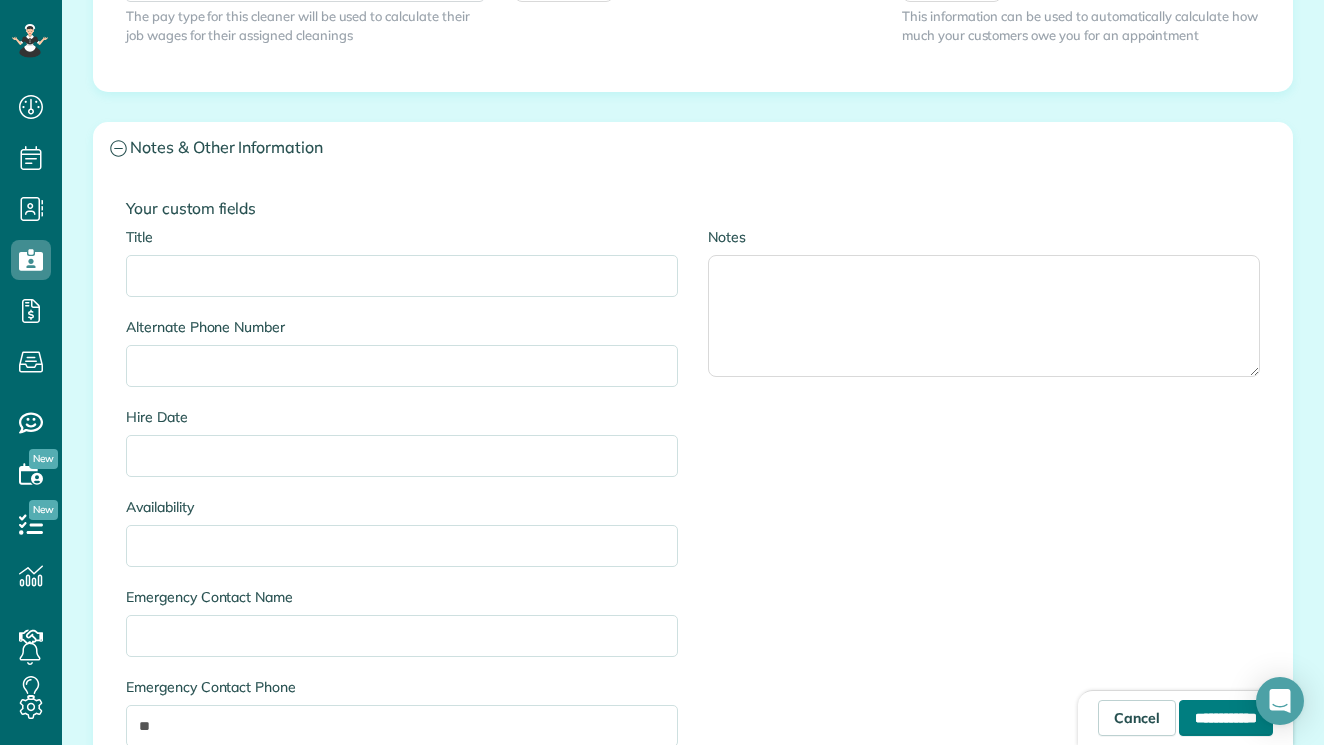 click on "**********" at bounding box center (1226, 718) 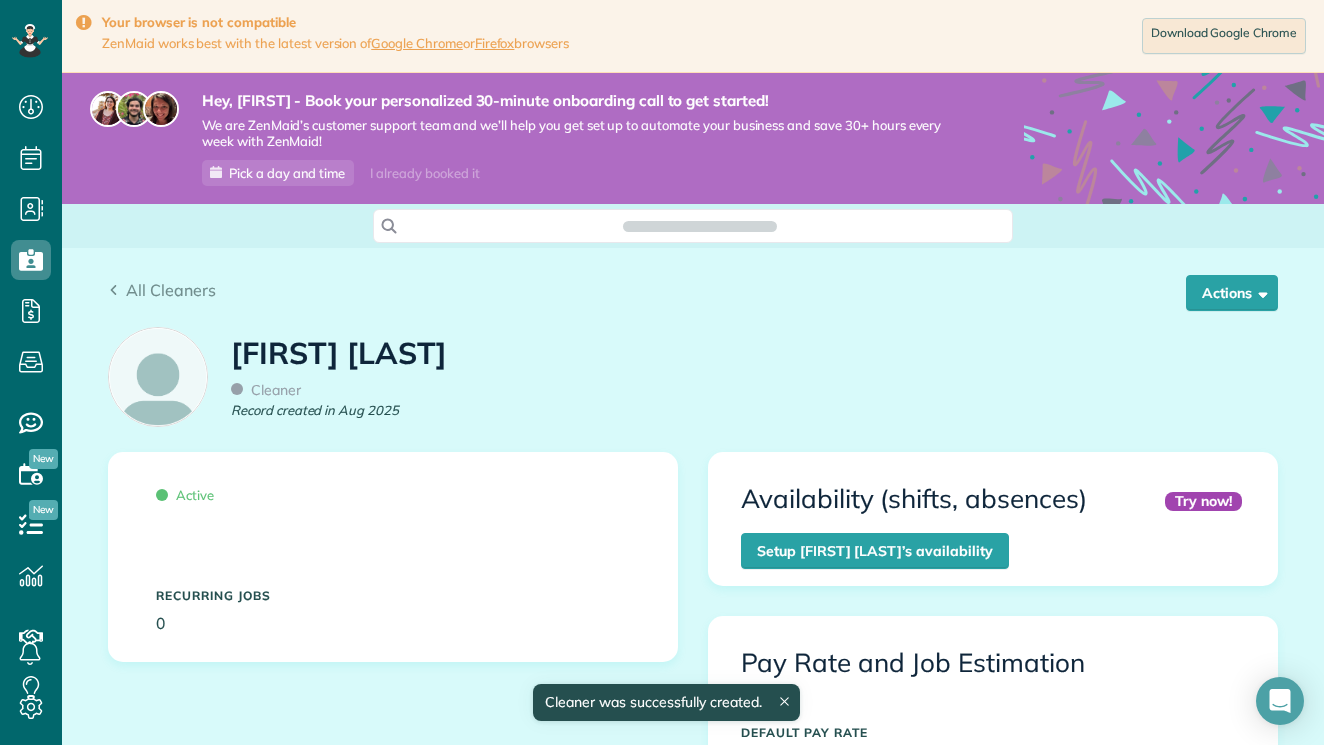 scroll, scrollTop: 0, scrollLeft: 0, axis: both 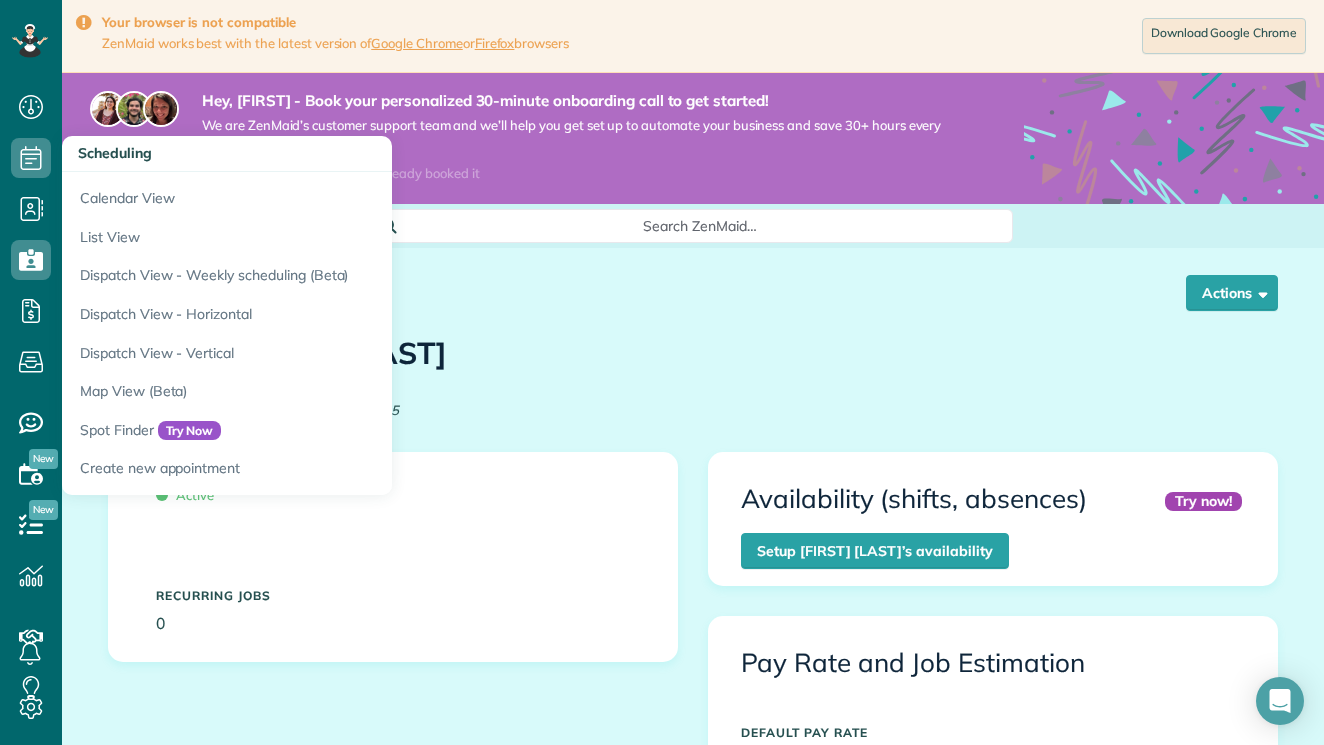 click 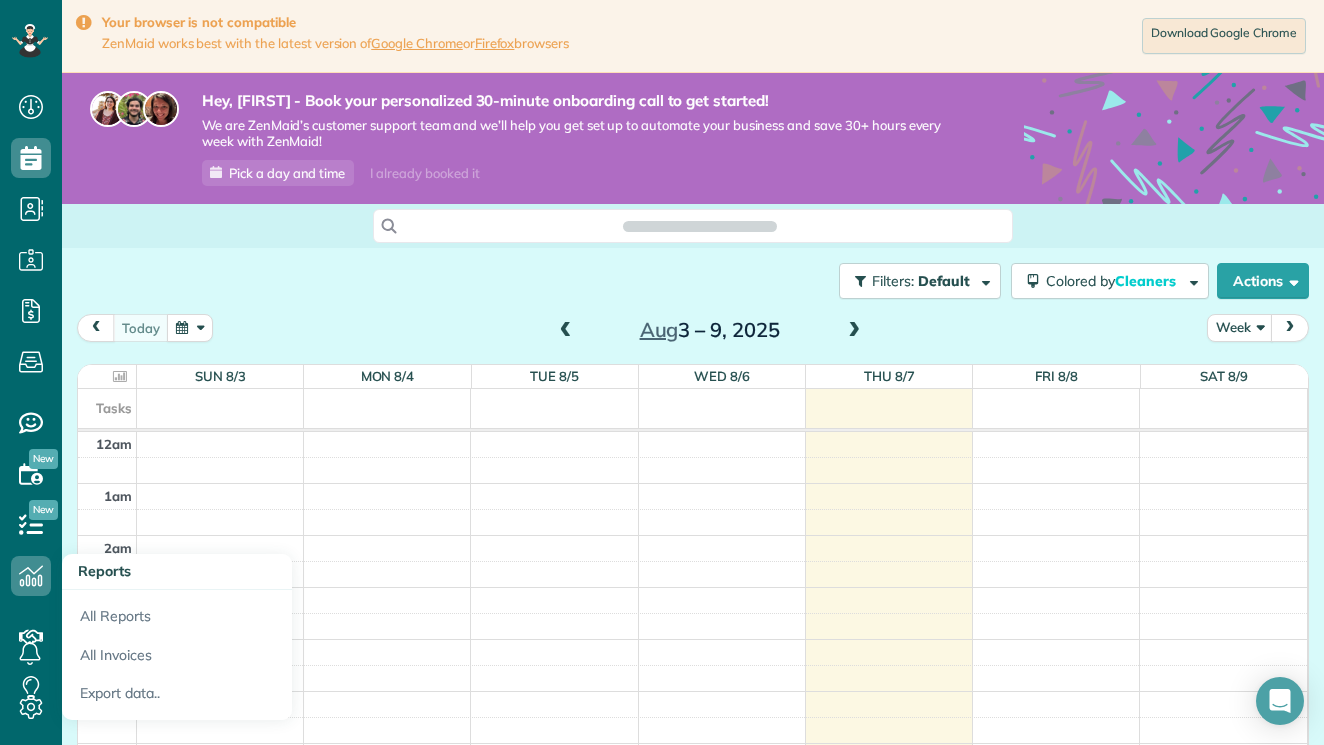 scroll, scrollTop: 0, scrollLeft: 0, axis: both 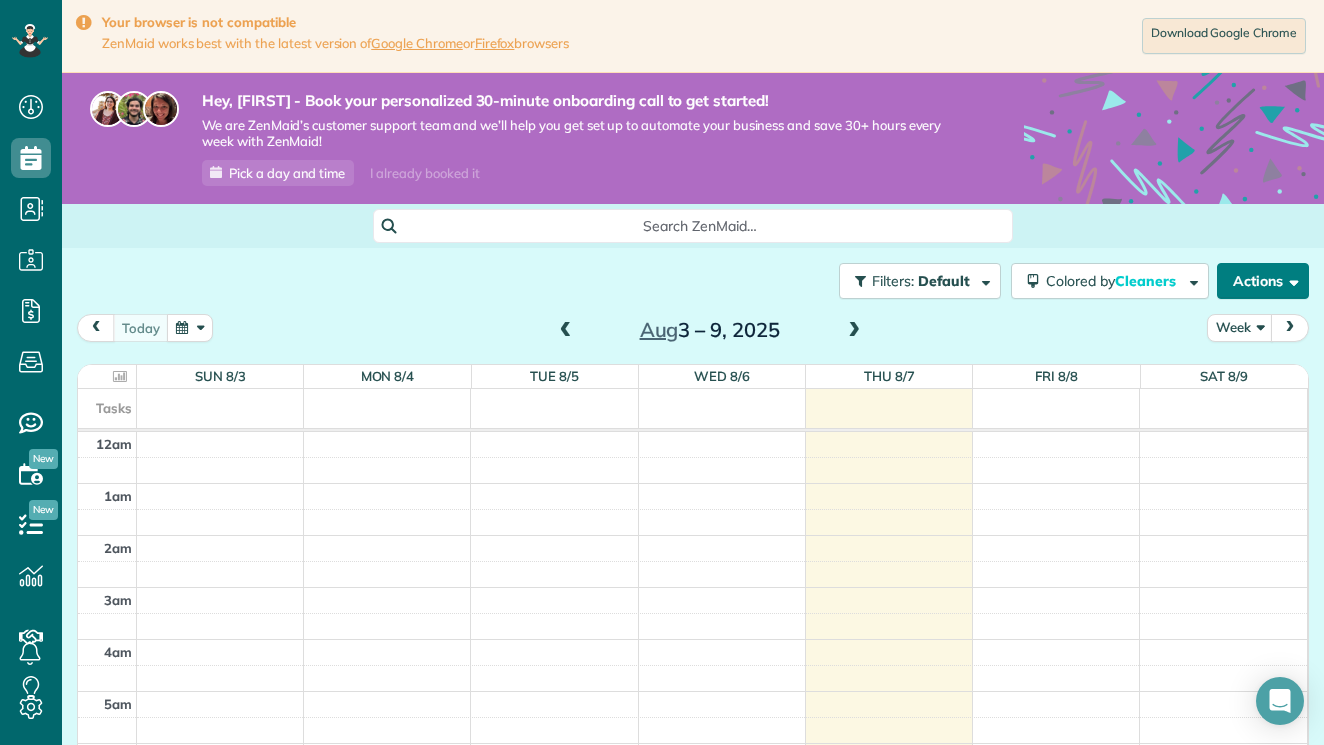 click on "Actions" at bounding box center (1263, 281) 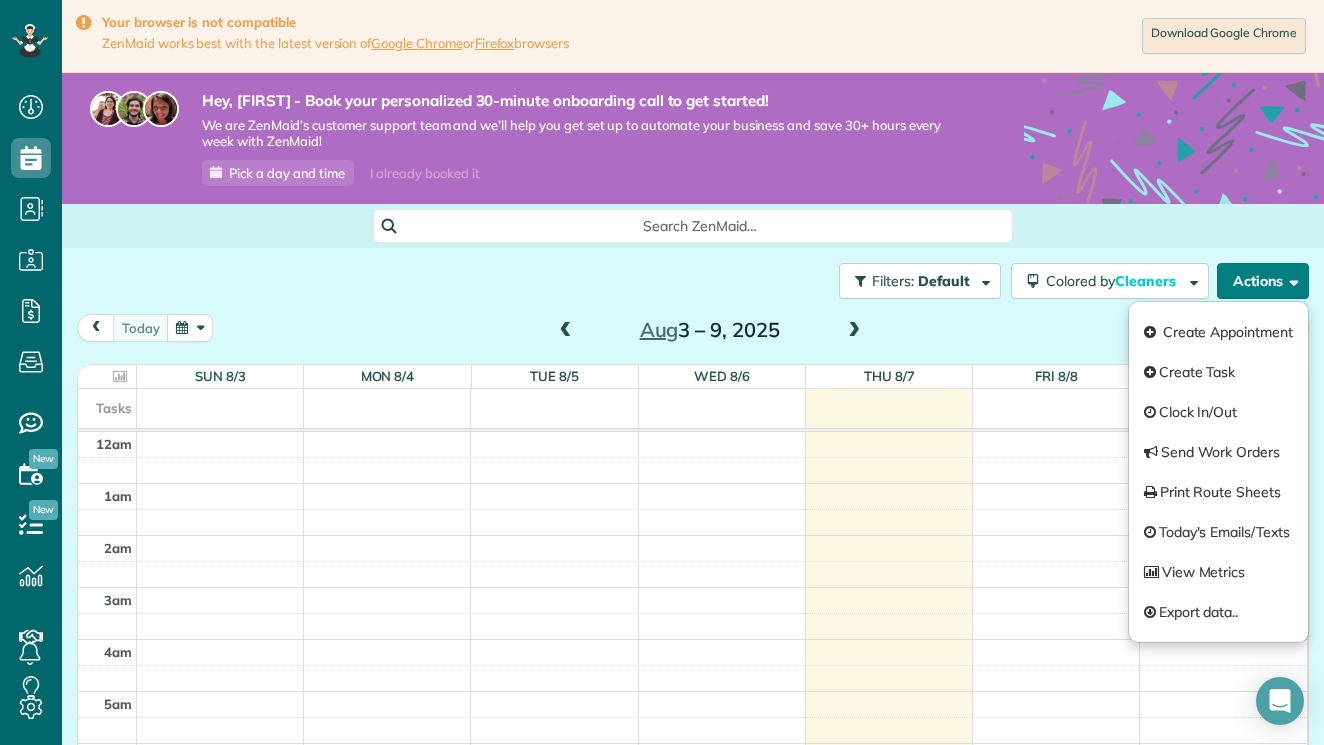 scroll, scrollTop: 745, scrollLeft: 62, axis: both 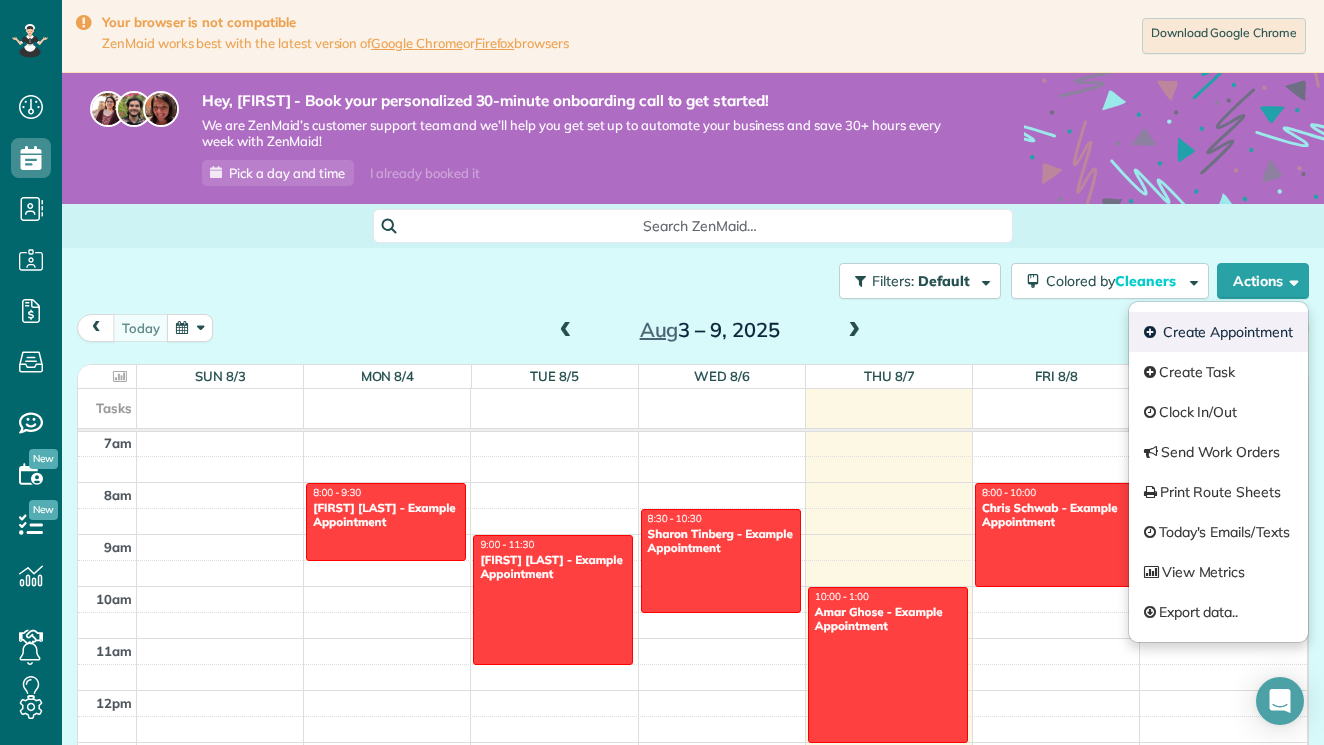 click on "Create Appointment" at bounding box center (1218, 332) 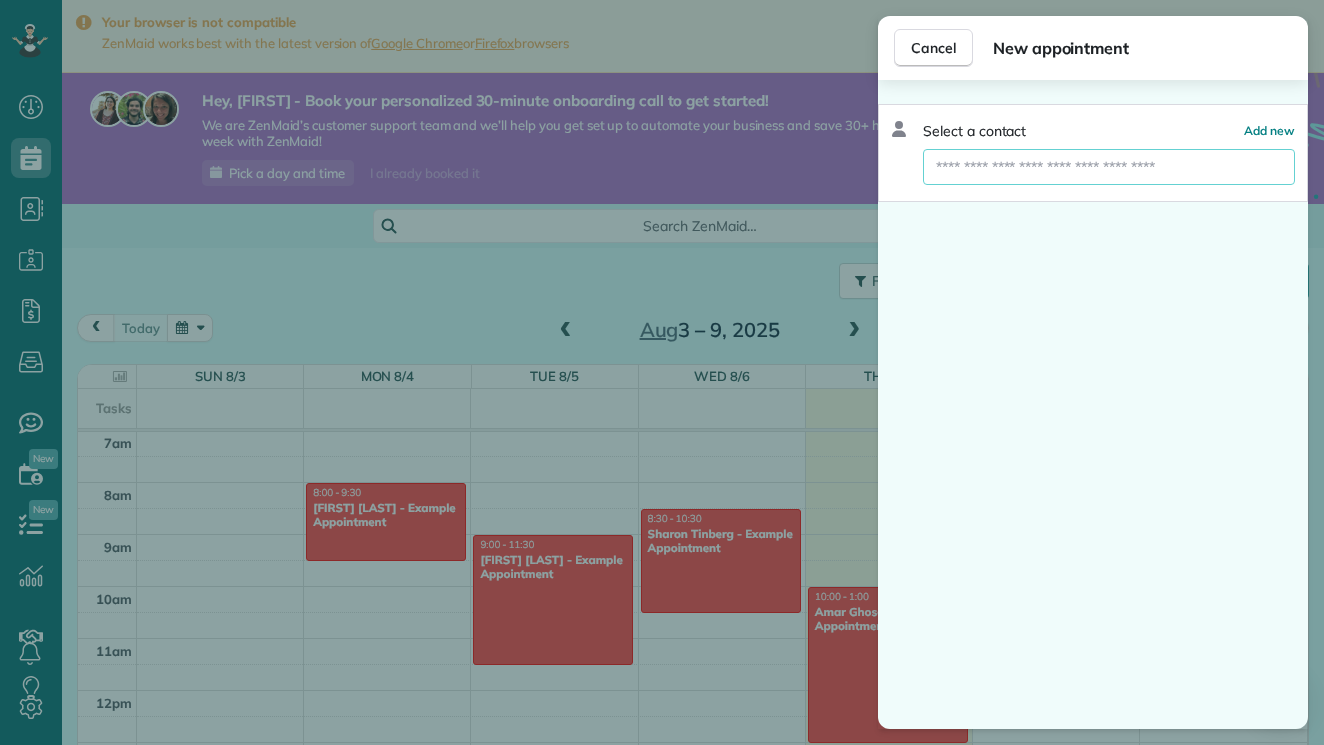 click at bounding box center [1109, 167] 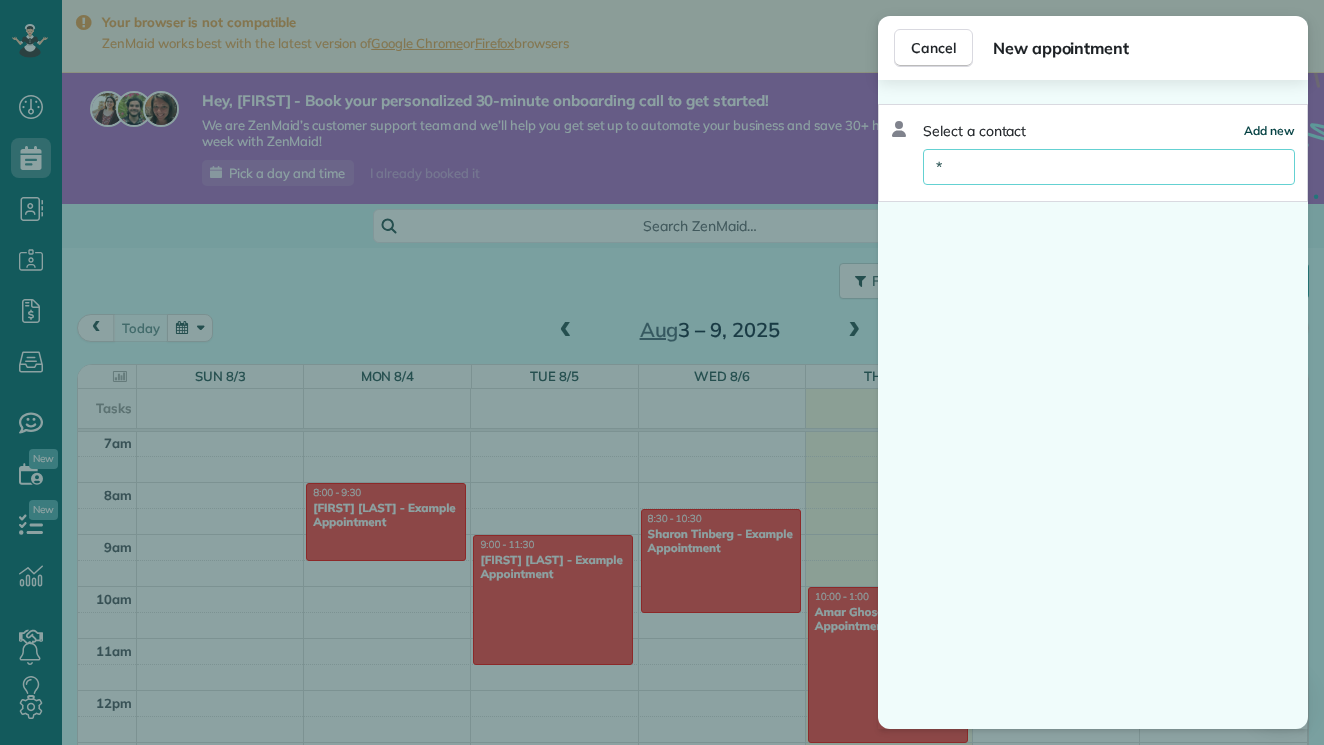 drag, startPoint x: 1015, startPoint y: 168, endPoint x: 1253, endPoint y: 136, distance: 240.14163 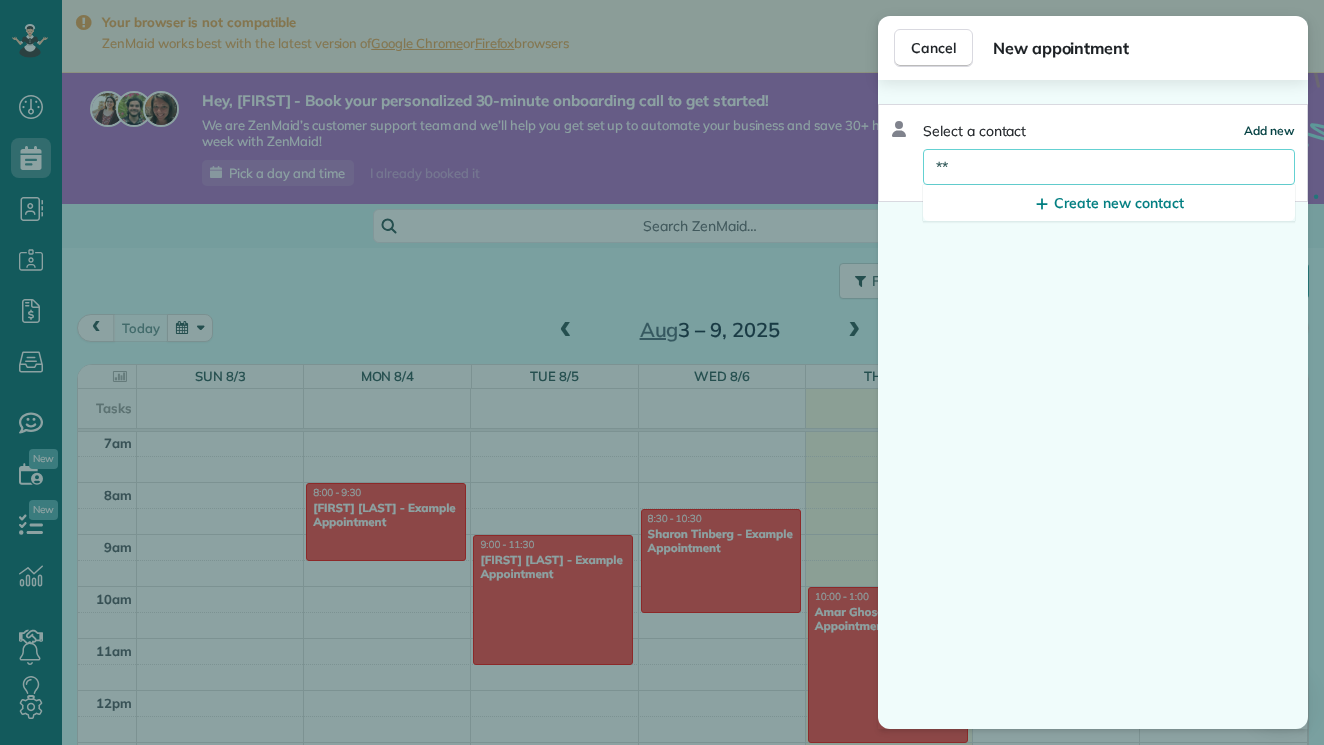click on "Add new" at bounding box center (1269, 130) 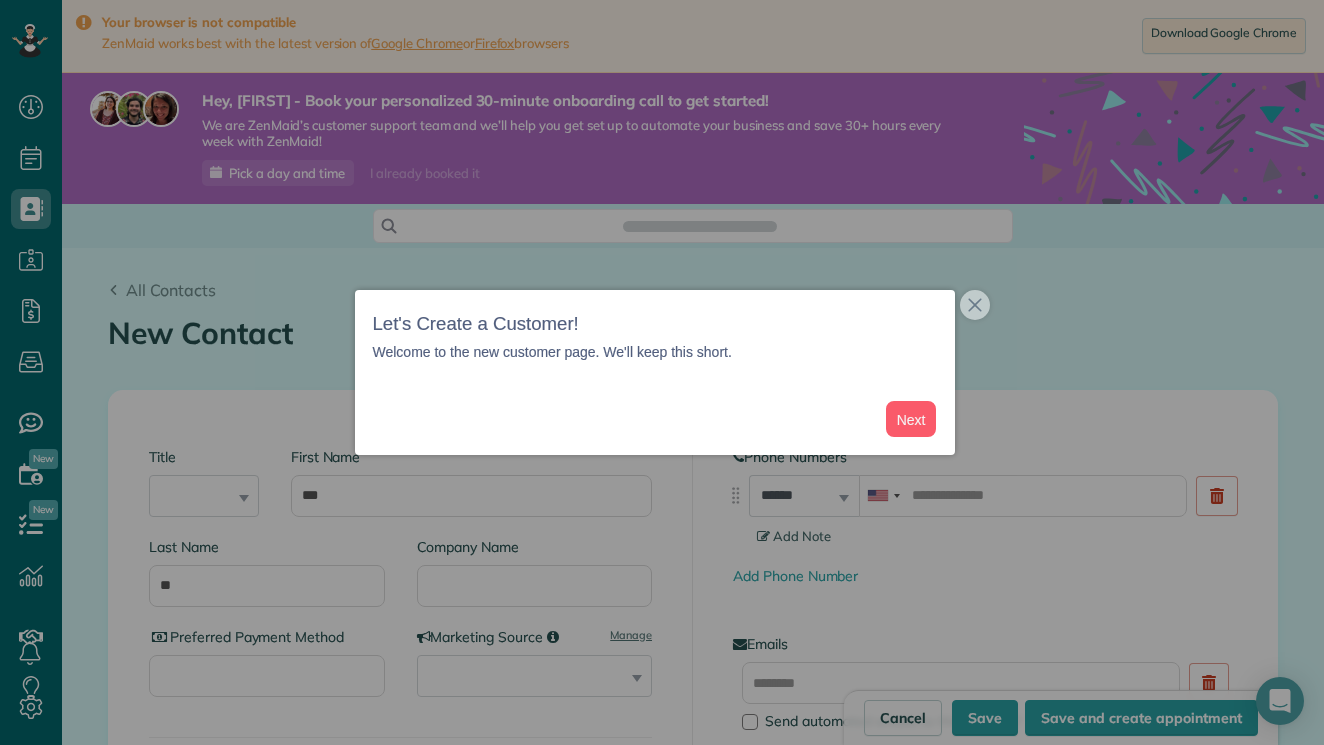 scroll, scrollTop: 0, scrollLeft: 0, axis: both 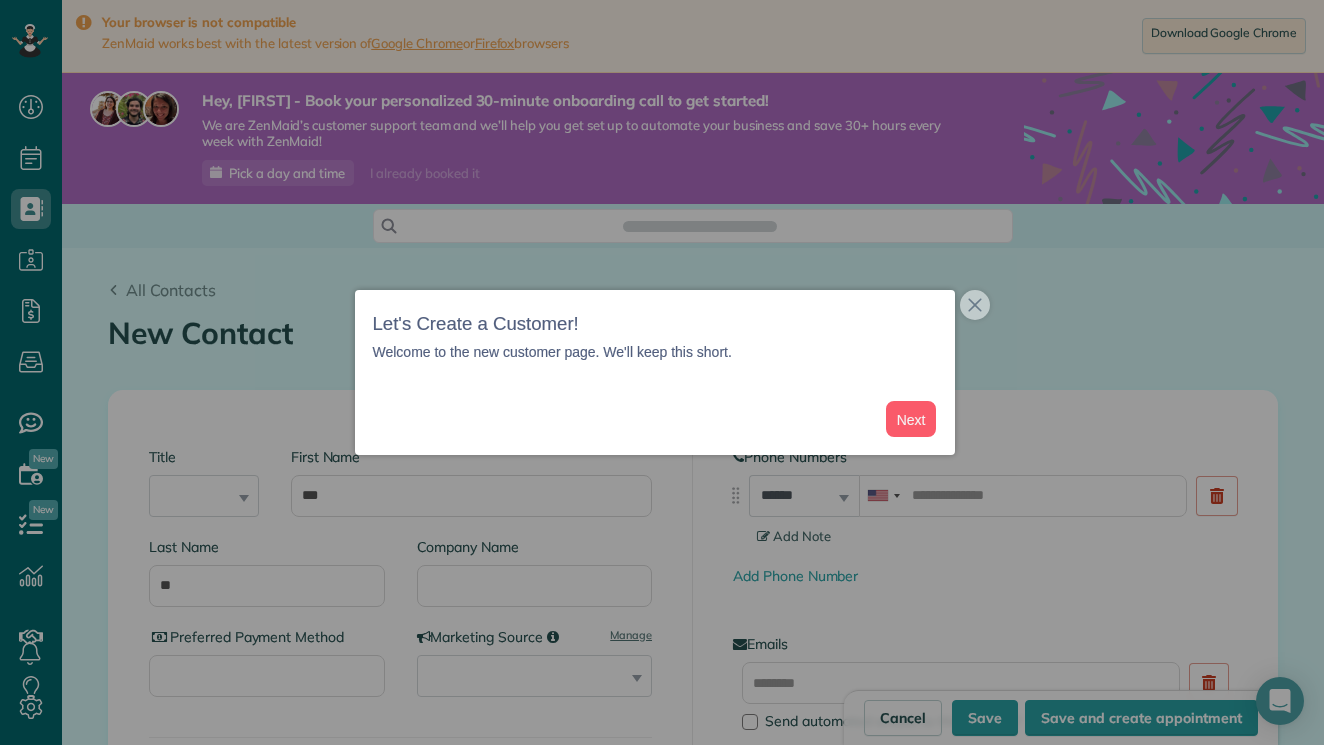 click at bounding box center (662, 372) 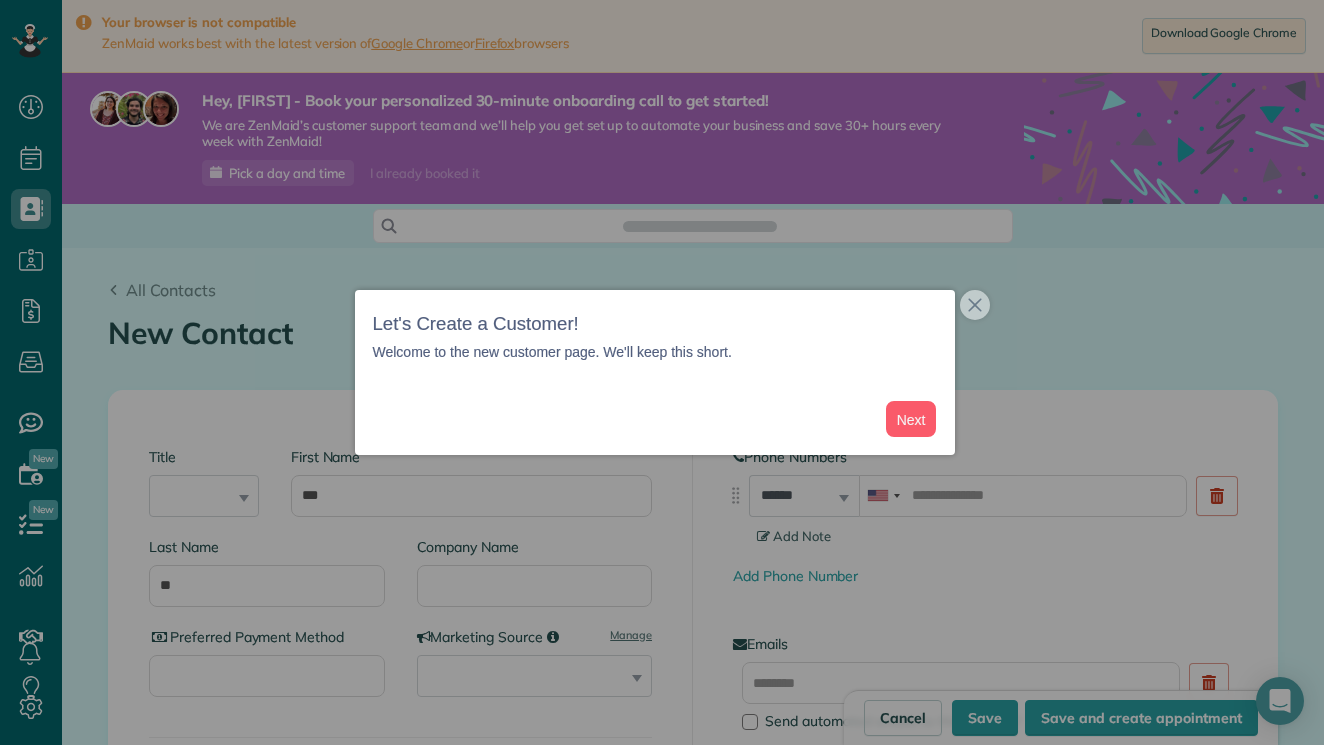 click at bounding box center (662, 372) 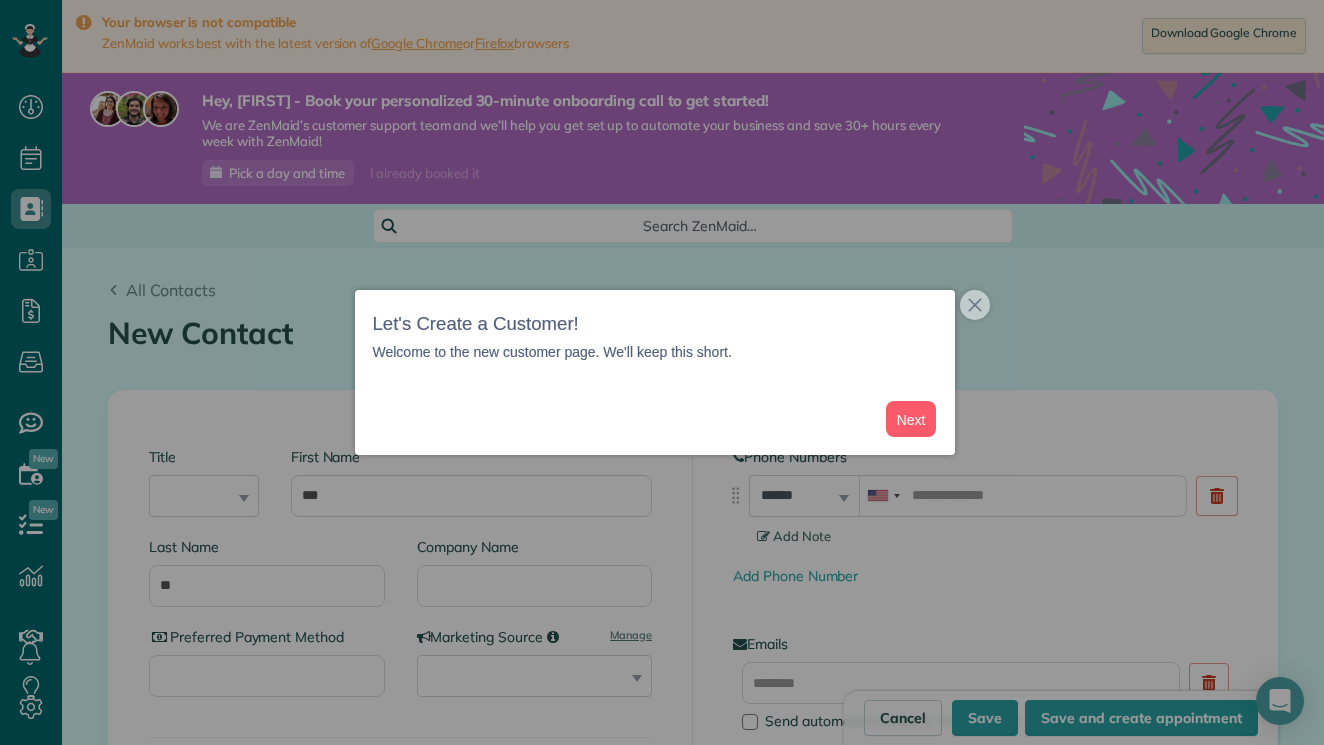 click at bounding box center [662, 372] 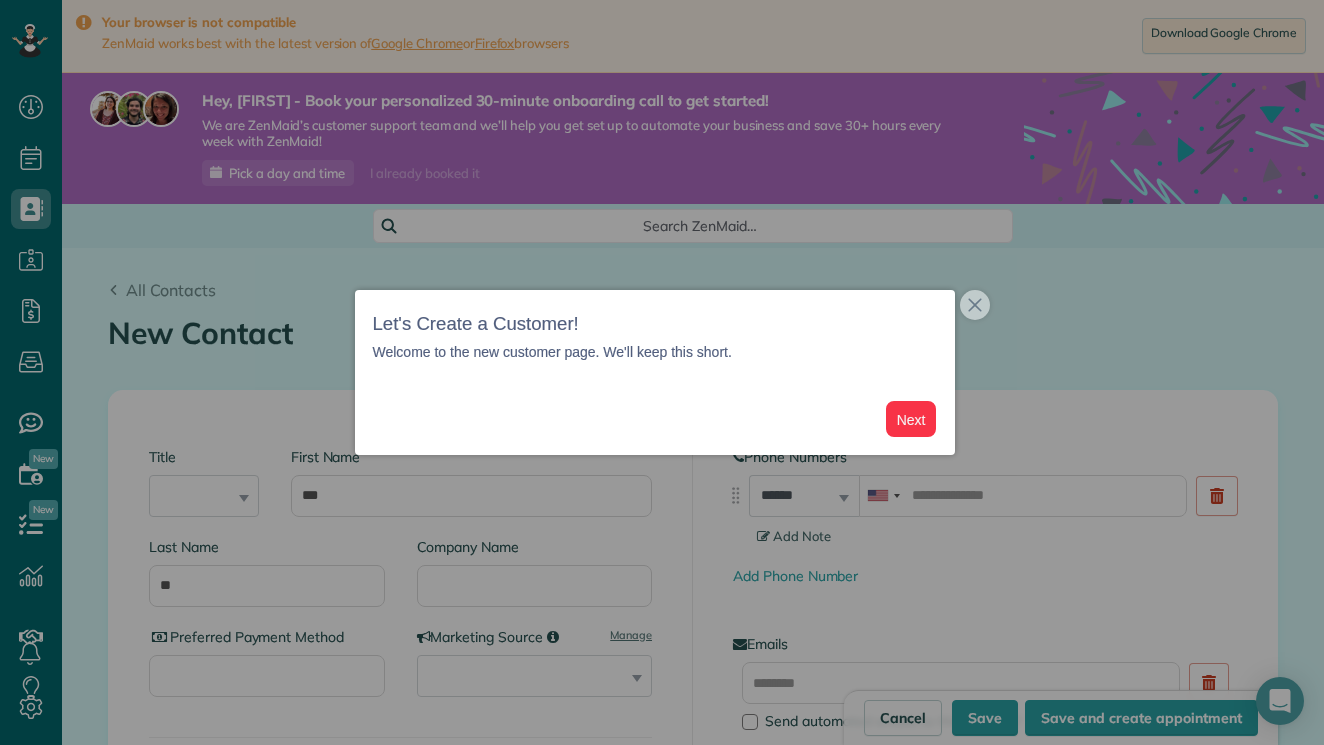 click at bounding box center (662, 372) 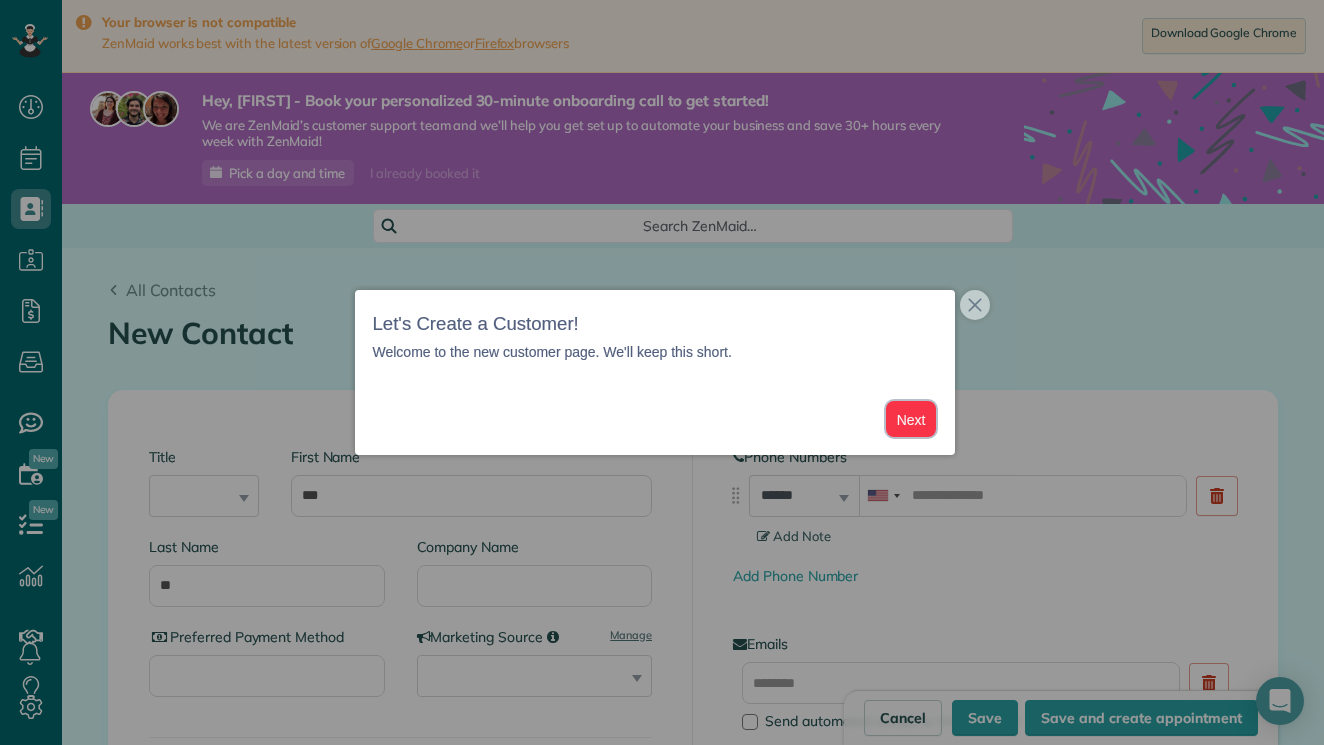 click on "Next" at bounding box center [911, 419] 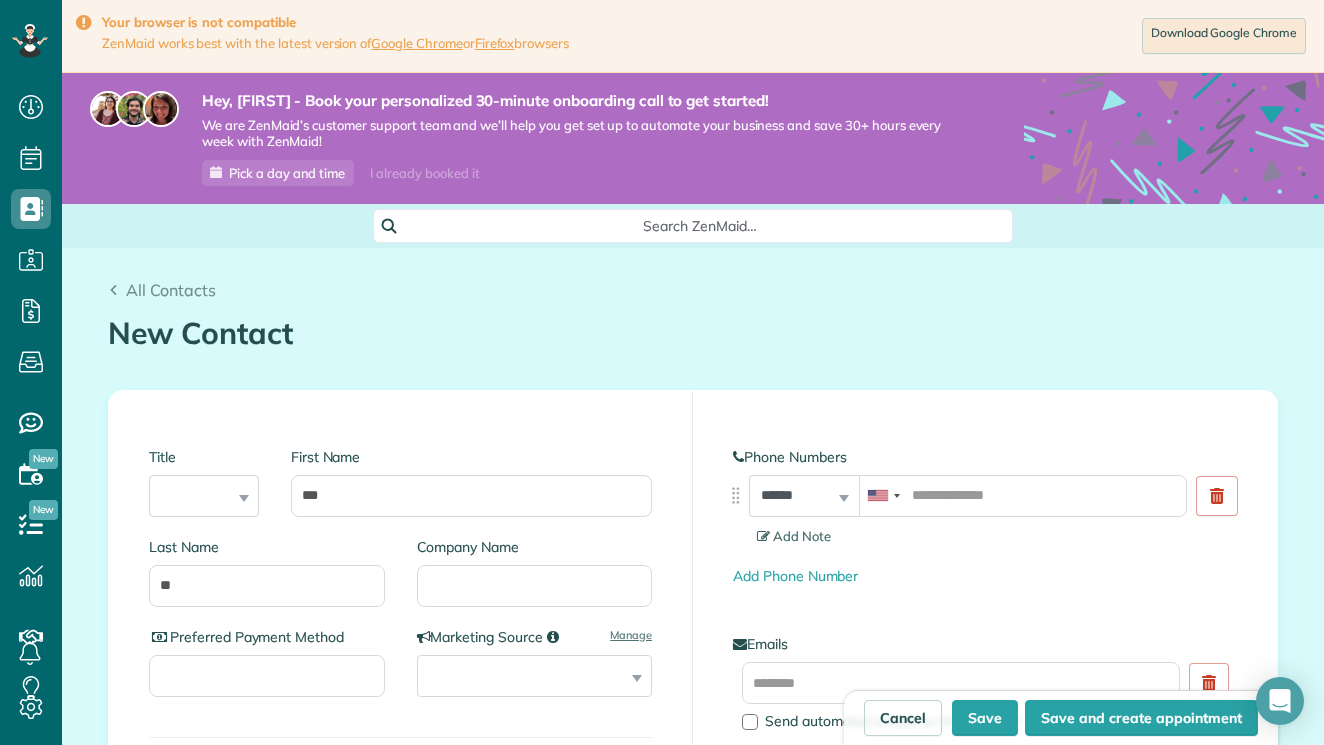 click on "**********" at bounding box center (985, 736) 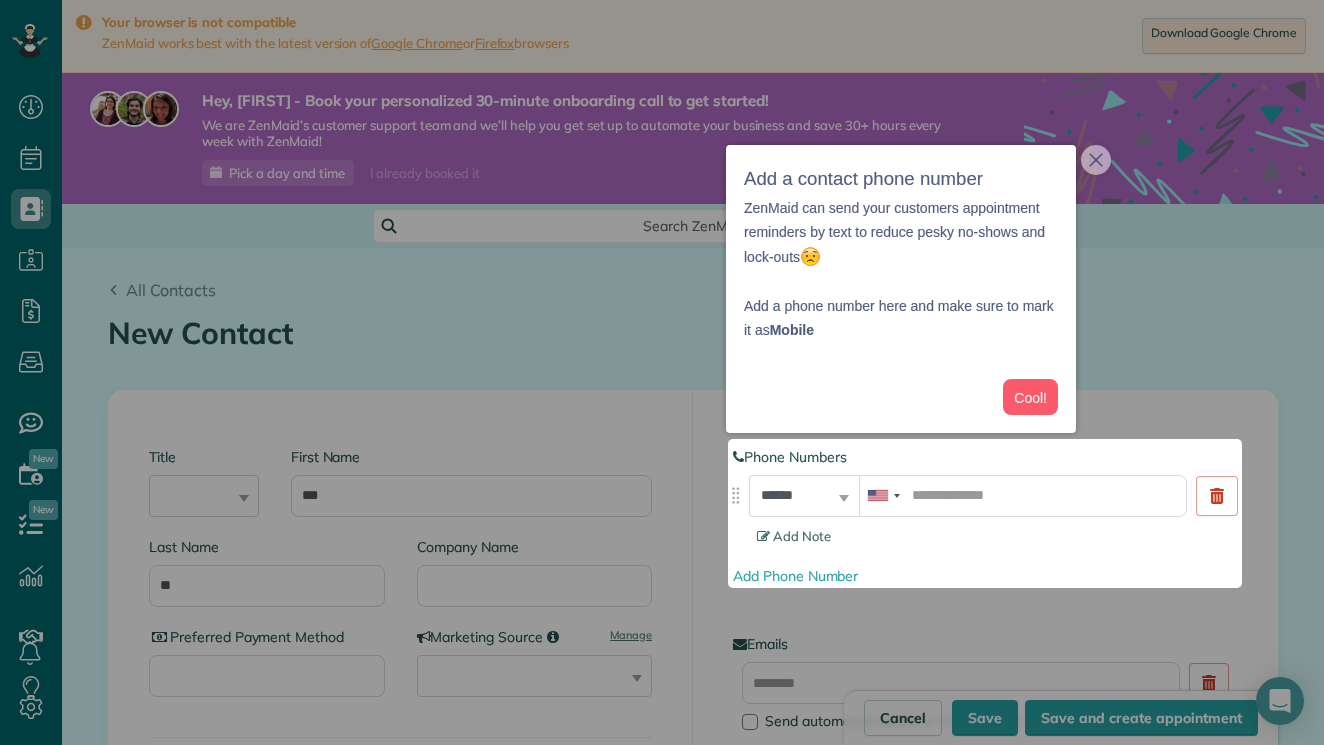 scroll, scrollTop: 141, scrollLeft: 0, axis: vertical 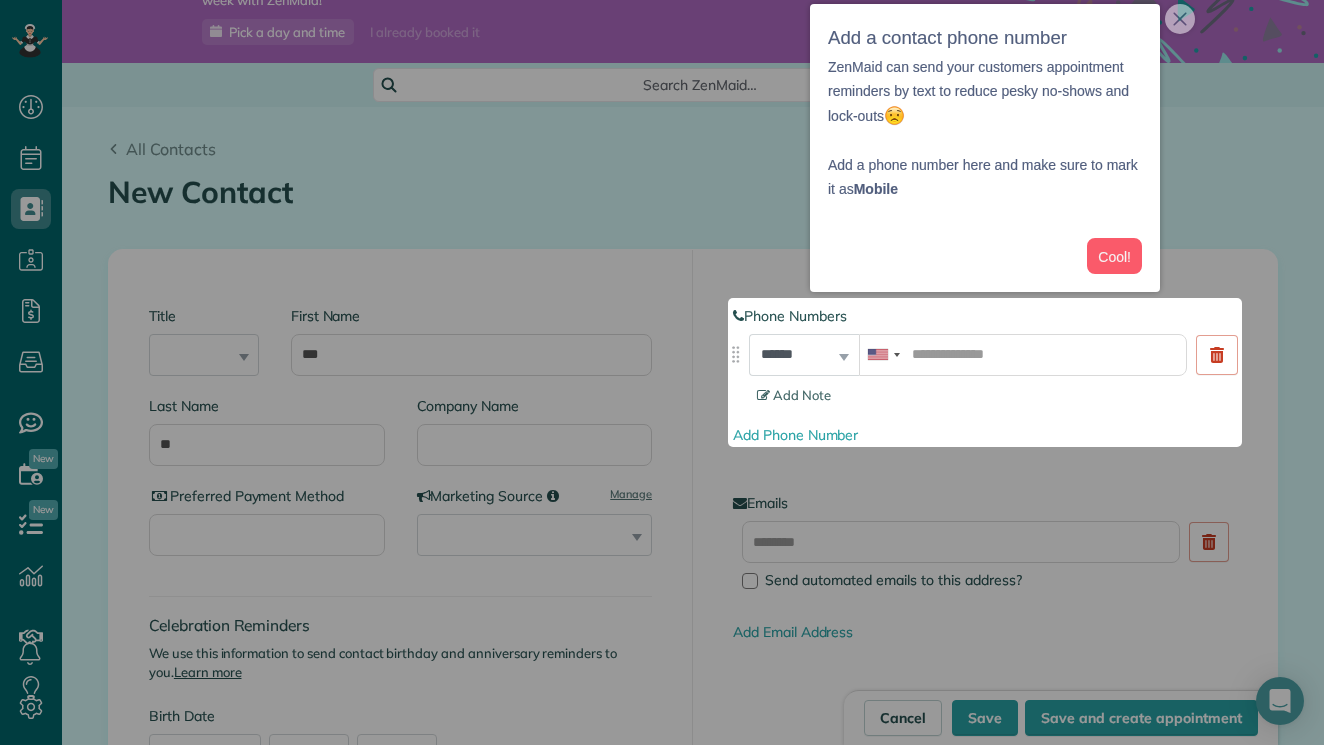 click on "Add Note" at bounding box center (997, 395) 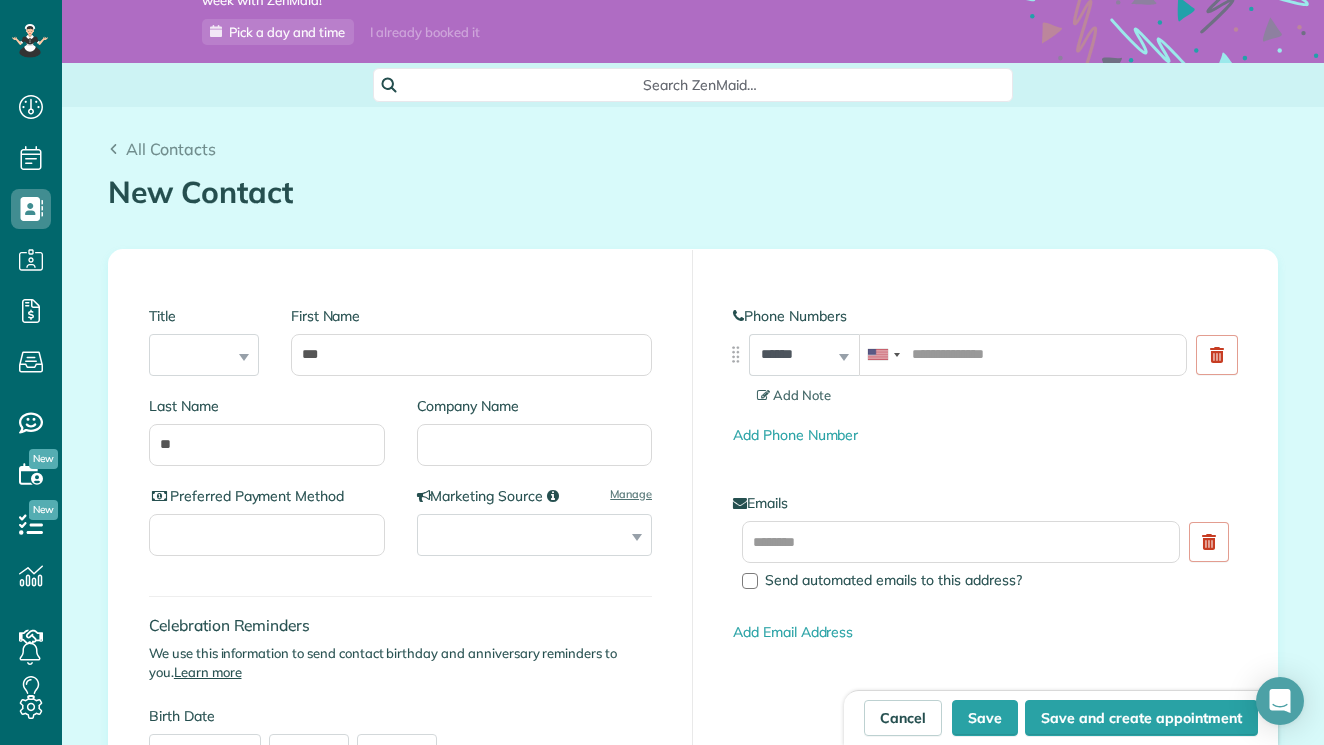 click on "**********" at bounding box center (985, 595) 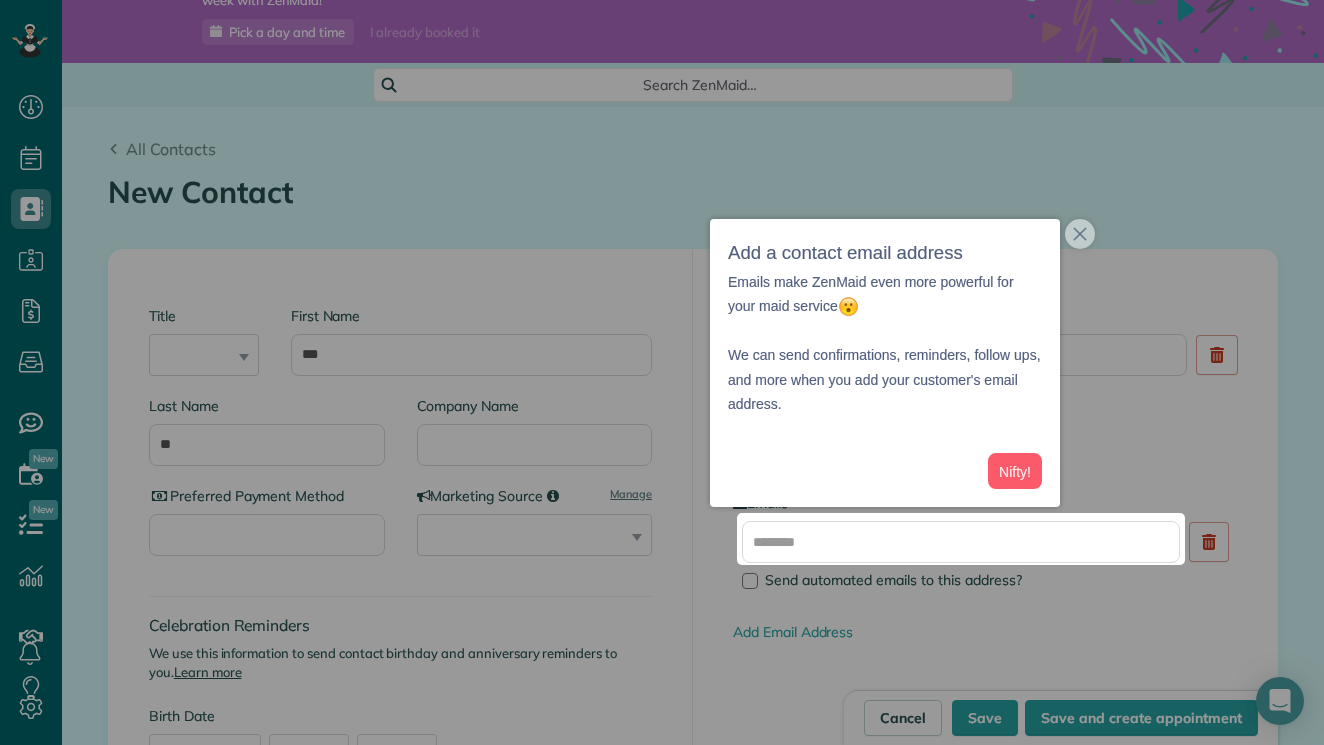 click at bounding box center (662, 256) 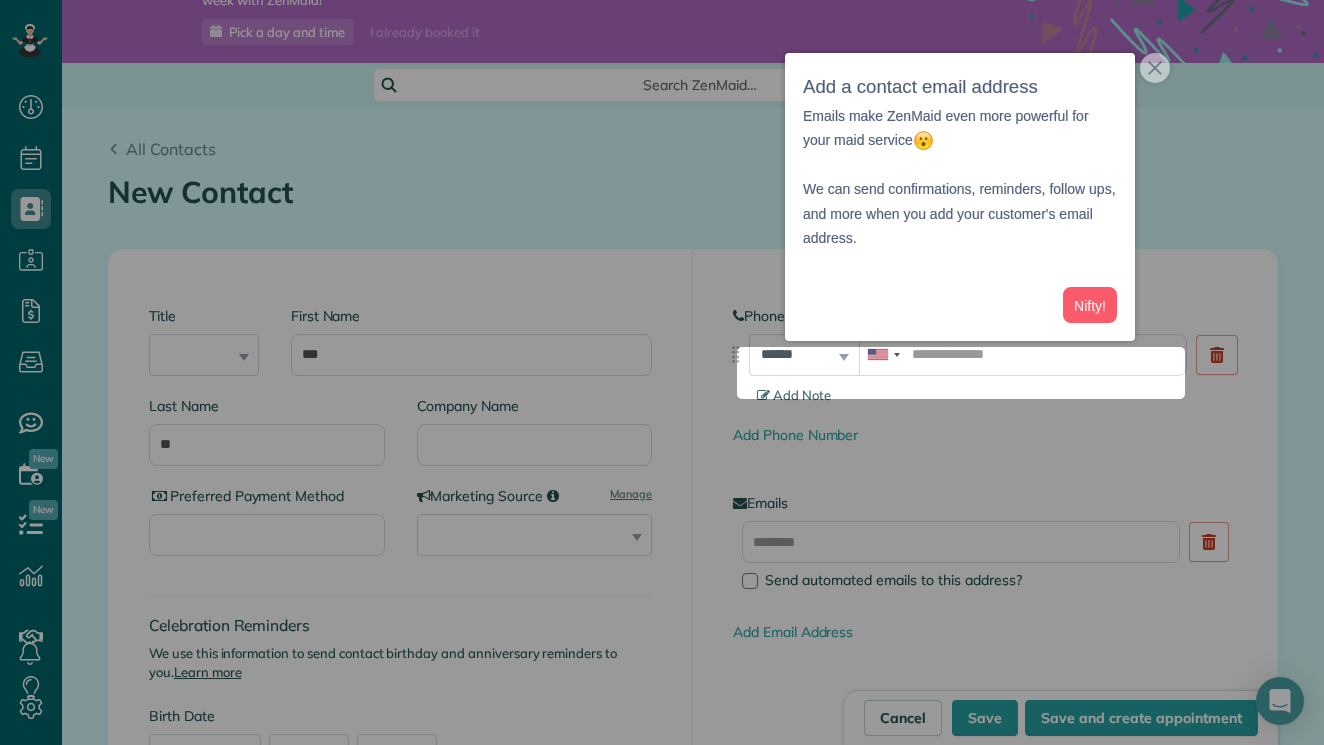 click at bounding box center (662, 572) 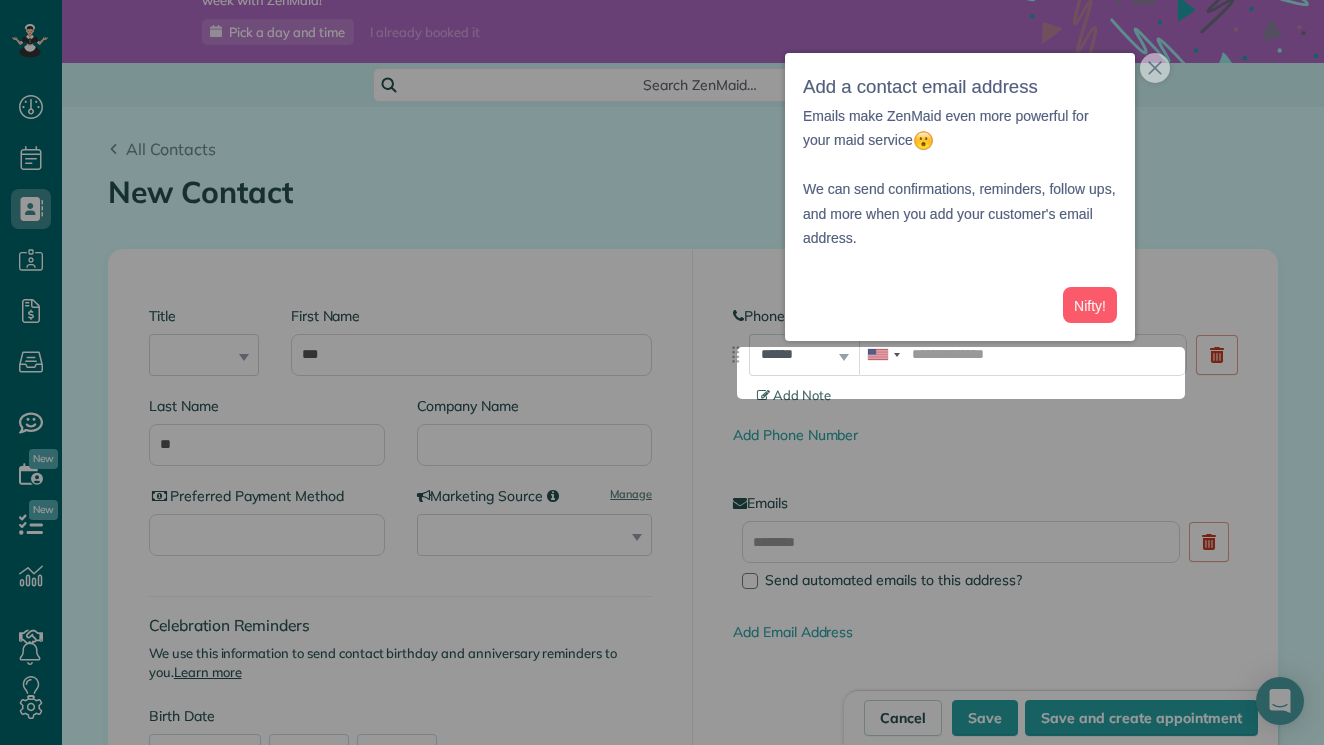 scroll, scrollTop: 307, scrollLeft: 0, axis: vertical 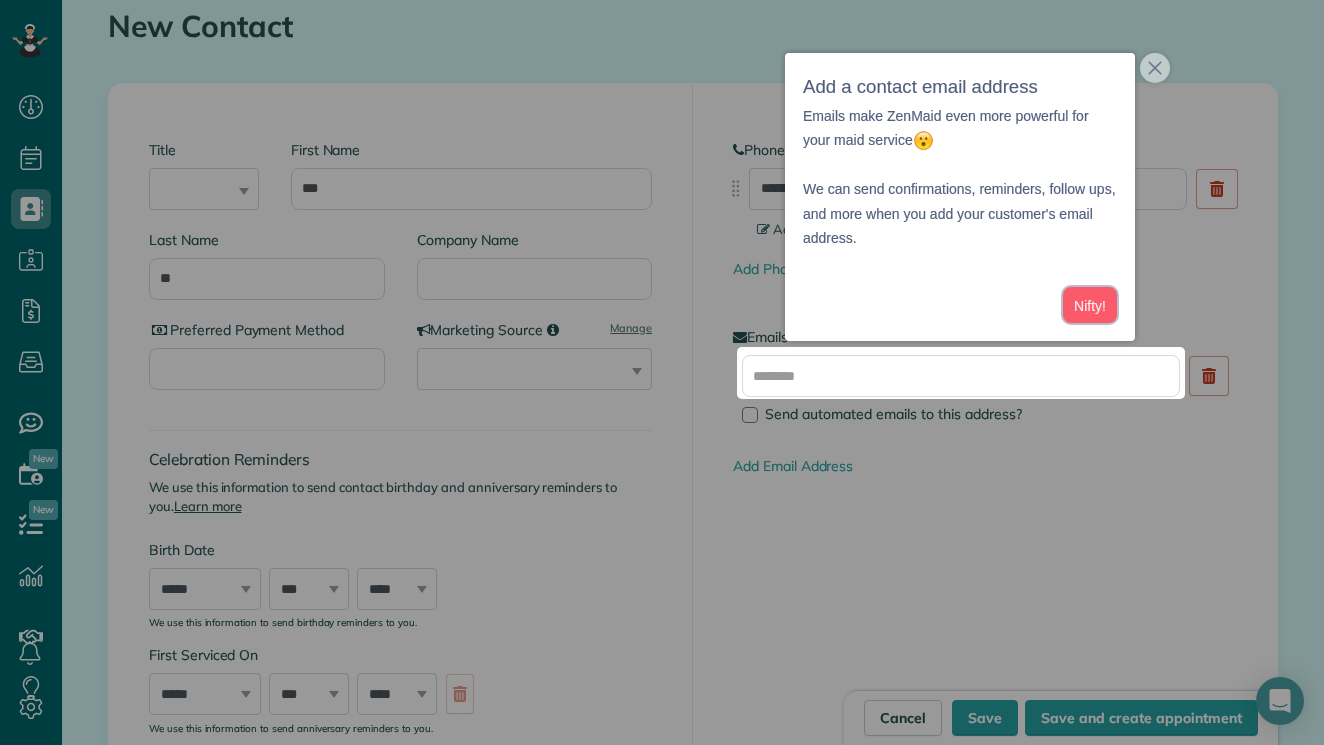 click on "Nifty!" at bounding box center (1090, 305) 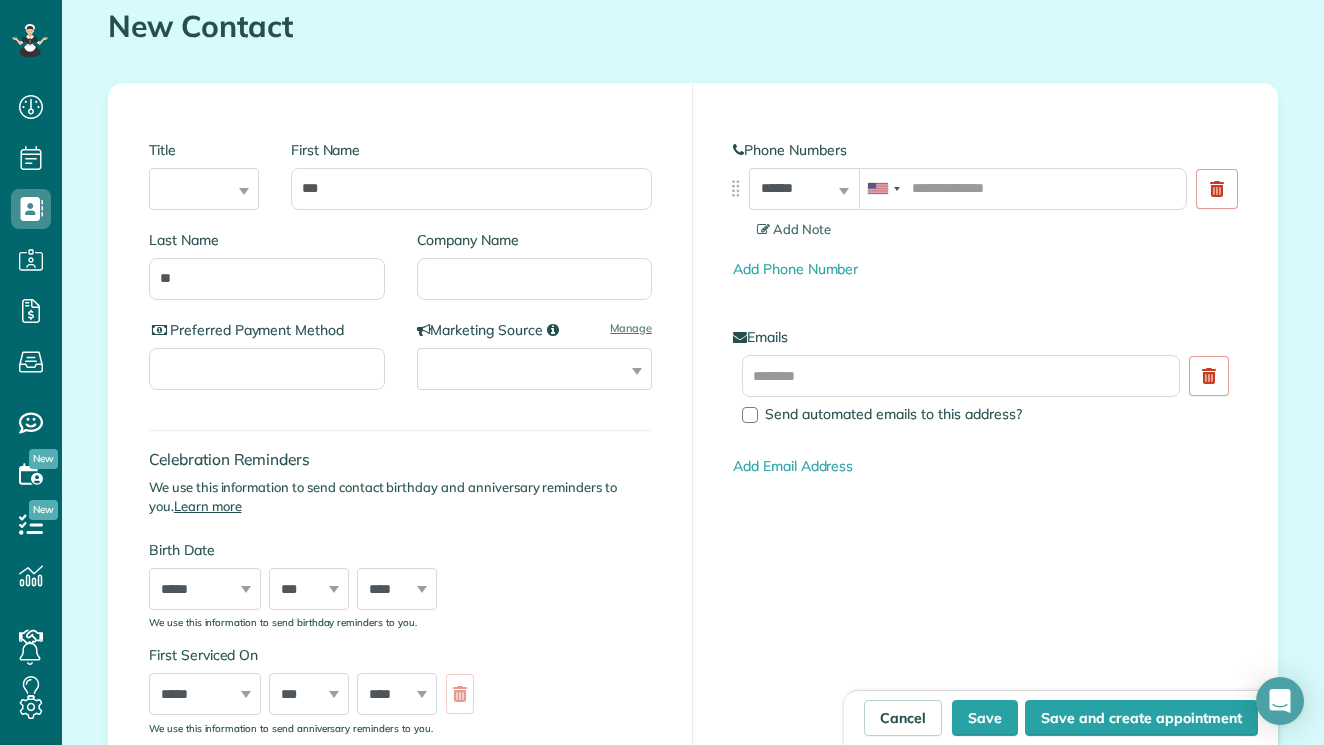 click on "**********" at bounding box center [693, 1123] 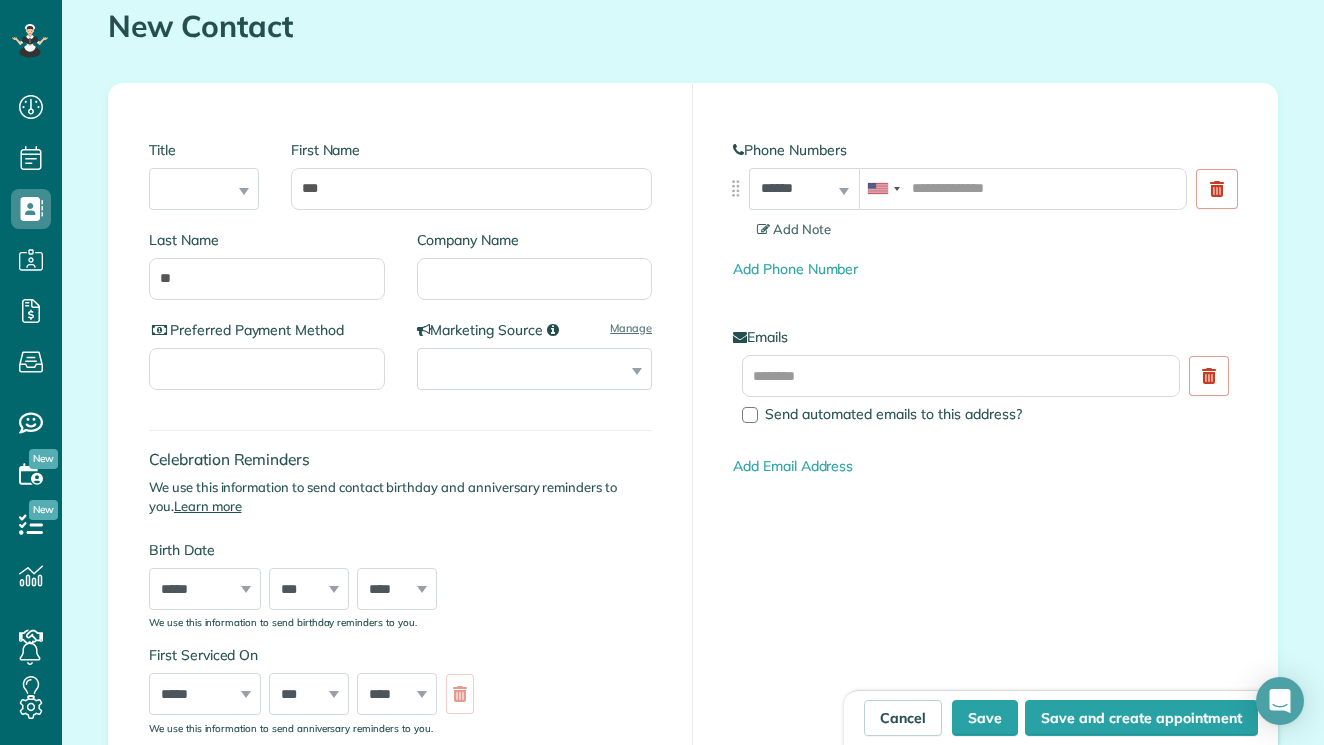 click at bounding box center (0, 0) 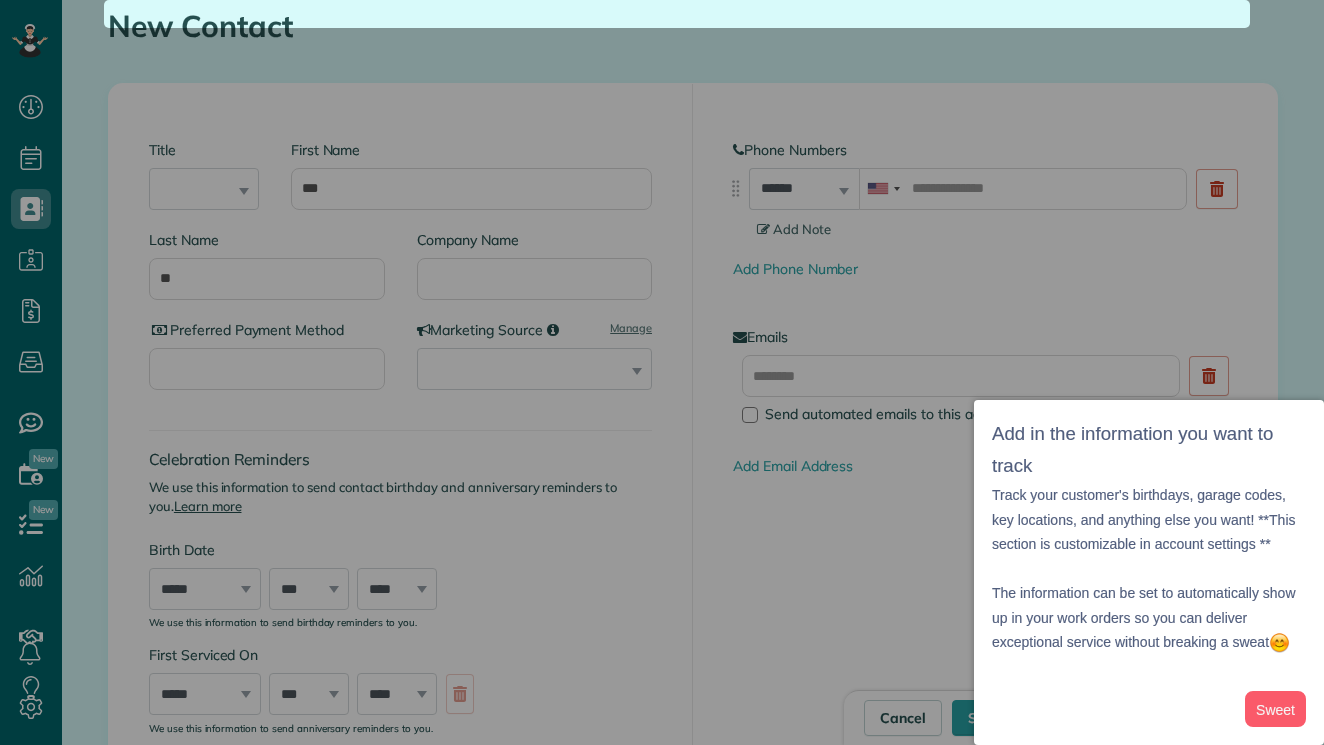 scroll, scrollTop: 1819, scrollLeft: 0, axis: vertical 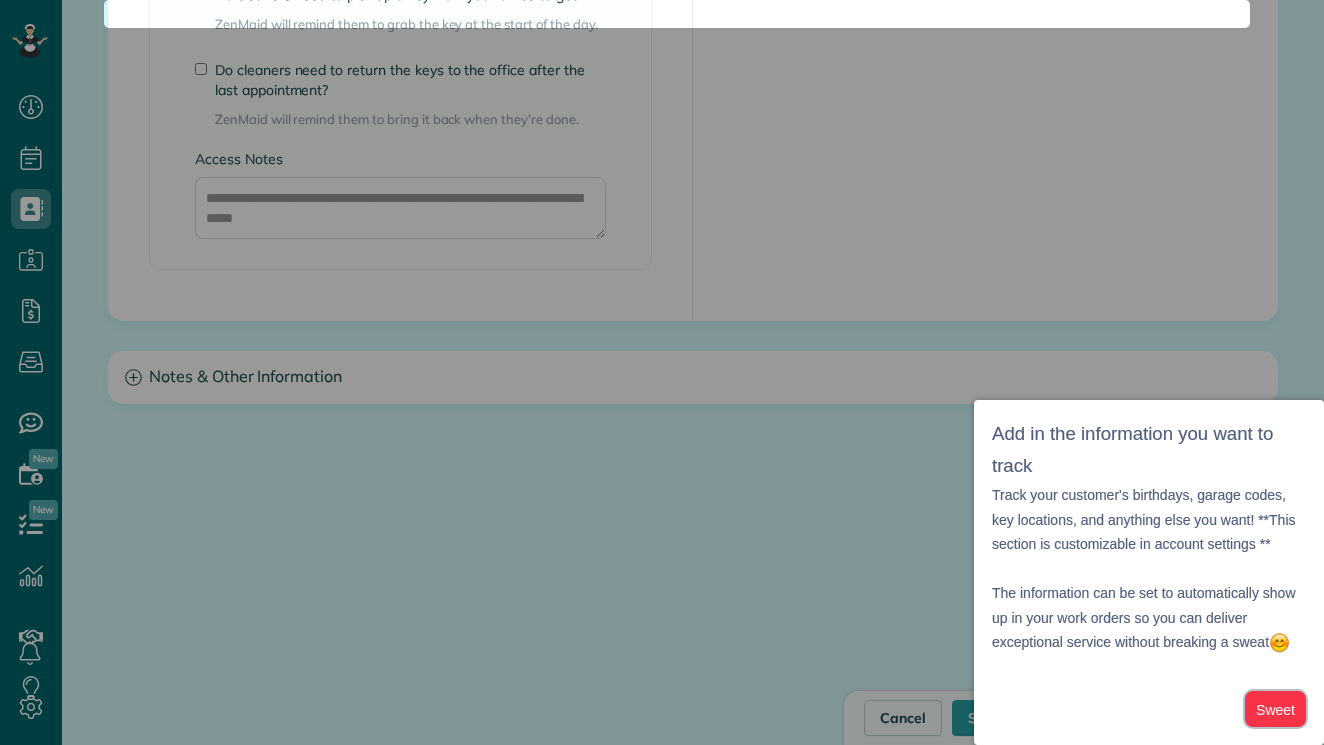 click on "Sweet" at bounding box center [1275, 709] 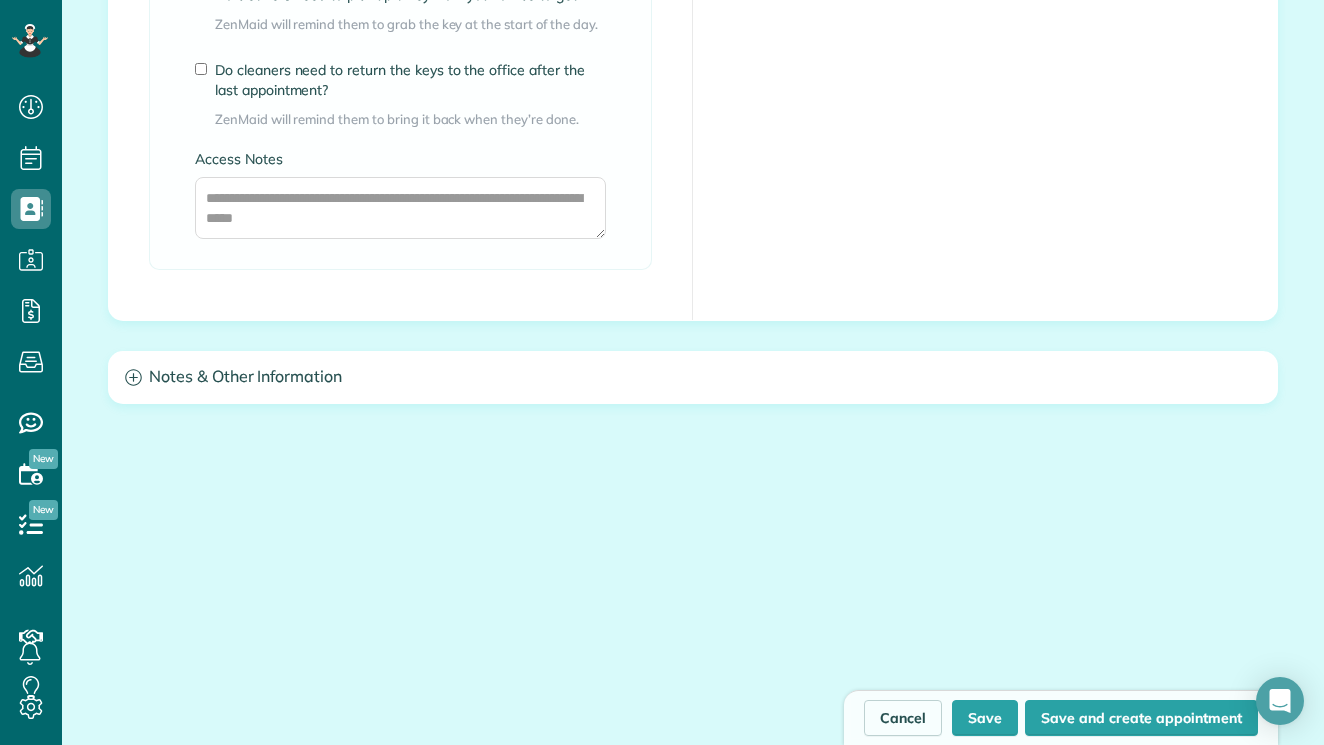 click on "Edit Current Service Address
Add Service Address
To copy over, please clear field above
Address Line 1
Address Line 2
City / Town
State / Province / Region
ZIP / Postal Code
Property access information
Do cleaners need to pick up a key from your office to get in? ZenMaid will remind them to grab the key at the start of the day.
Do cleaners need to return the keys to the office after the last appointment?" at bounding box center [693, -167] 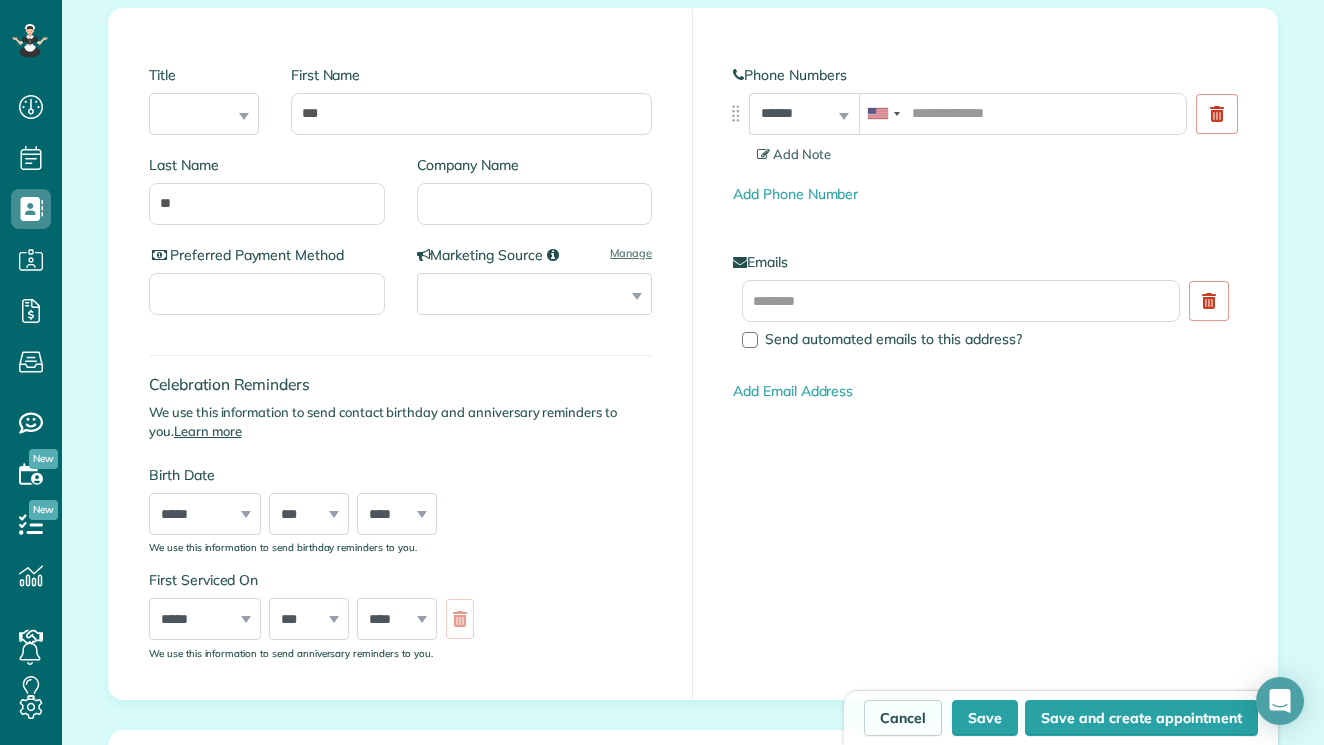 scroll, scrollTop: 396, scrollLeft: 0, axis: vertical 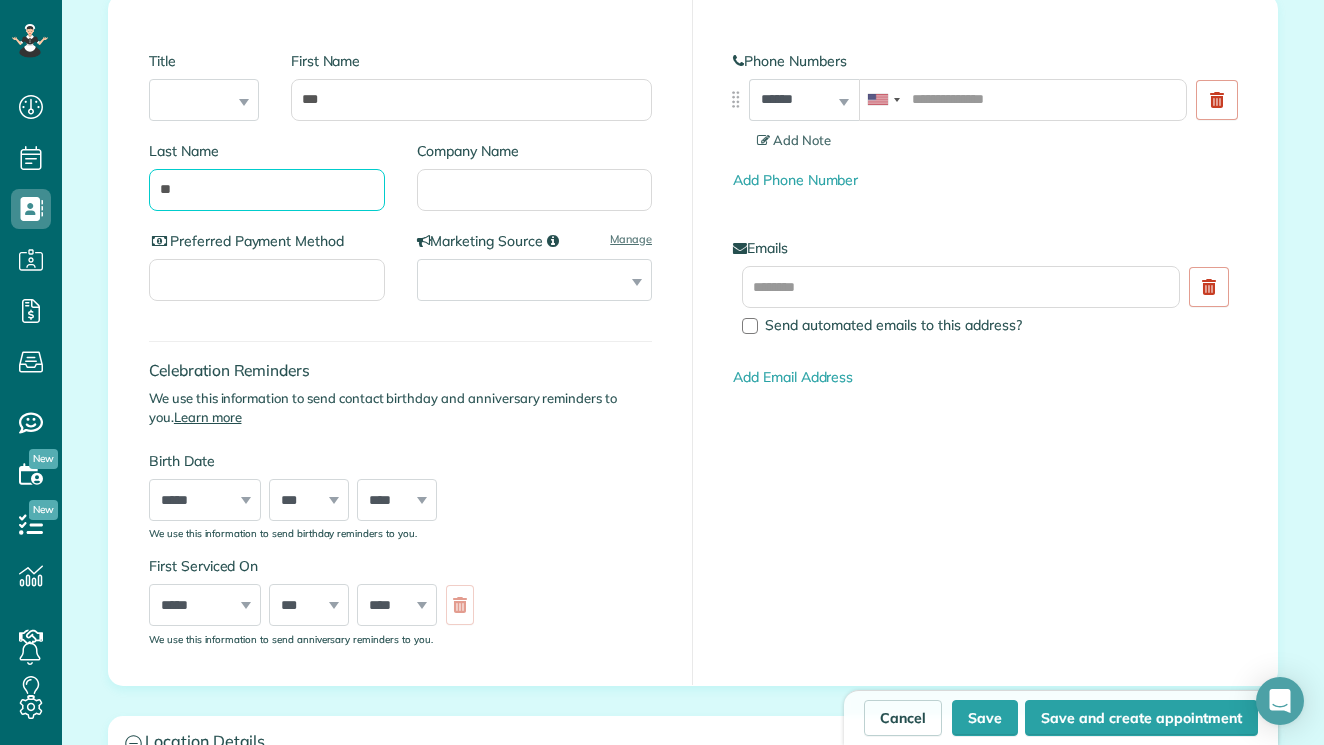 type on "*" 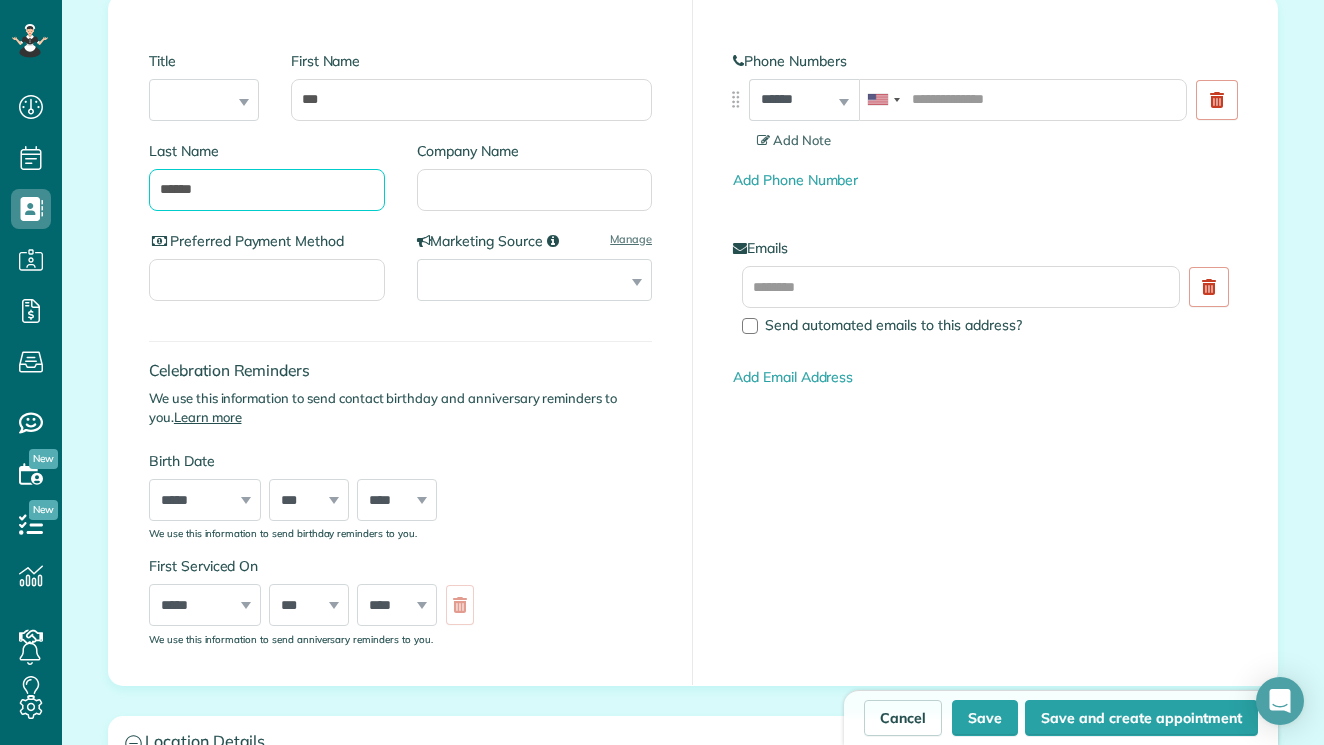 type on "******" 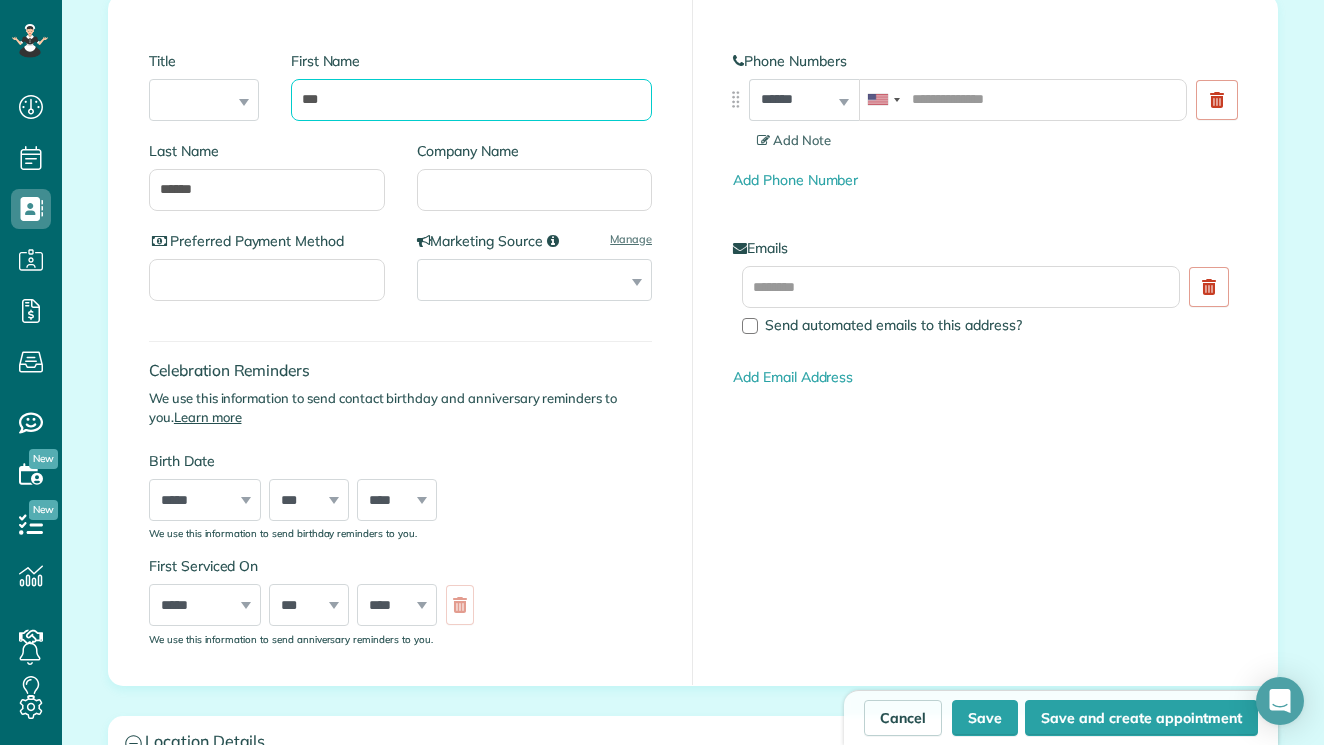 click on "***" at bounding box center [471, 100] 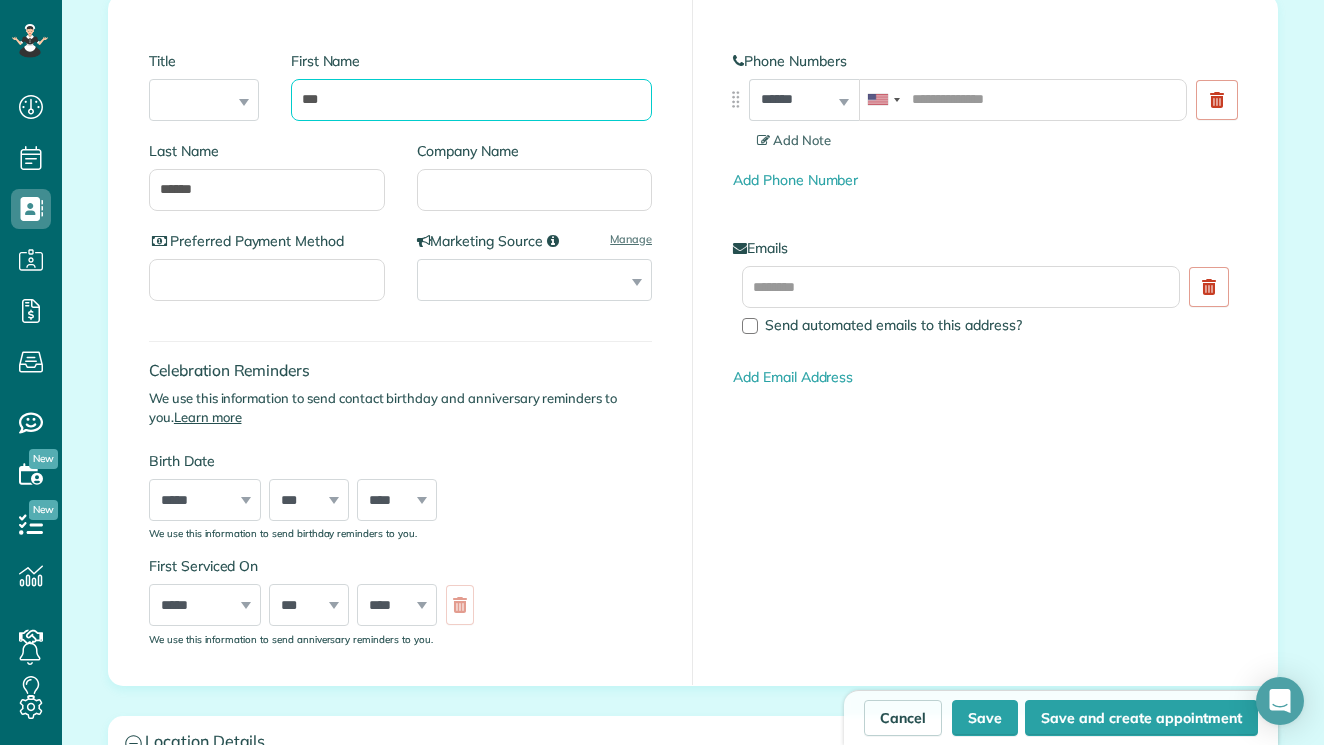 click on "***" at bounding box center (471, 100) 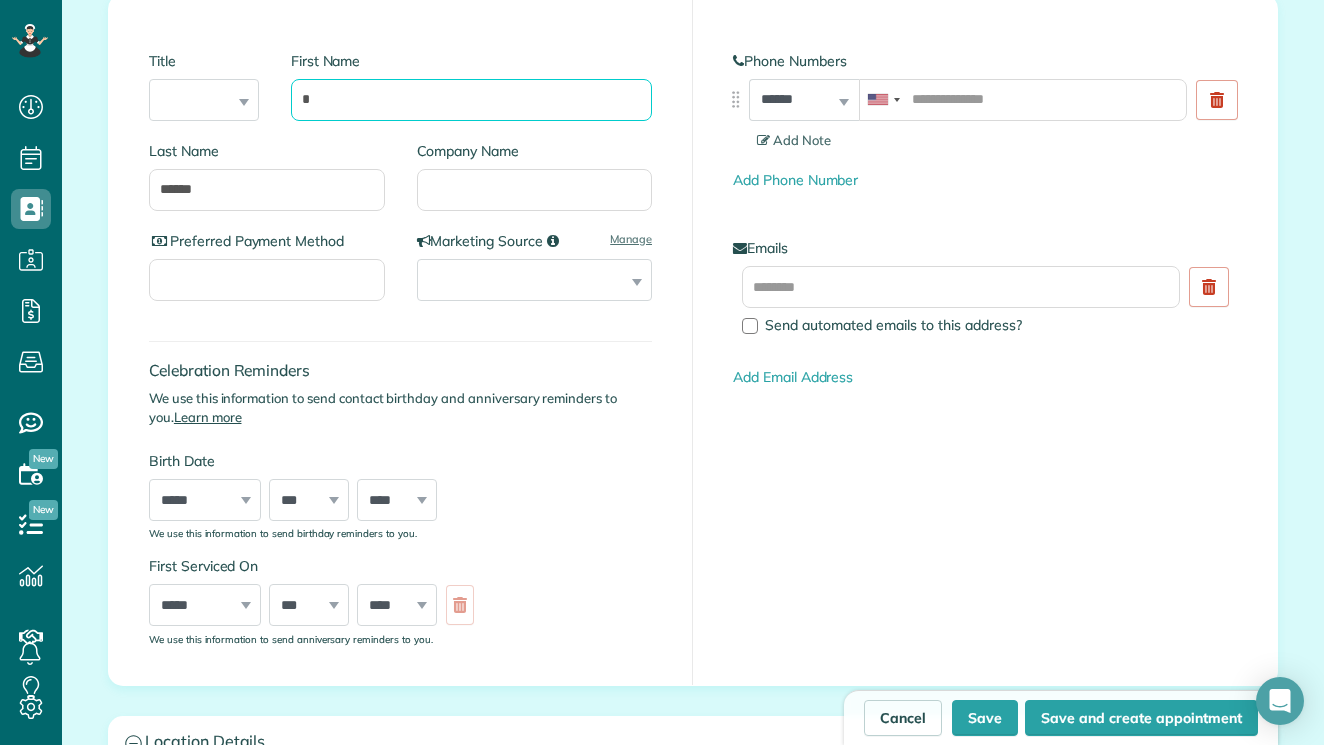 click on "*" at bounding box center (471, 100) 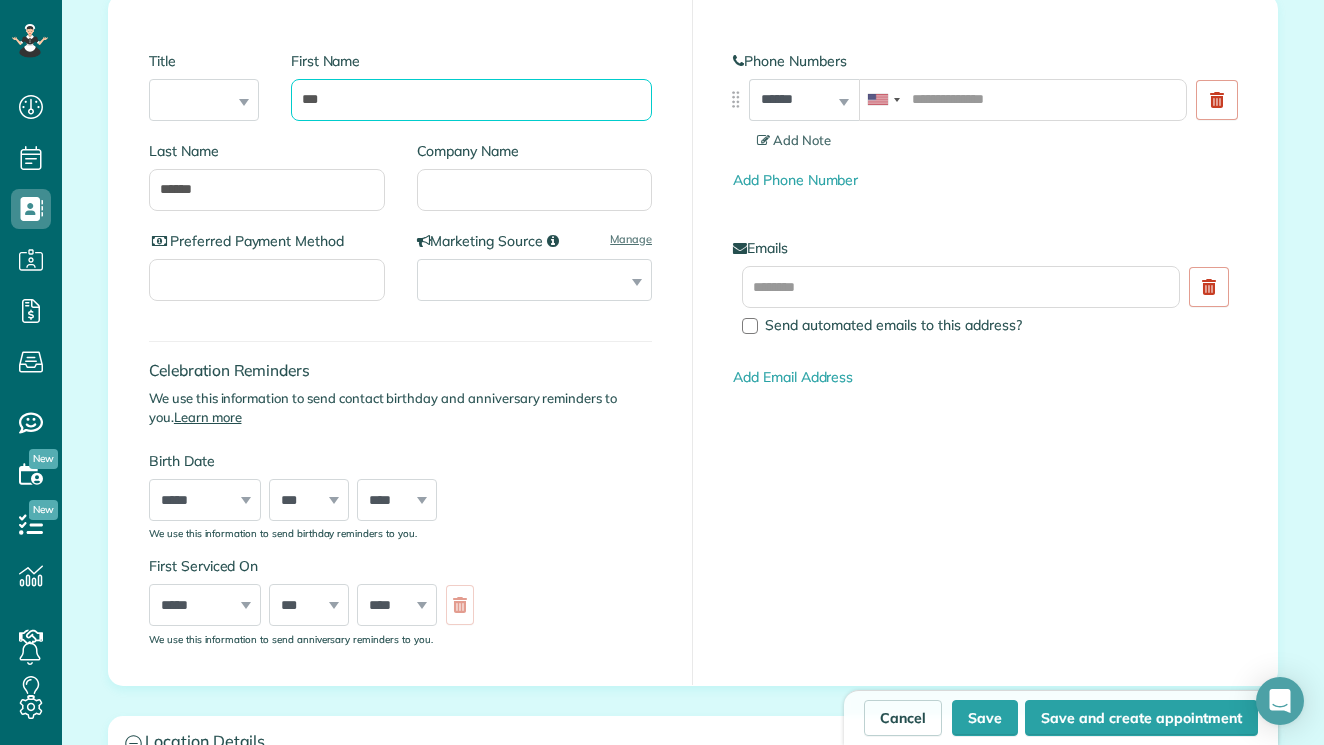 click on "***" at bounding box center (471, 100) 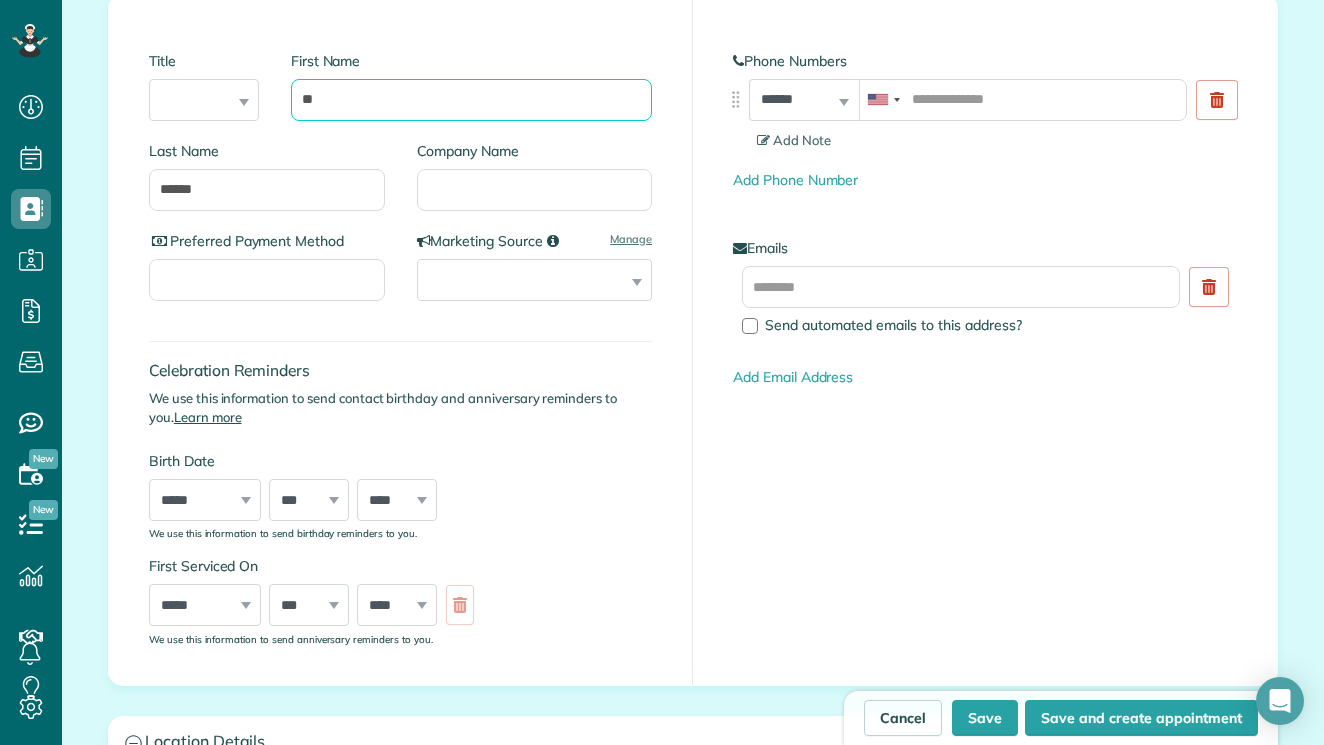 click on "**" at bounding box center [471, 100] 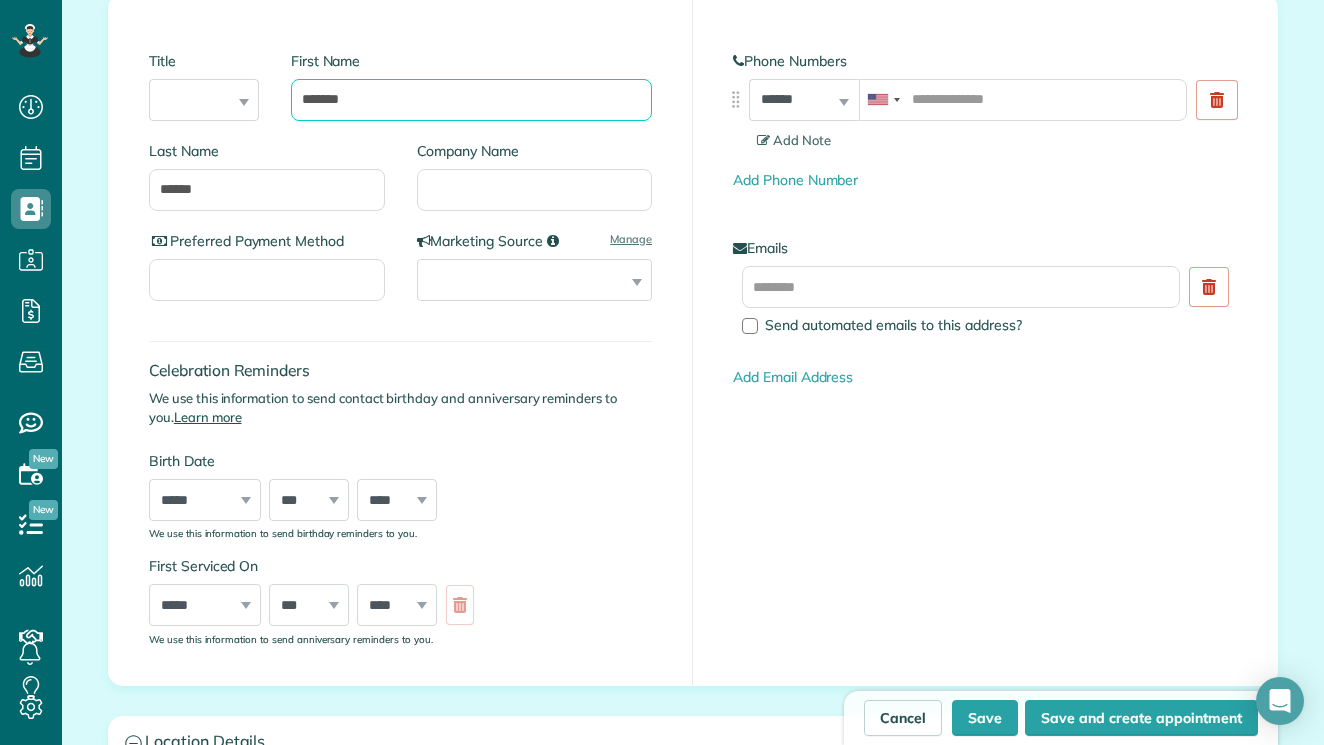 type on "*******" 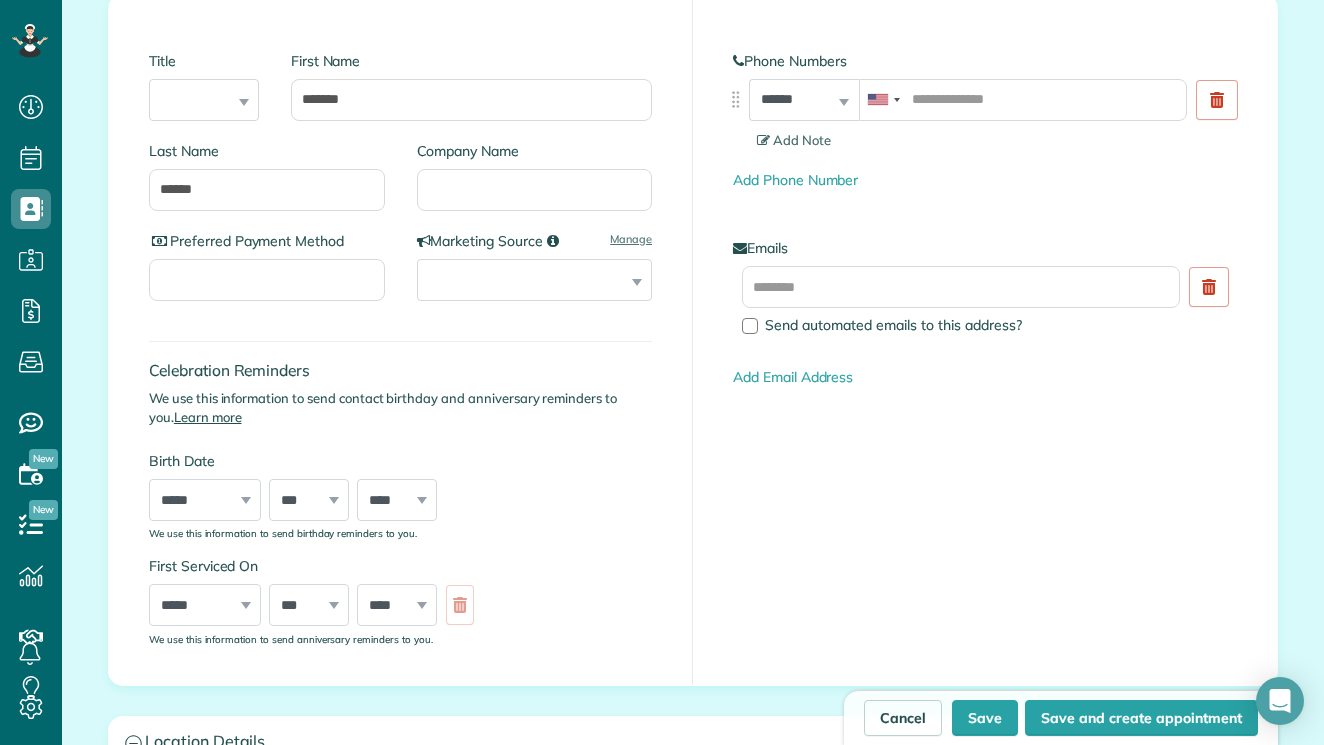 click on "**********" at bounding box center [985, 340] 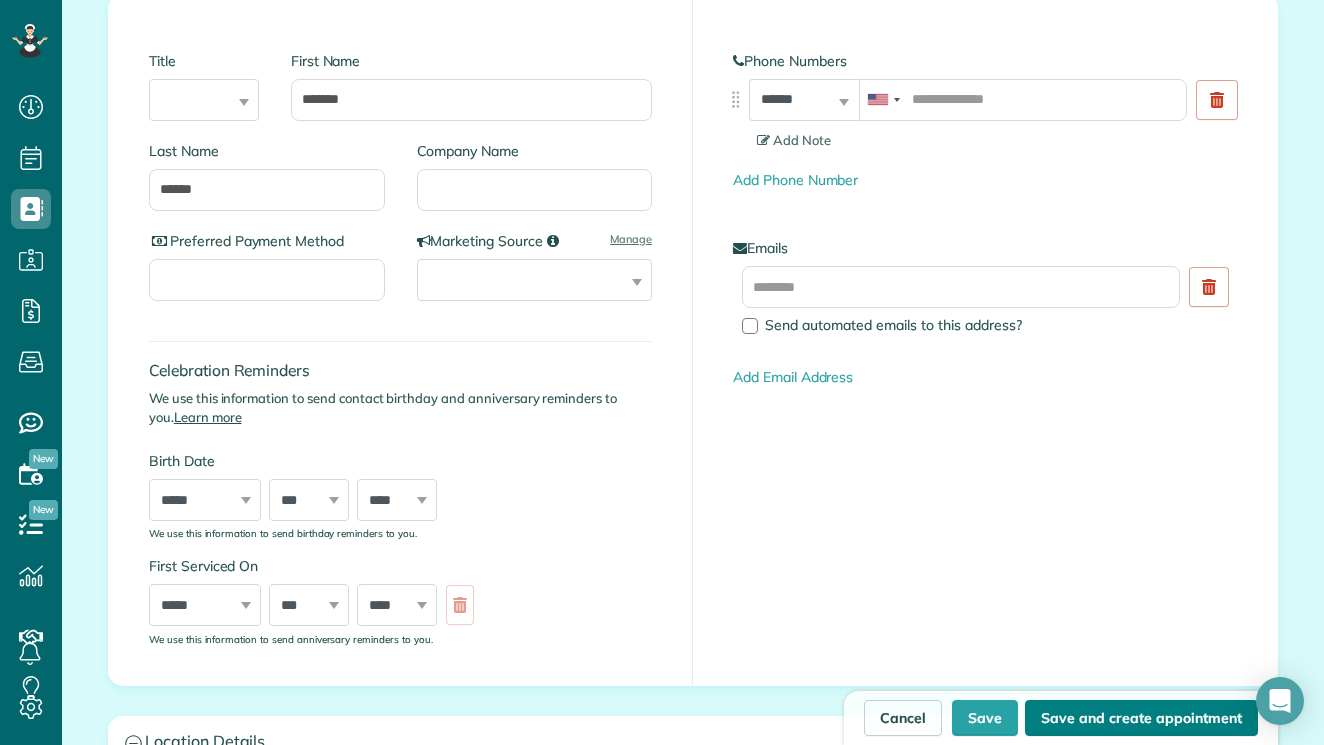 click on "Save and create appointment" at bounding box center (1141, 718) 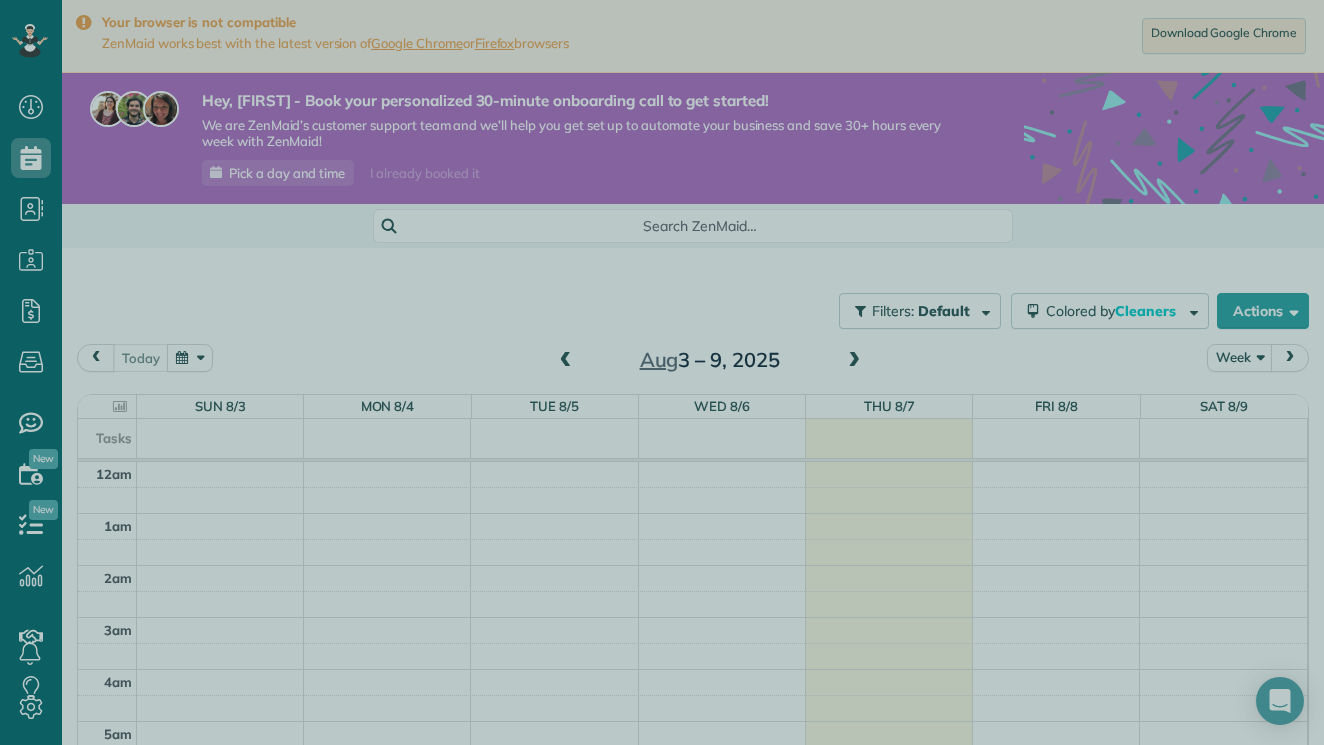 scroll, scrollTop: 0, scrollLeft: 0, axis: both 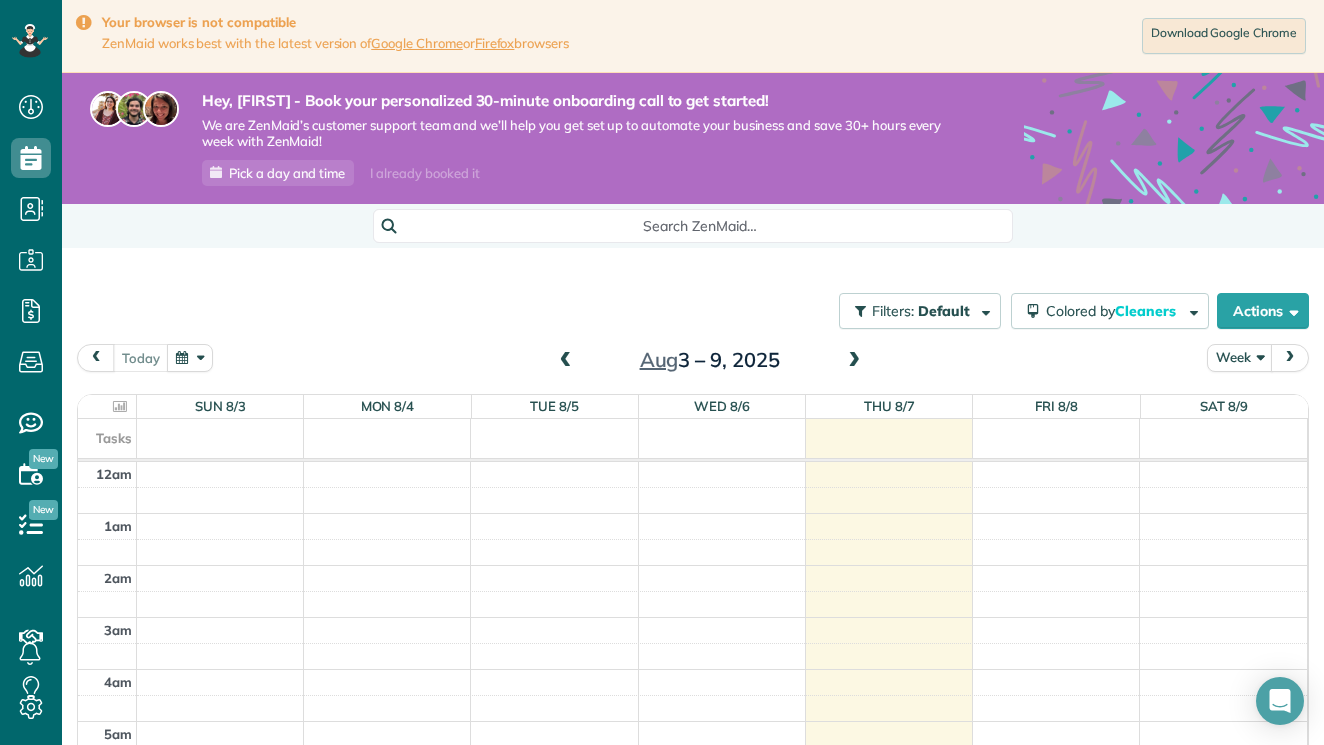 click on "Discard
New appointment
[FIRST] [LAST]
Save
Status
Active
Active
Estimate
Stand-By" at bounding box center (662, 372) 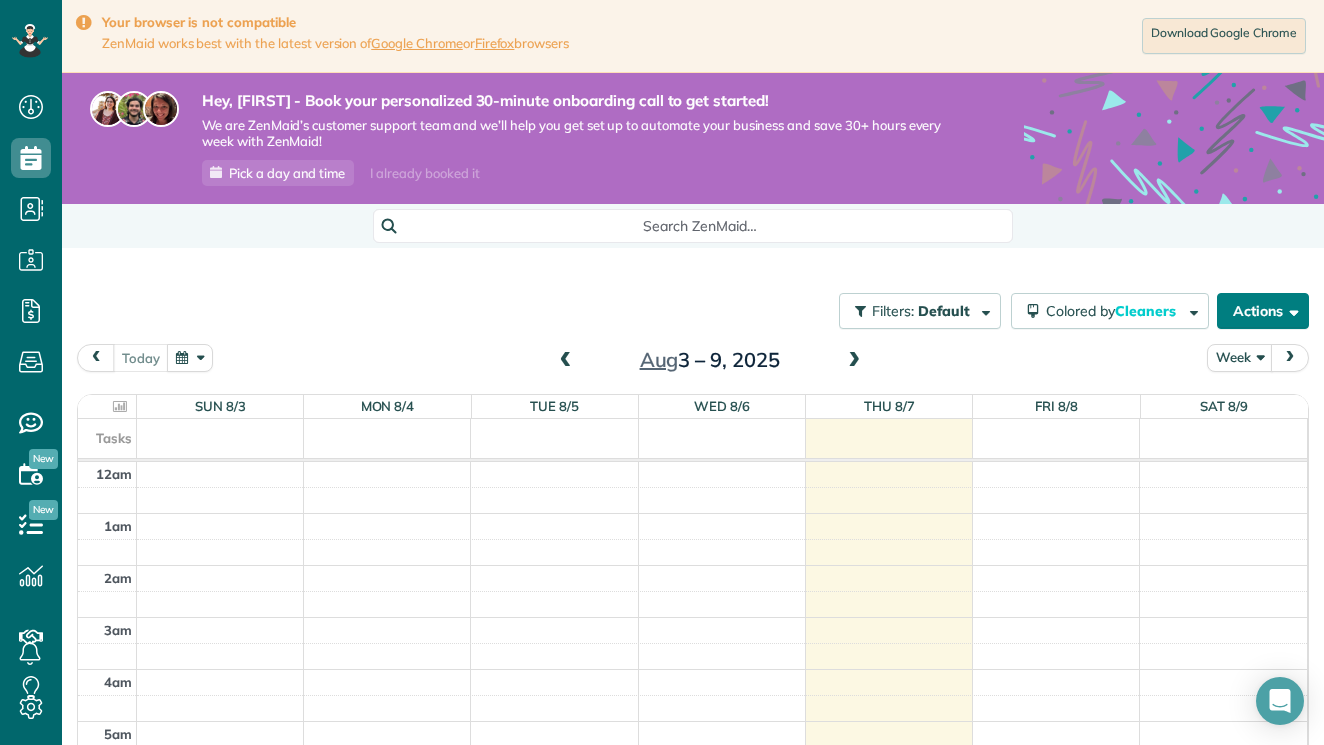 scroll, scrollTop: 745, scrollLeft: 62, axis: both 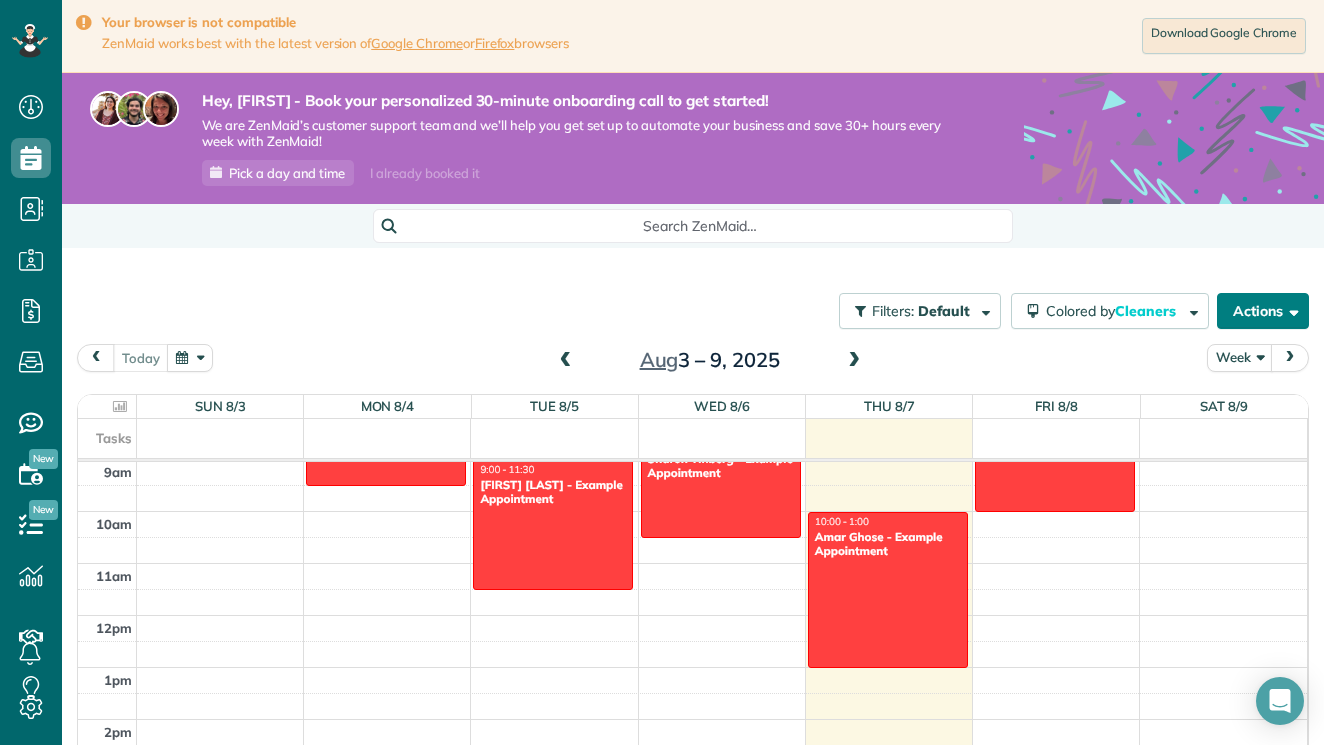 click on "Actions" at bounding box center (1263, 311) 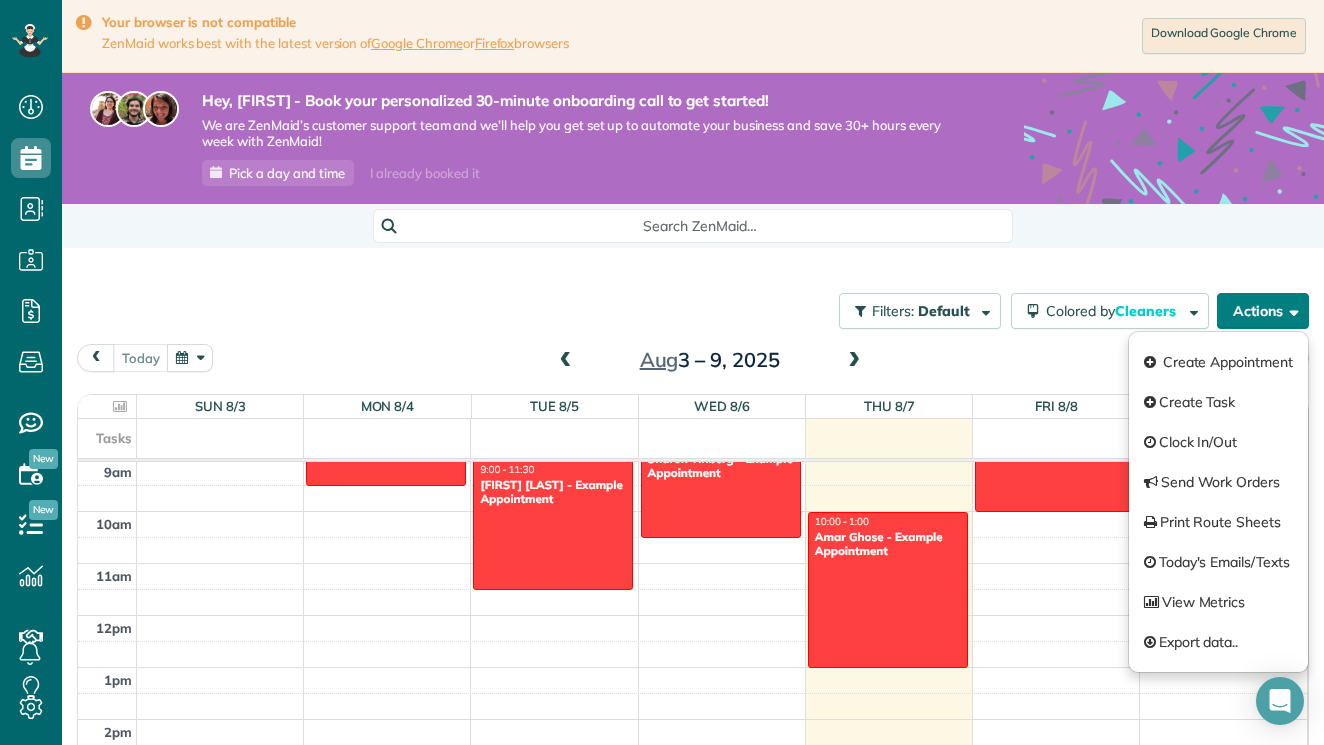 click at bounding box center (1290, 310) 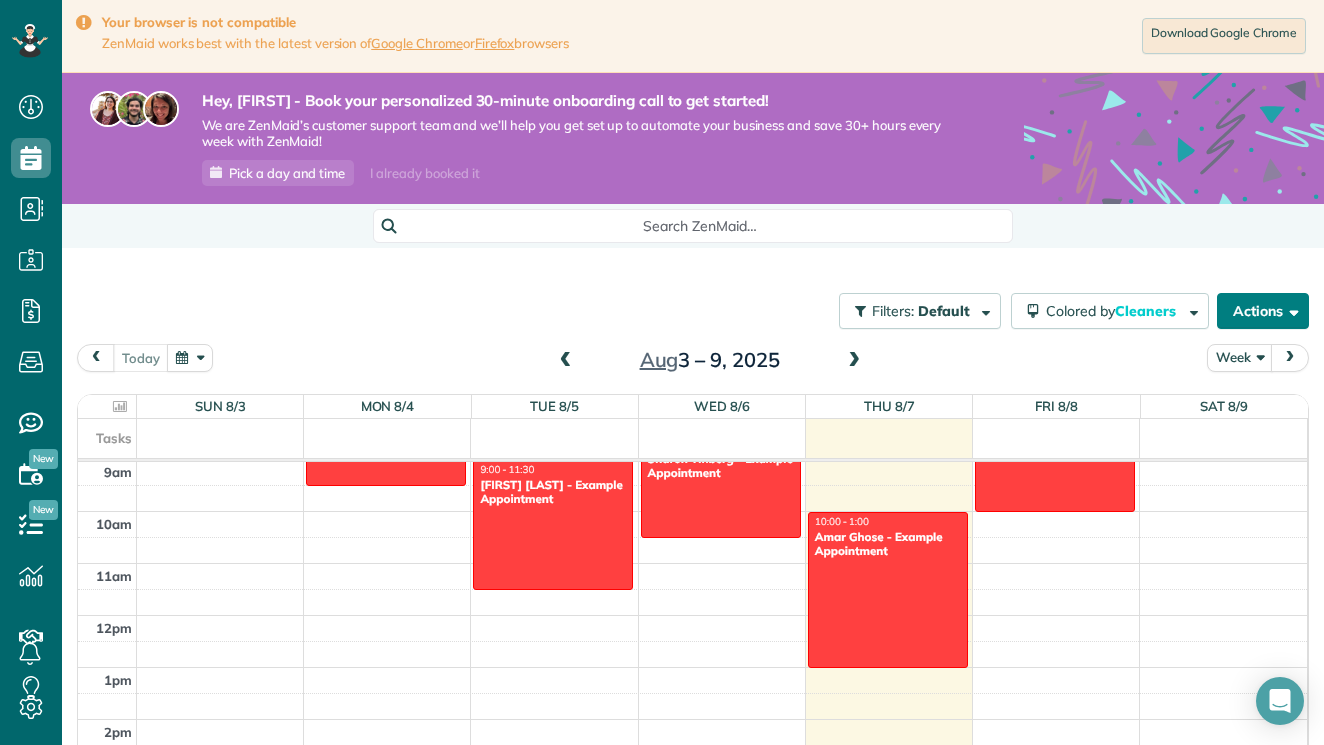 scroll, scrollTop: 565, scrollLeft: 0, axis: vertical 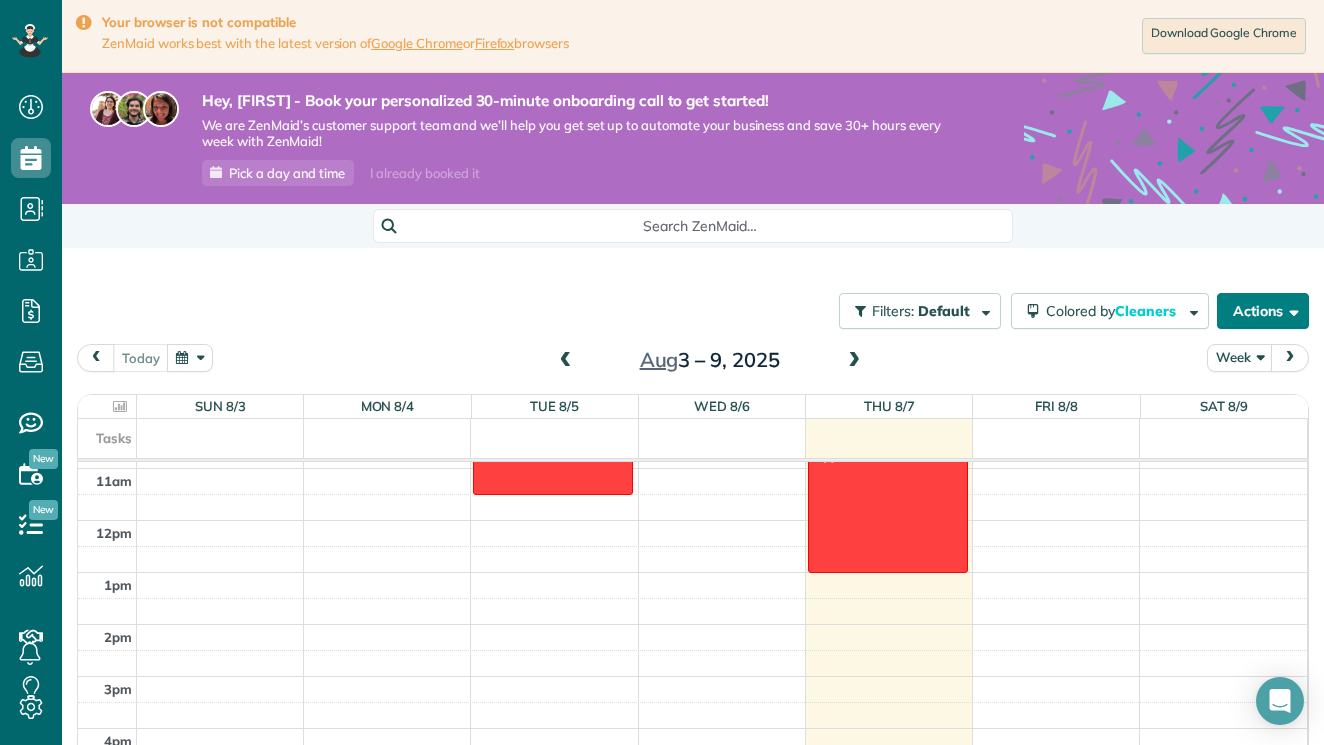 click on "Actions" at bounding box center [1263, 311] 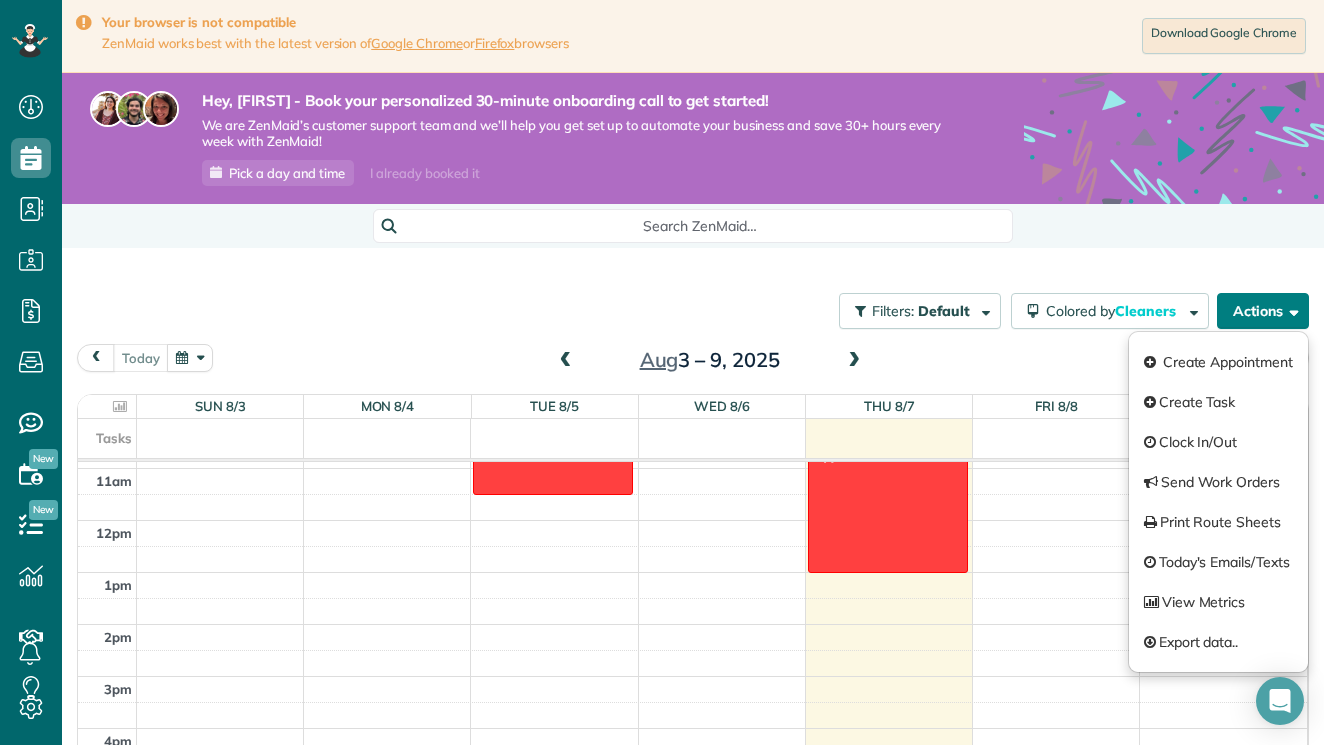 click on "Actions" at bounding box center (1263, 311) 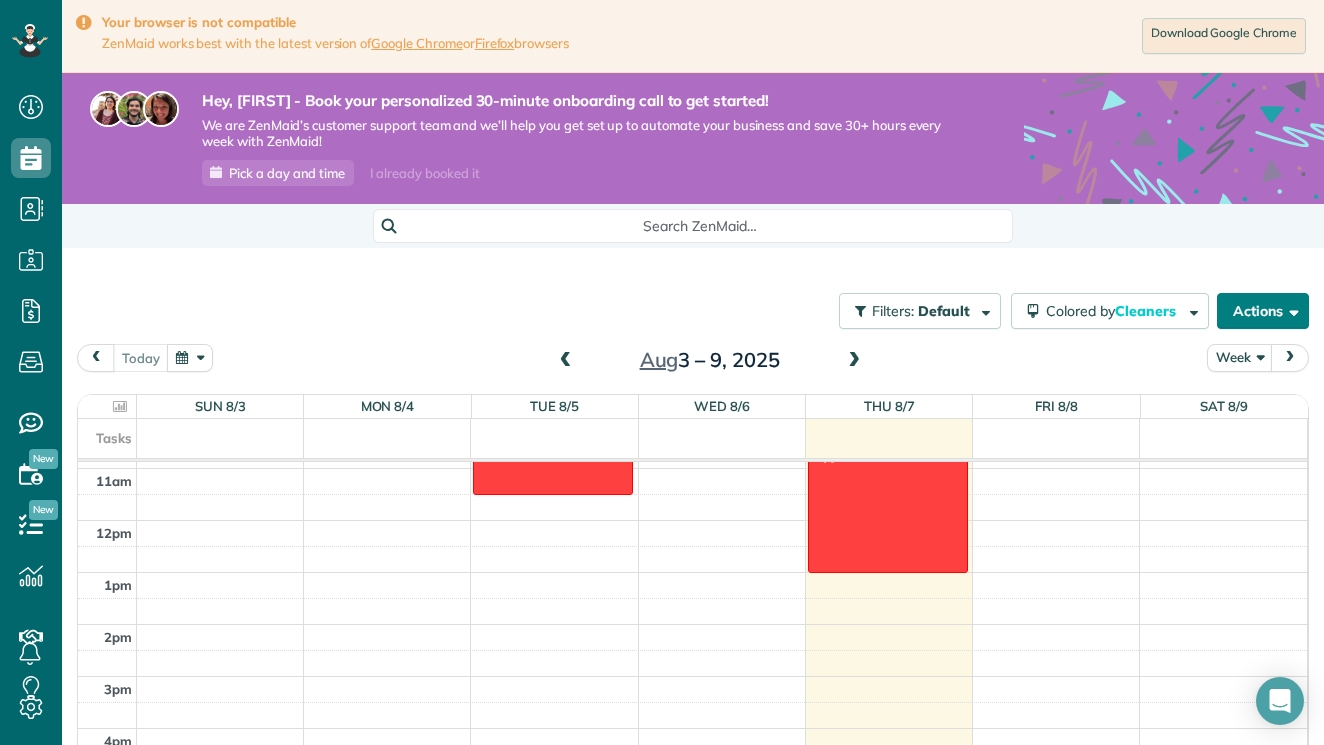 click on "Actions" at bounding box center [1263, 311] 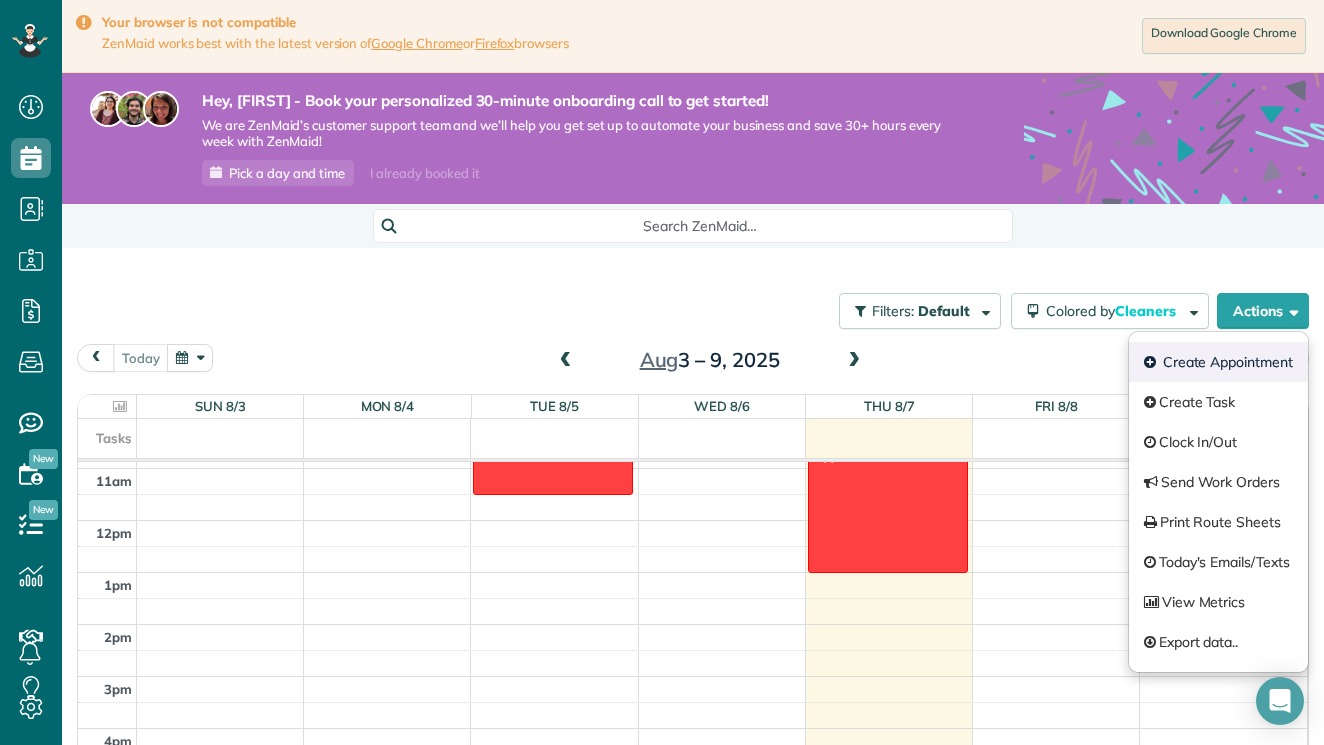 click on "Create Appointment" at bounding box center [1218, 362] 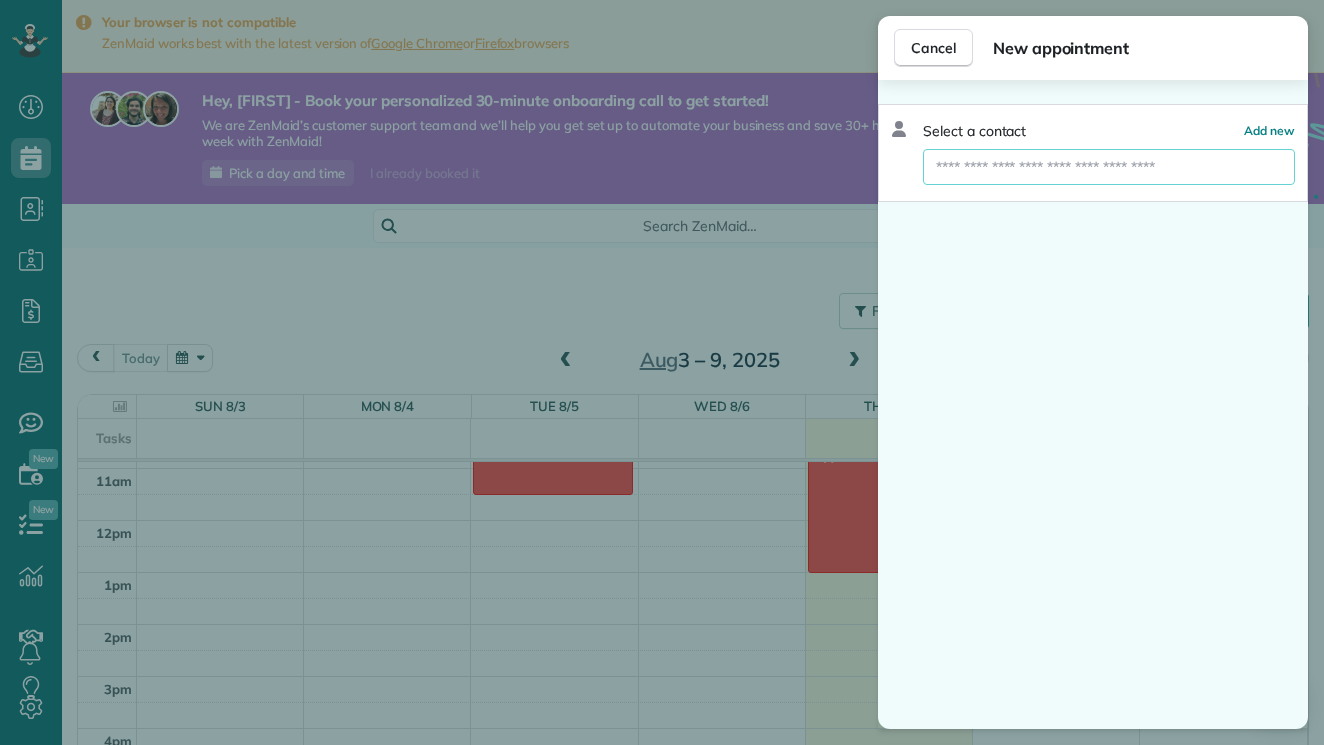 click at bounding box center [1109, 167] 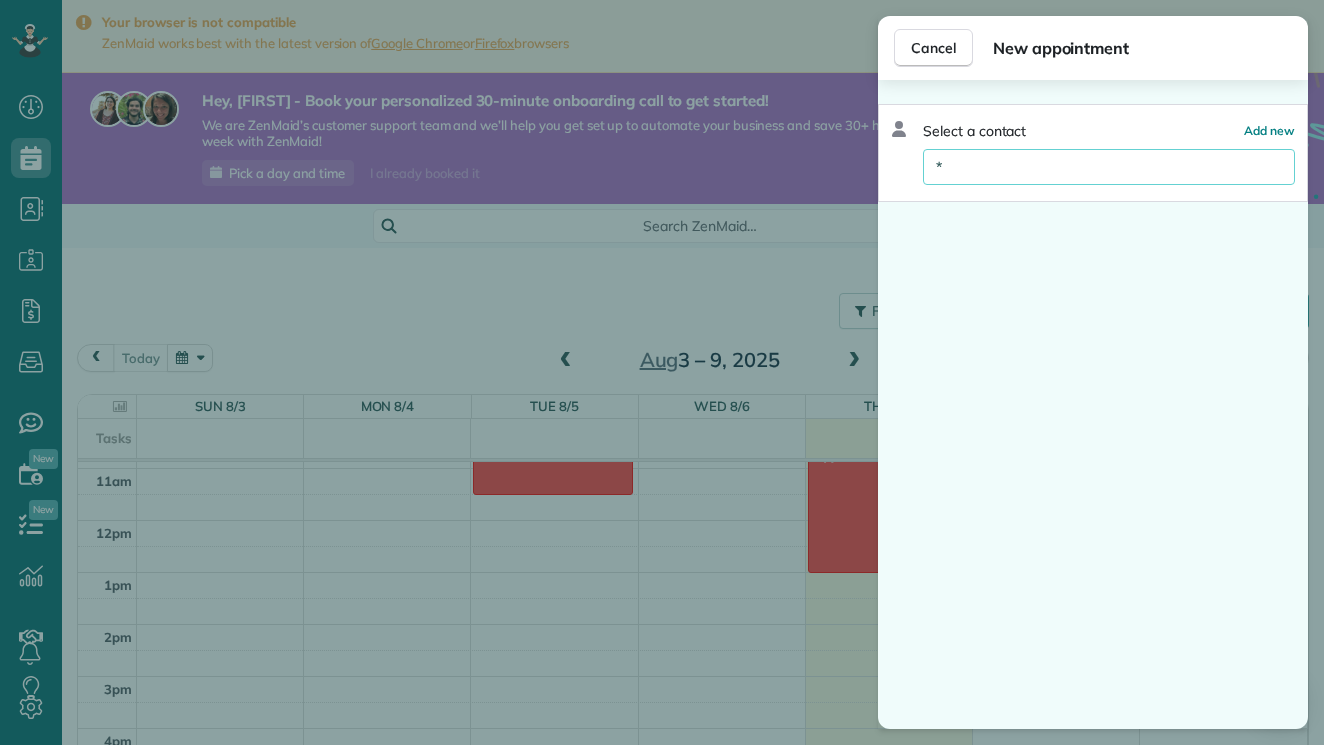 type on "**" 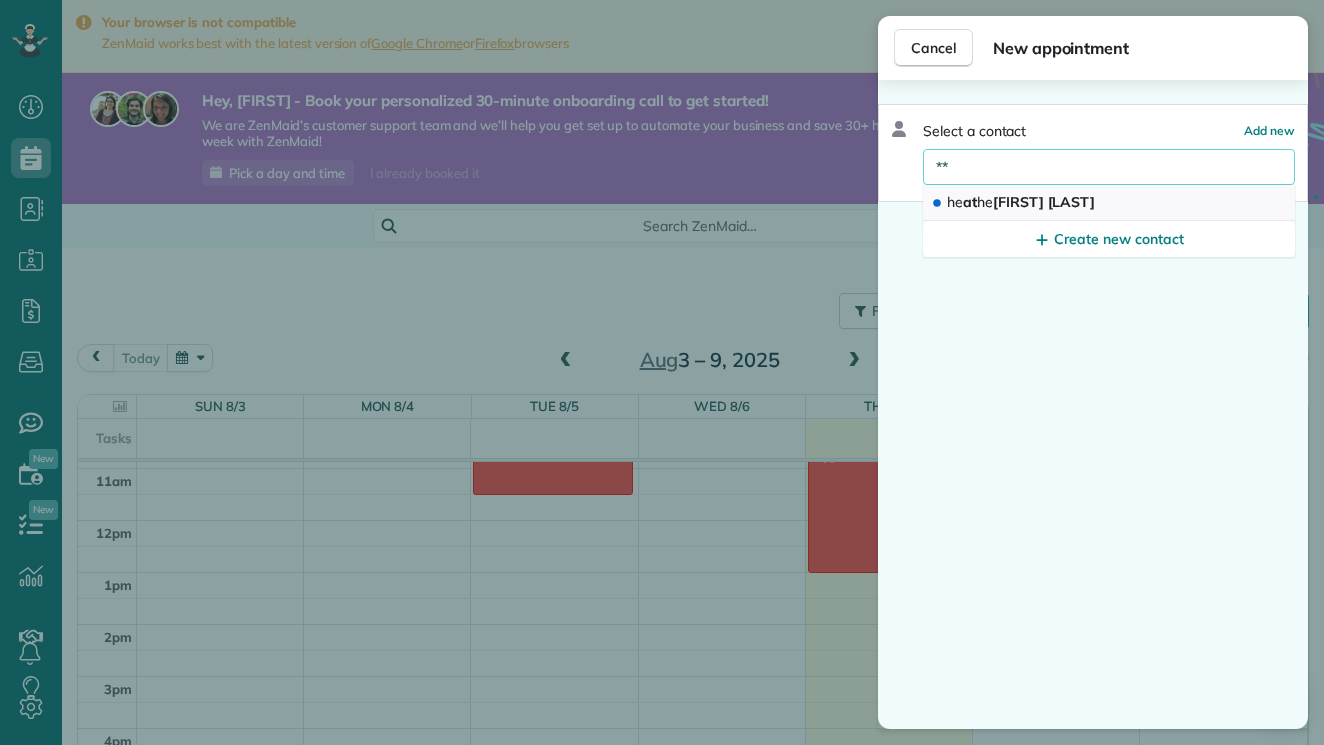 click on "[FIRST] [LAST]" at bounding box center (1109, 203) 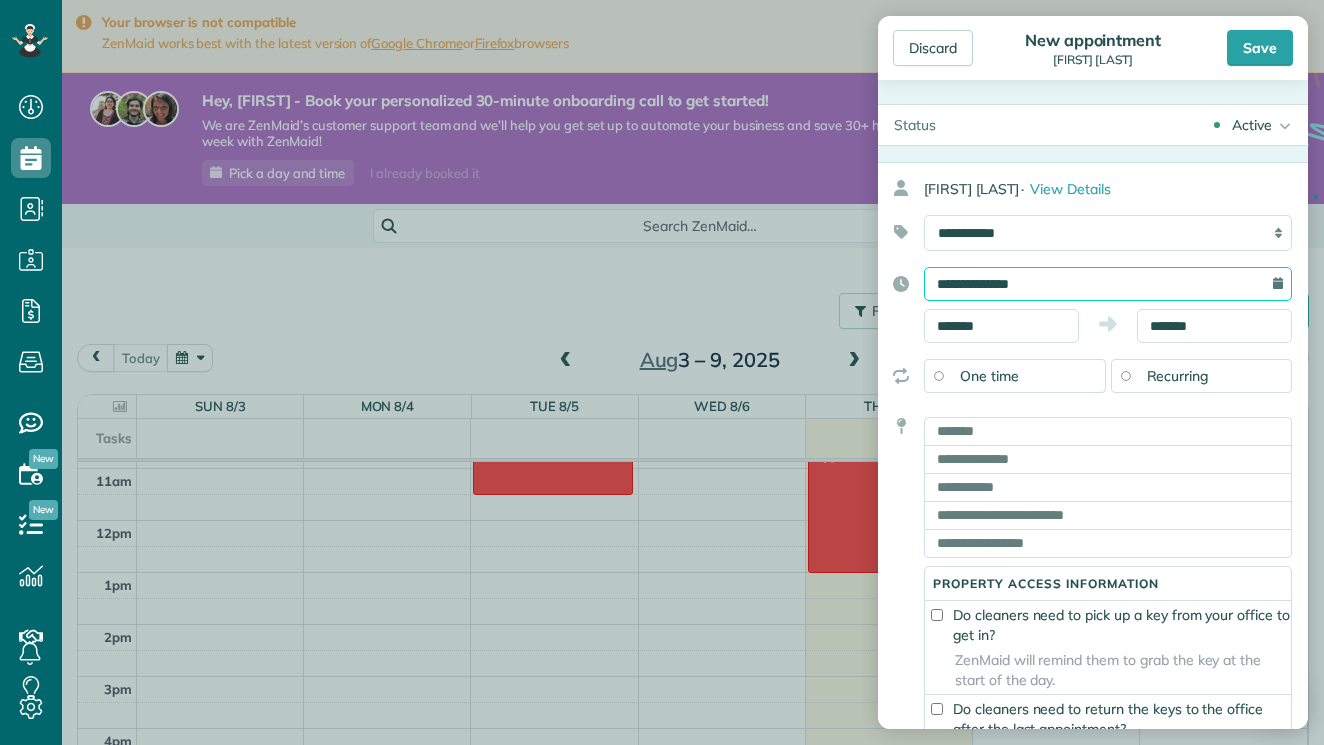 click on "**********" at bounding box center [1108, 284] 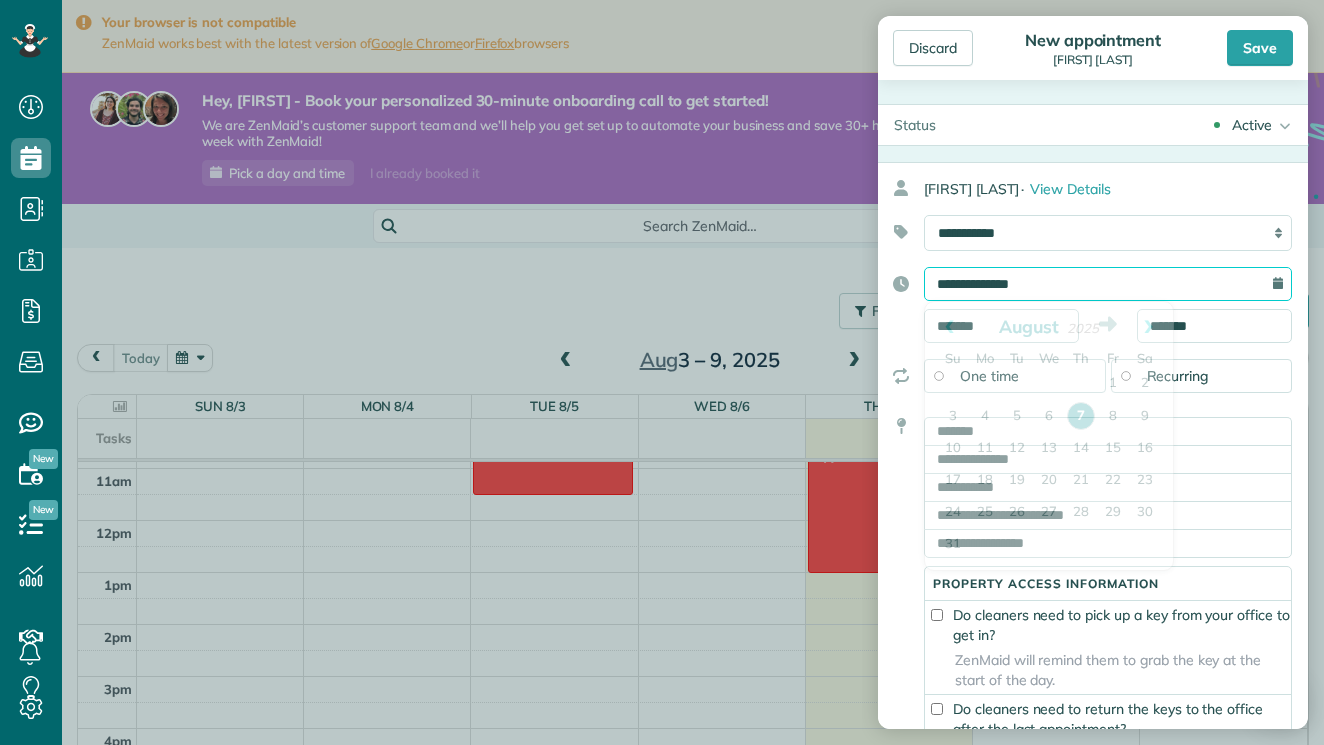 click on "**********" at bounding box center (1108, 284) 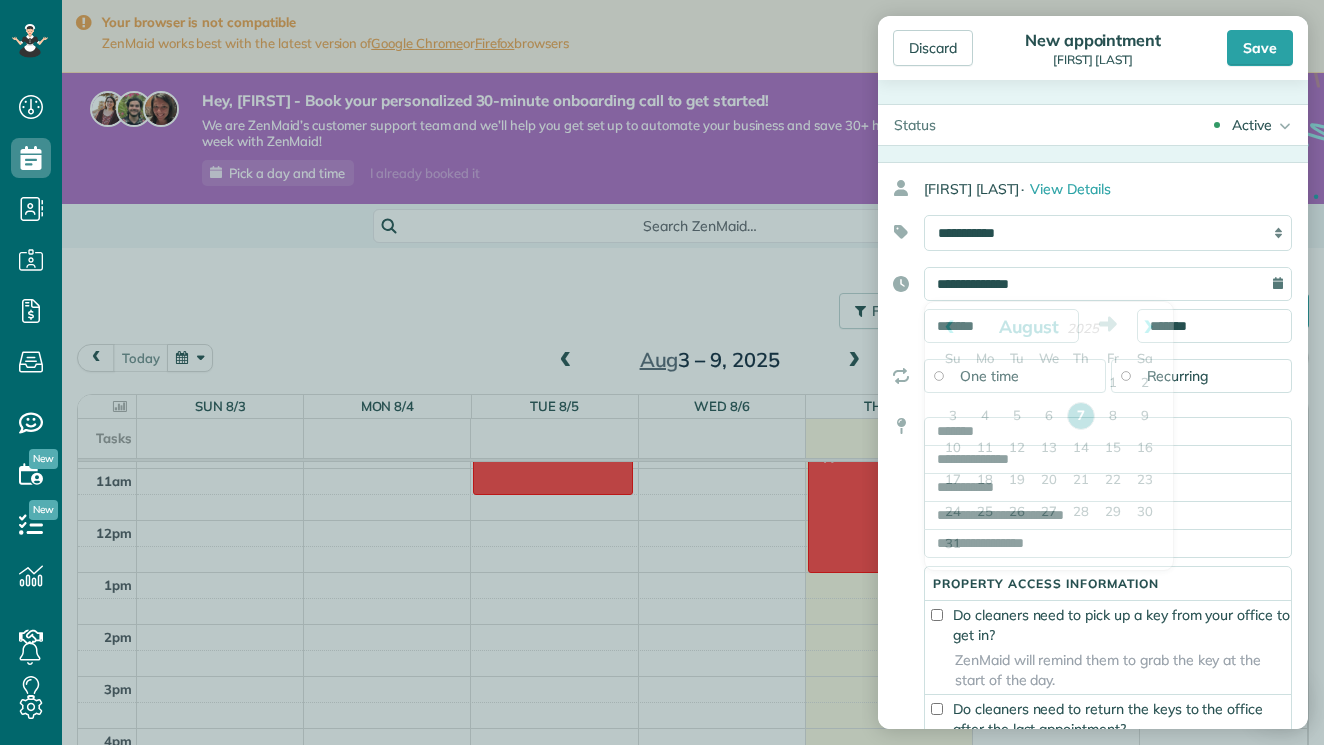 click on "**********" at bounding box center (1108, 284) 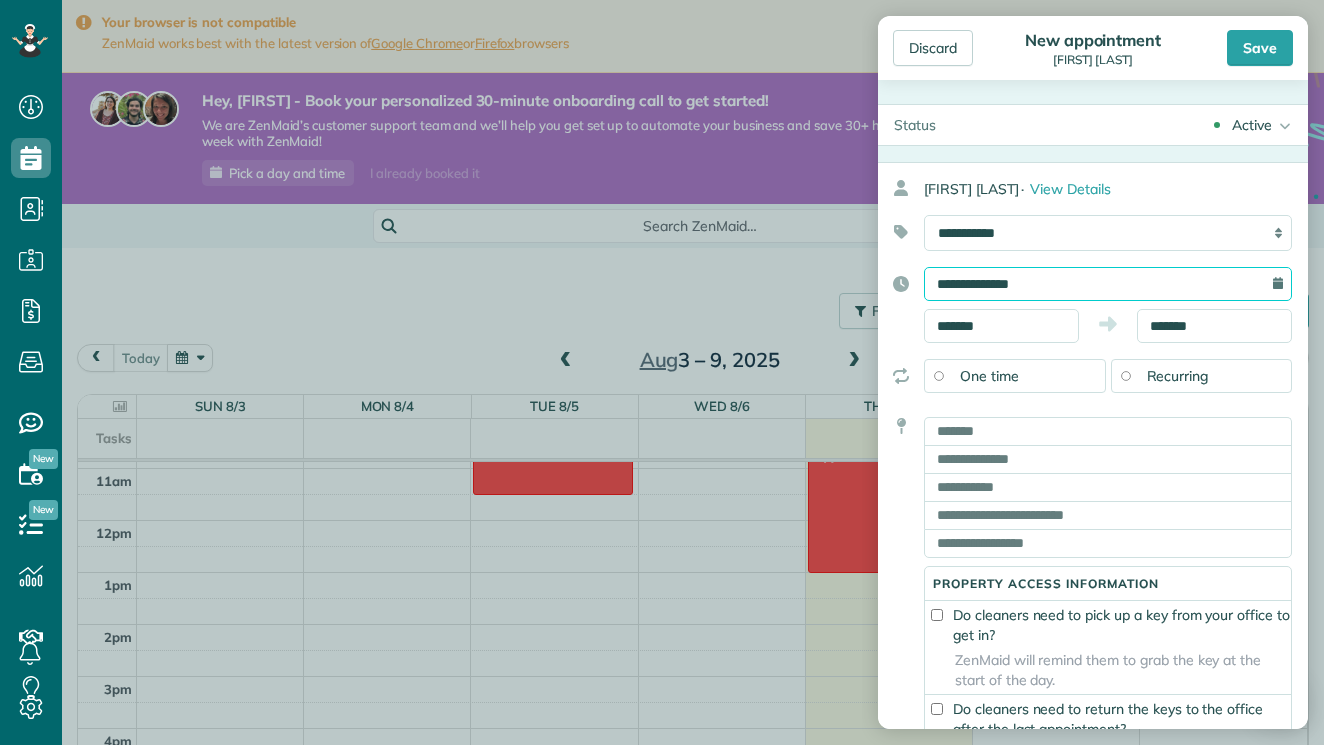 click on "**********" at bounding box center (1108, 284) 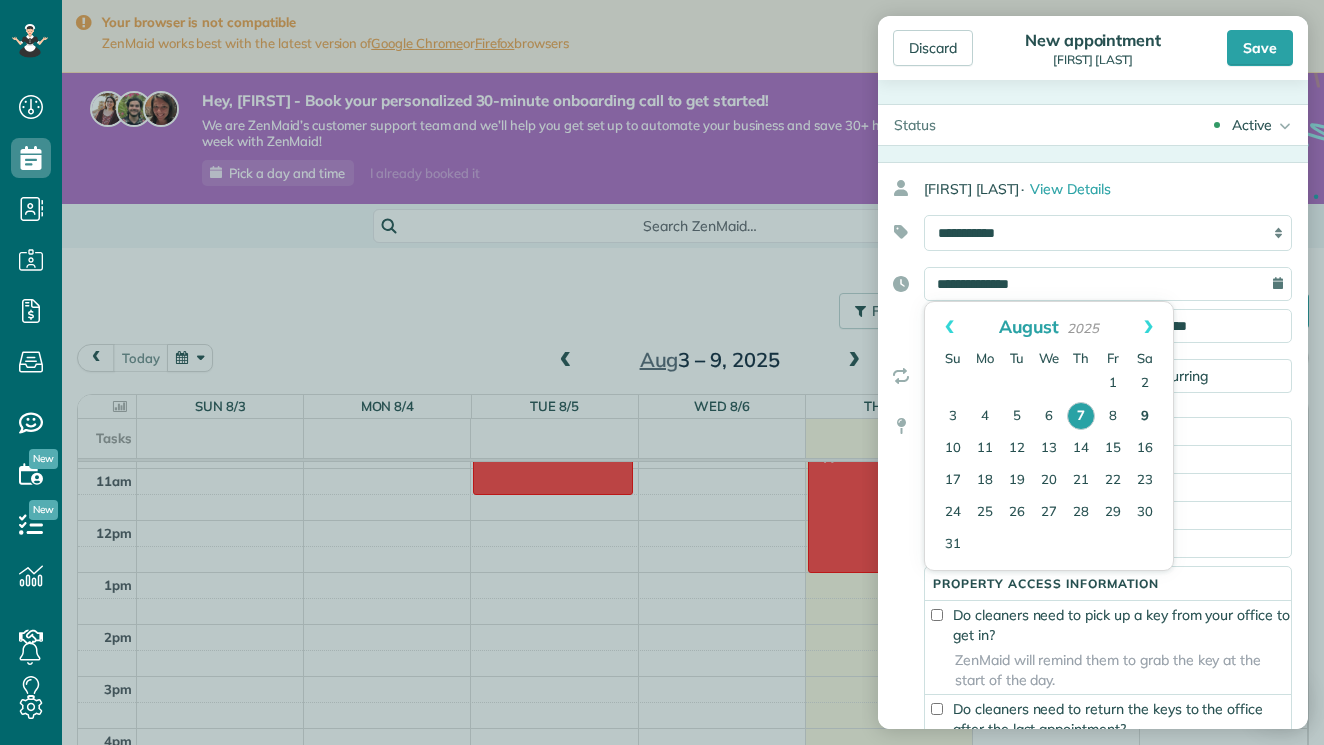 click on "9" at bounding box center (1145, 417) 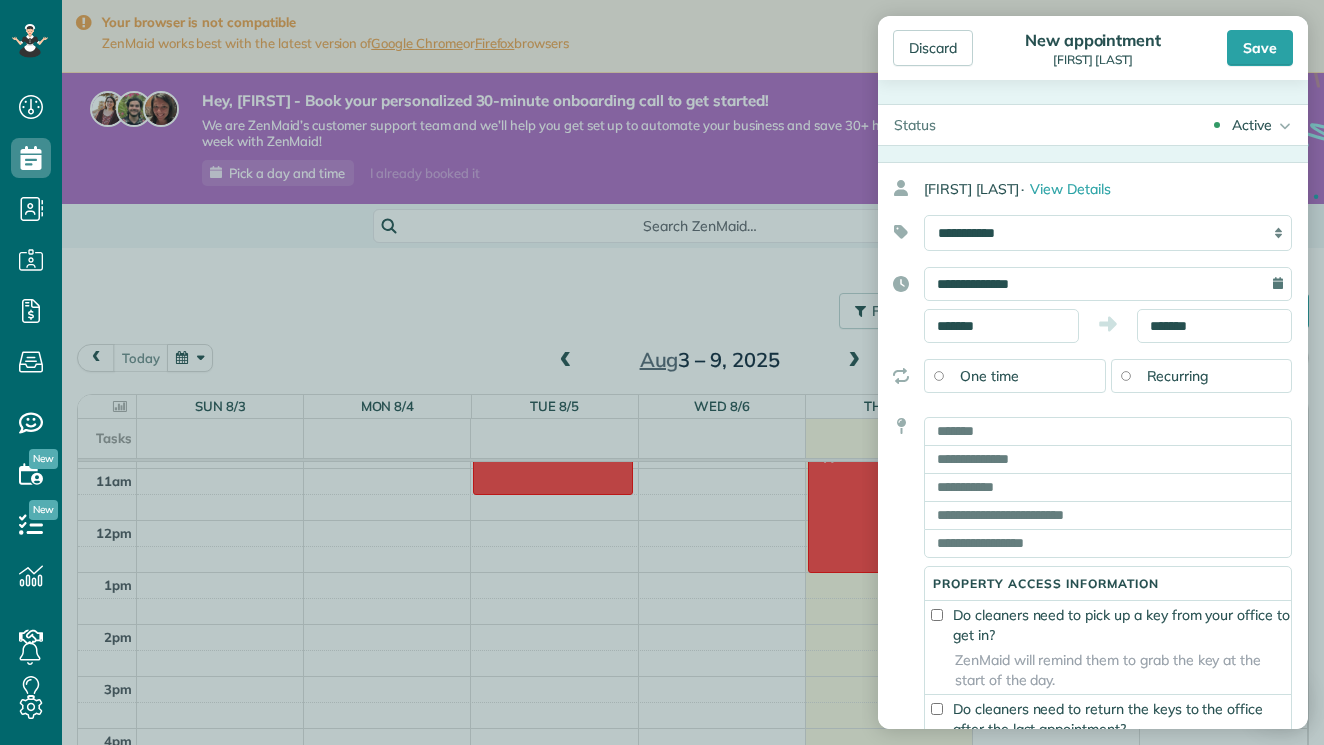 click on "Property access information
Do cleaners need to pick up a key from your office to get in? ZenMaid will remind them to grab the key at the start of the day.
Do cleaners need to return the keys to the office after the last appointment? ZenMaid will remind them to bring it back when they’re done." at bounding box center [1085, 629] 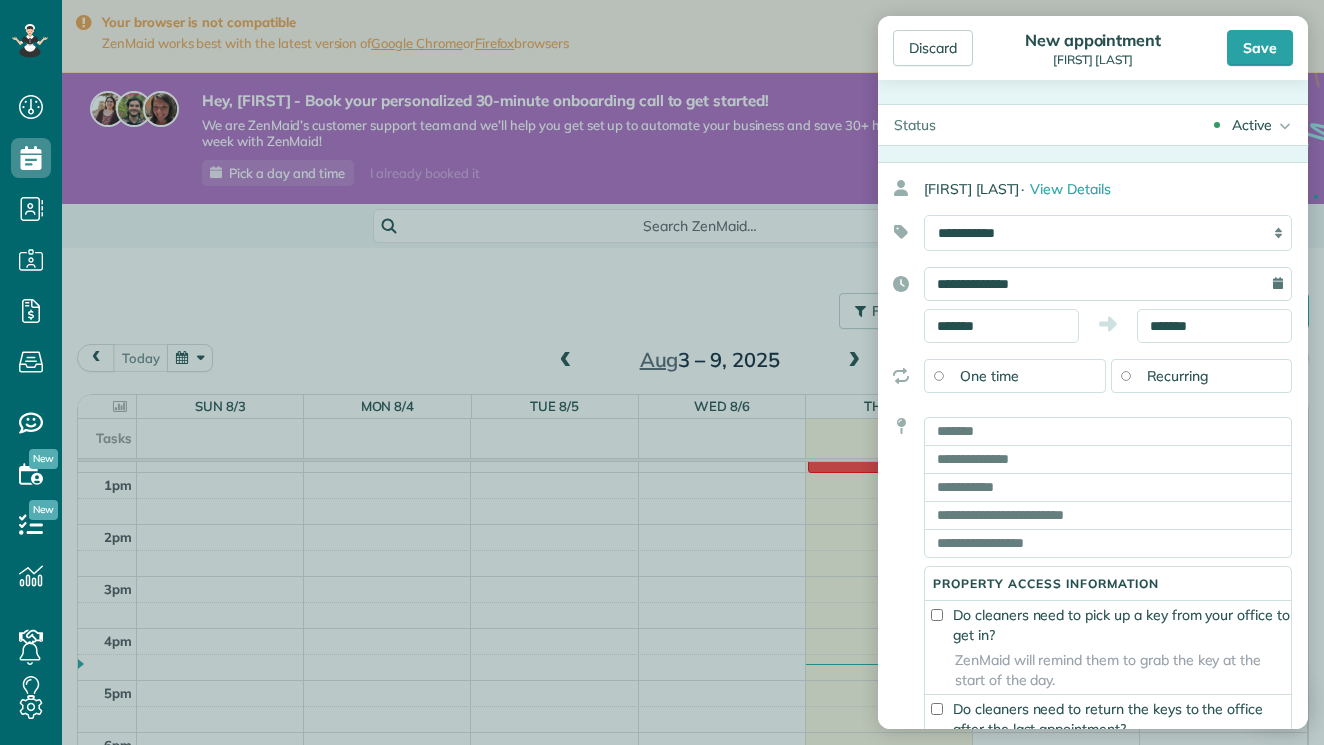 drag, startPoint x: 904, startPoint y: 647, endPoint x: 835, endPoint y: 741, distance: 116.60618 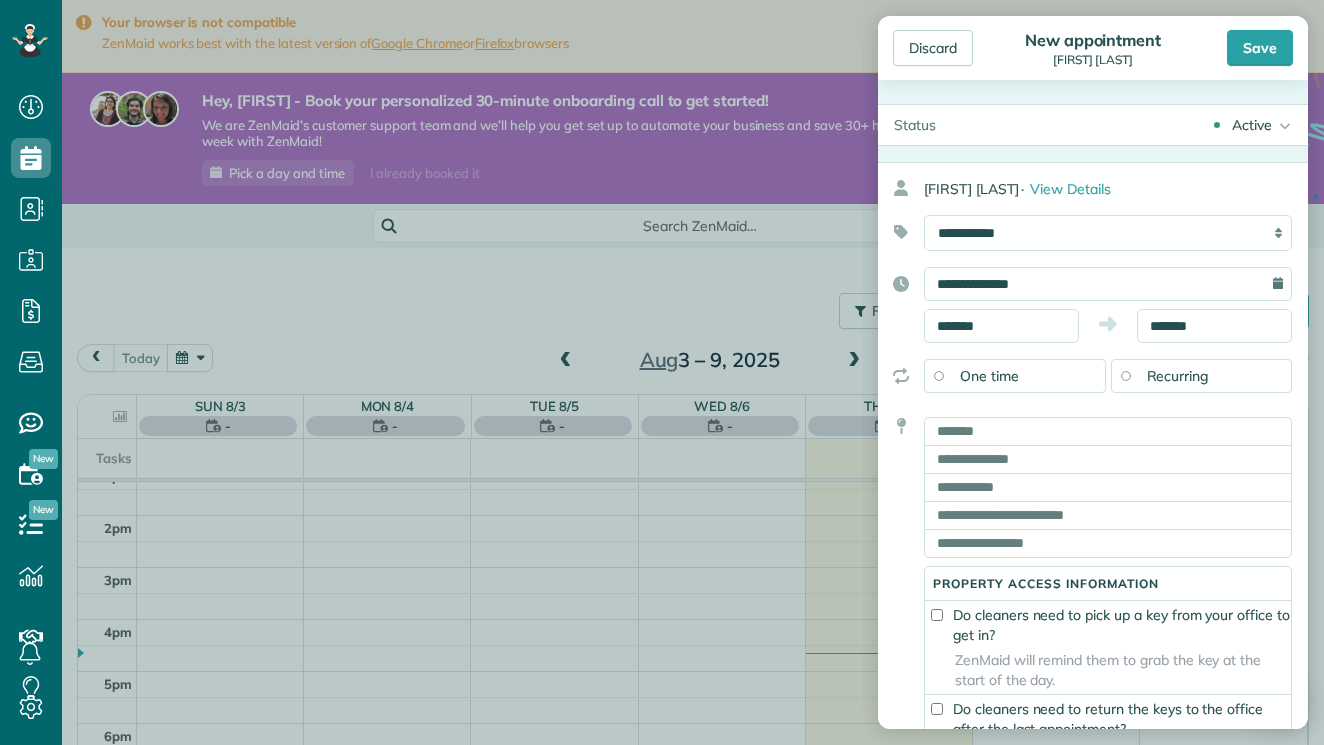 drag, startPoint x: 913, startPoint y: 487, endPoint x: 902, endPoint y: 447, distance: 41.484936 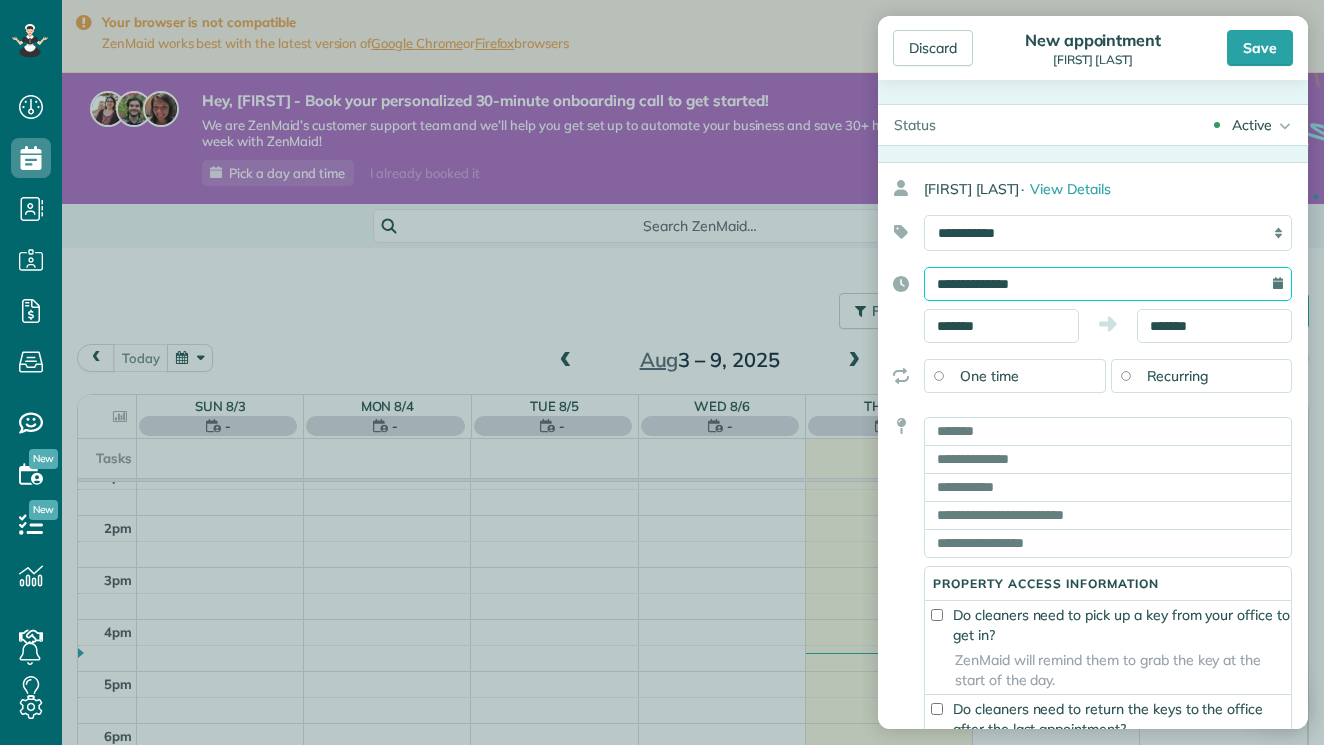 click on "**********" at bounding box center [1108, 284] 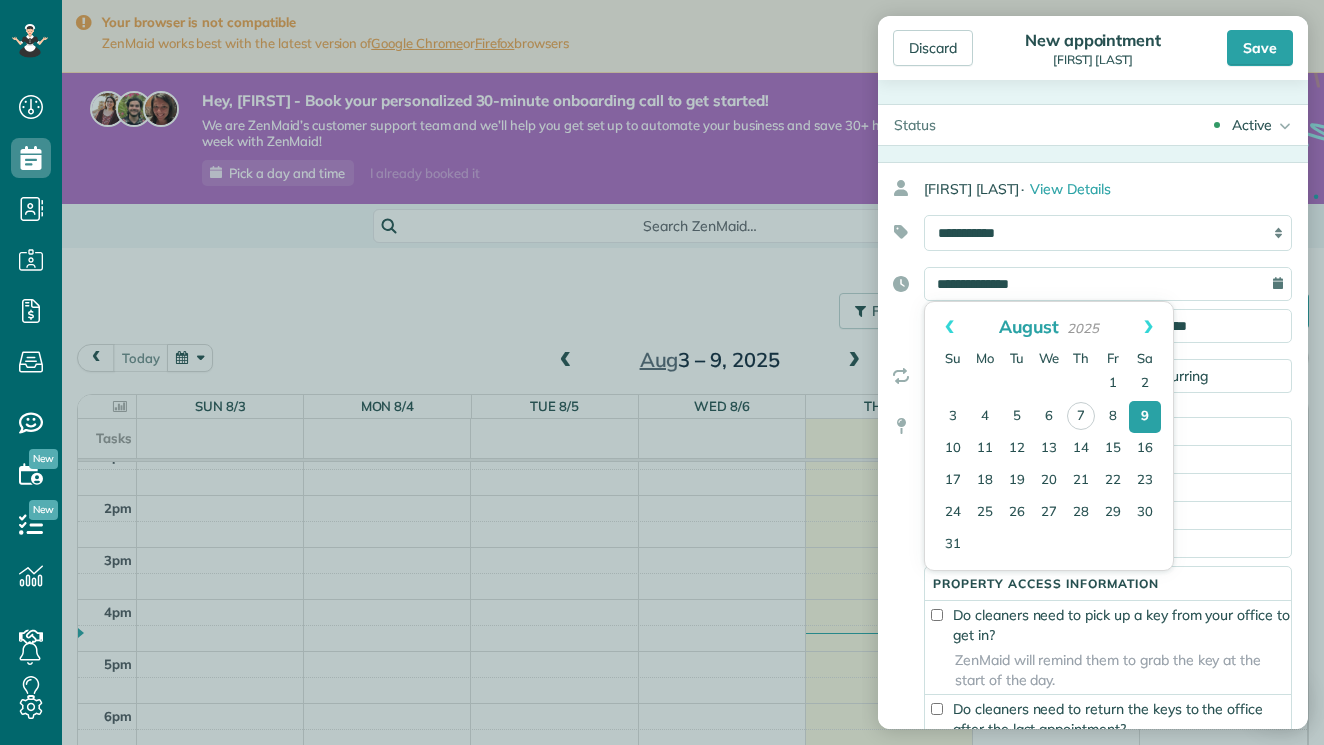 click on "Property access information
Do cleaners need to pick up a key from your office to get in? ZenMaid will remind them to grab the key at the start of the day.
Do cleaners need to return the keys to the office after the last appointment? ZenMaid will remind them to bring it back when they’re done." at bounding box center [1085, 629] 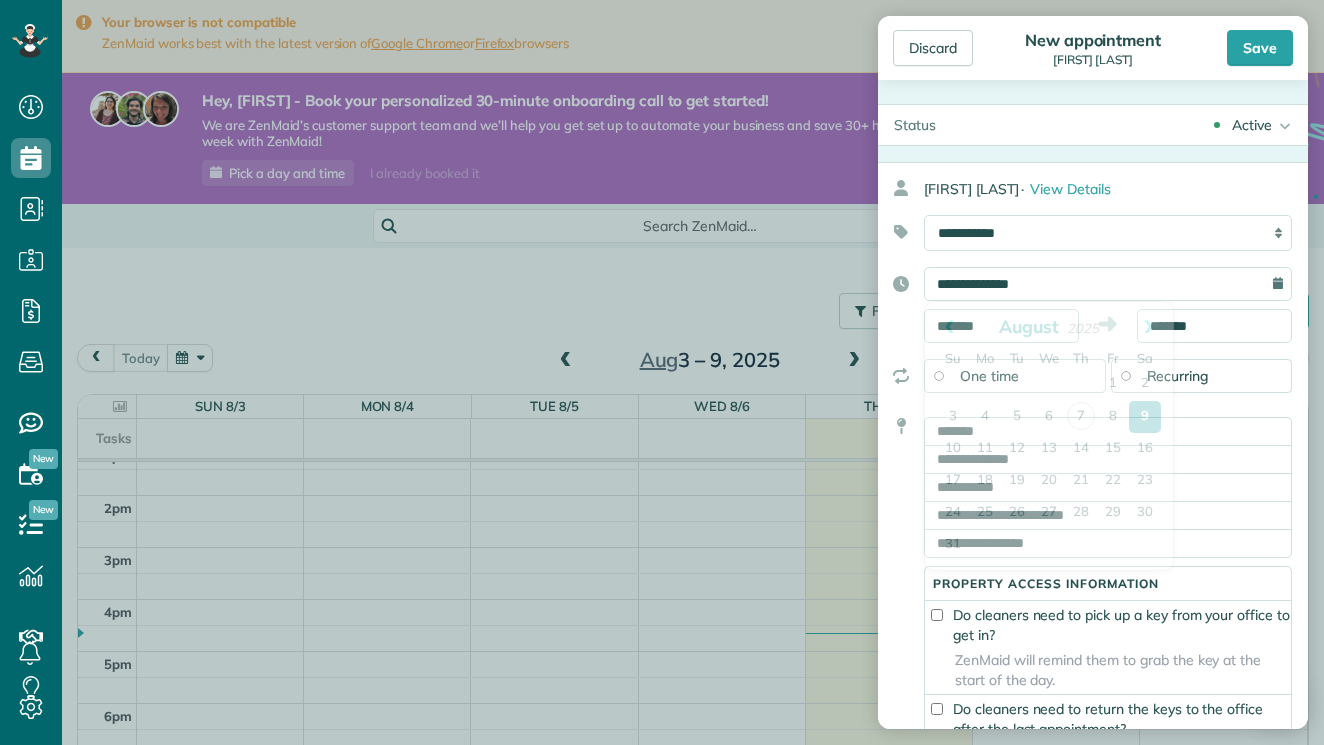 scroll, scrollTop: 694, scrollLeft: 0, axis: vertical 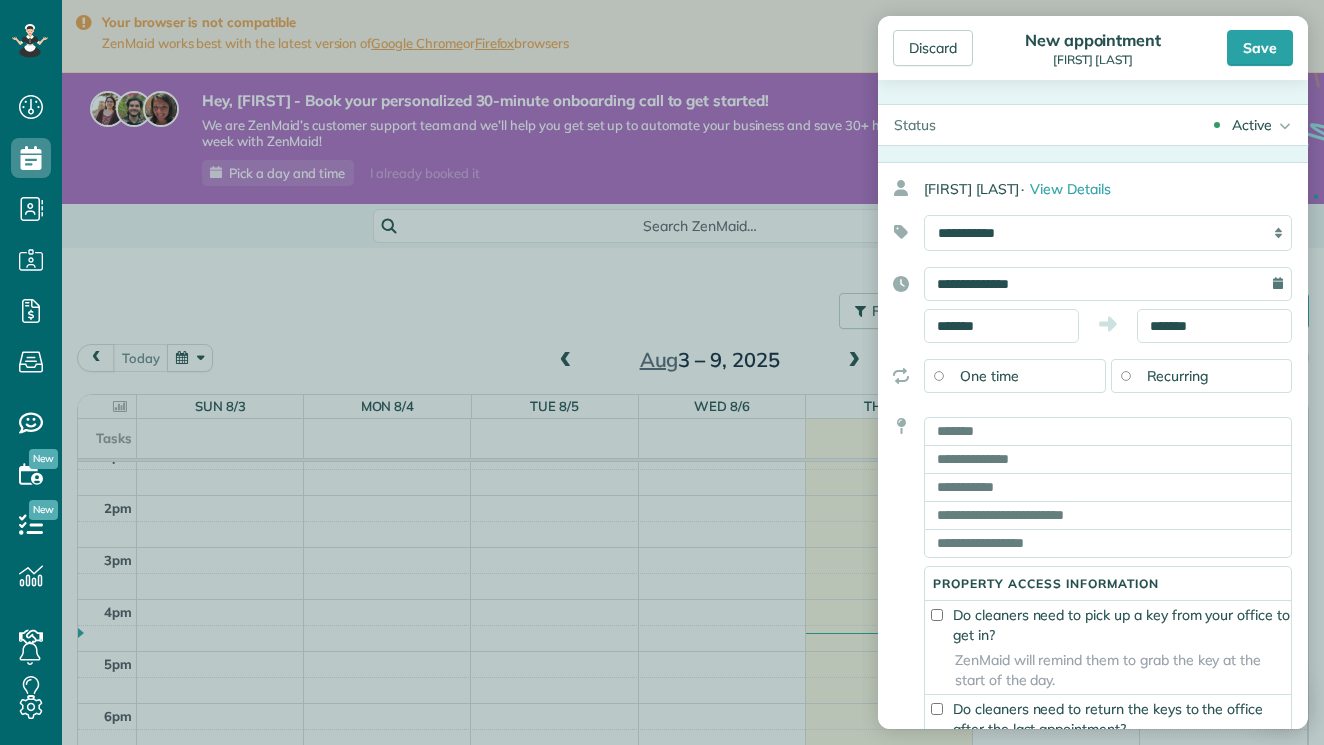 click on "Property access information
Do cleaners need to pick up a key from your office to get in? ZenMaid will remind them to grab the key at the start of the day.
Do cleaners need to return the keys to the office after the last appointment? ZenMaid will remind them to bring it back when they’re done." at bounding box center (1085, 629) 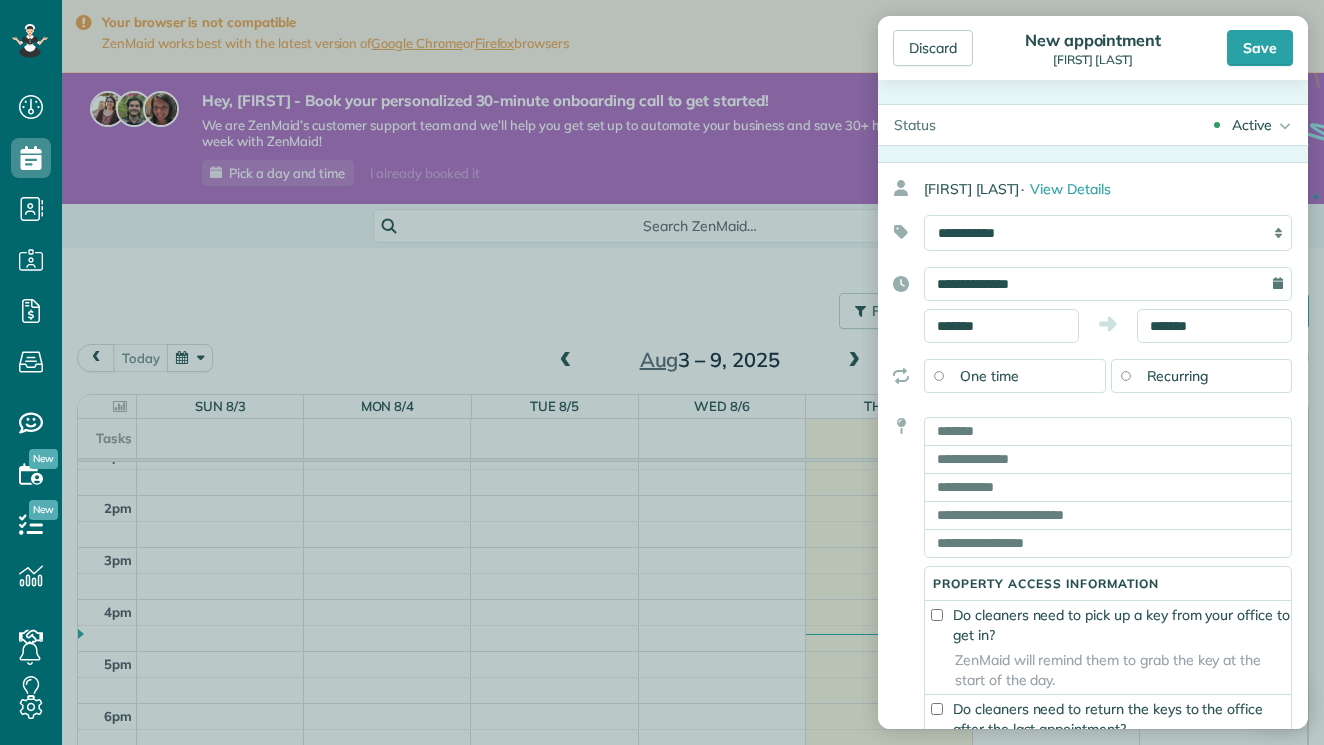drag, startPoint x: 905, startPoint y: 477, endPoint x: 902, endPoint y: 563, distance: 86.05231 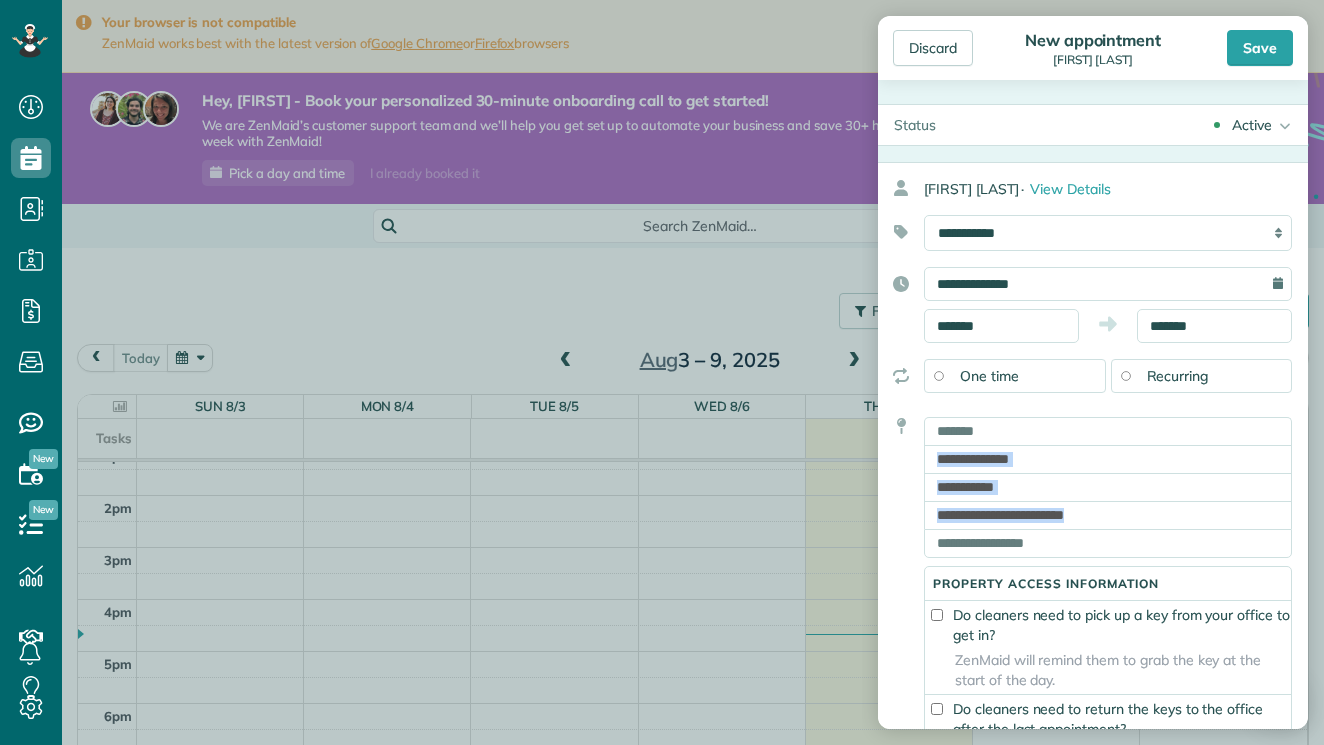 click on "**********" at bounding box center [1093, 514] 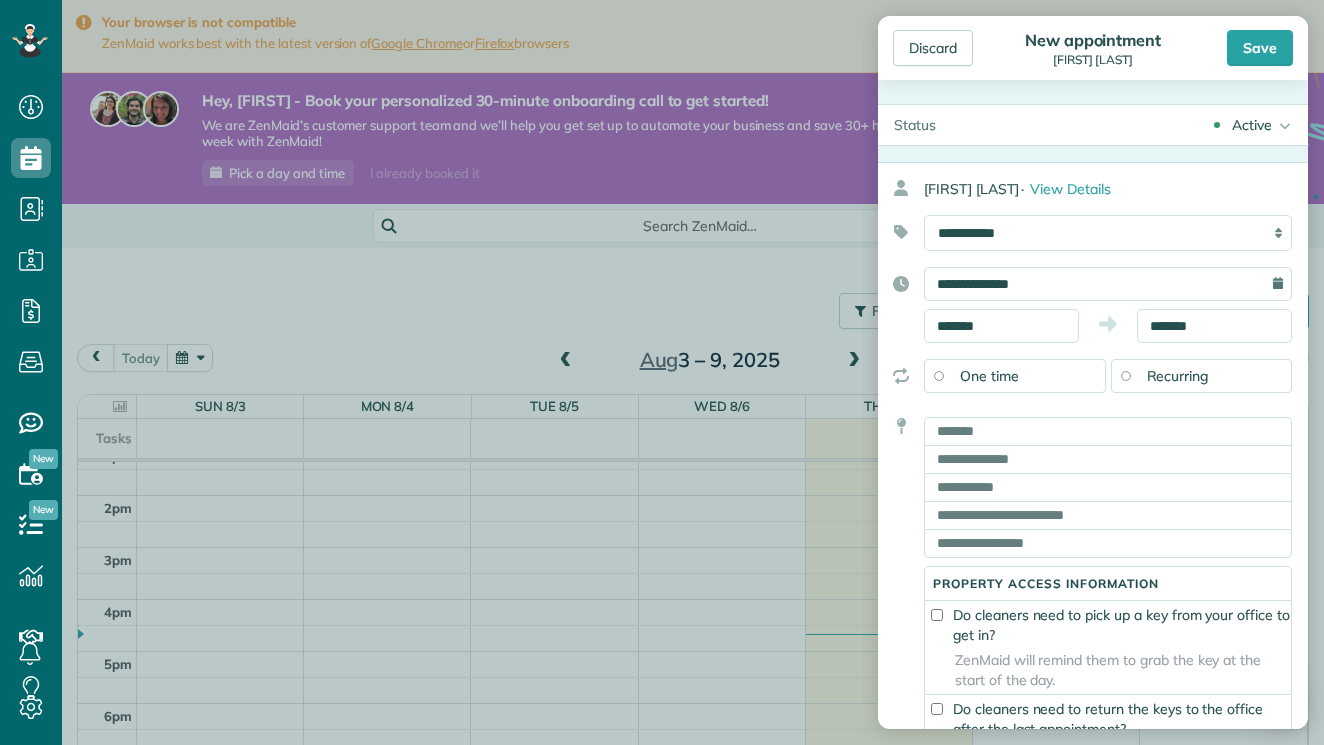 drag, startPoint x: 902, startPoint y: 563, endPoint x: 939, endPoint y: 691, distance: 133.24039 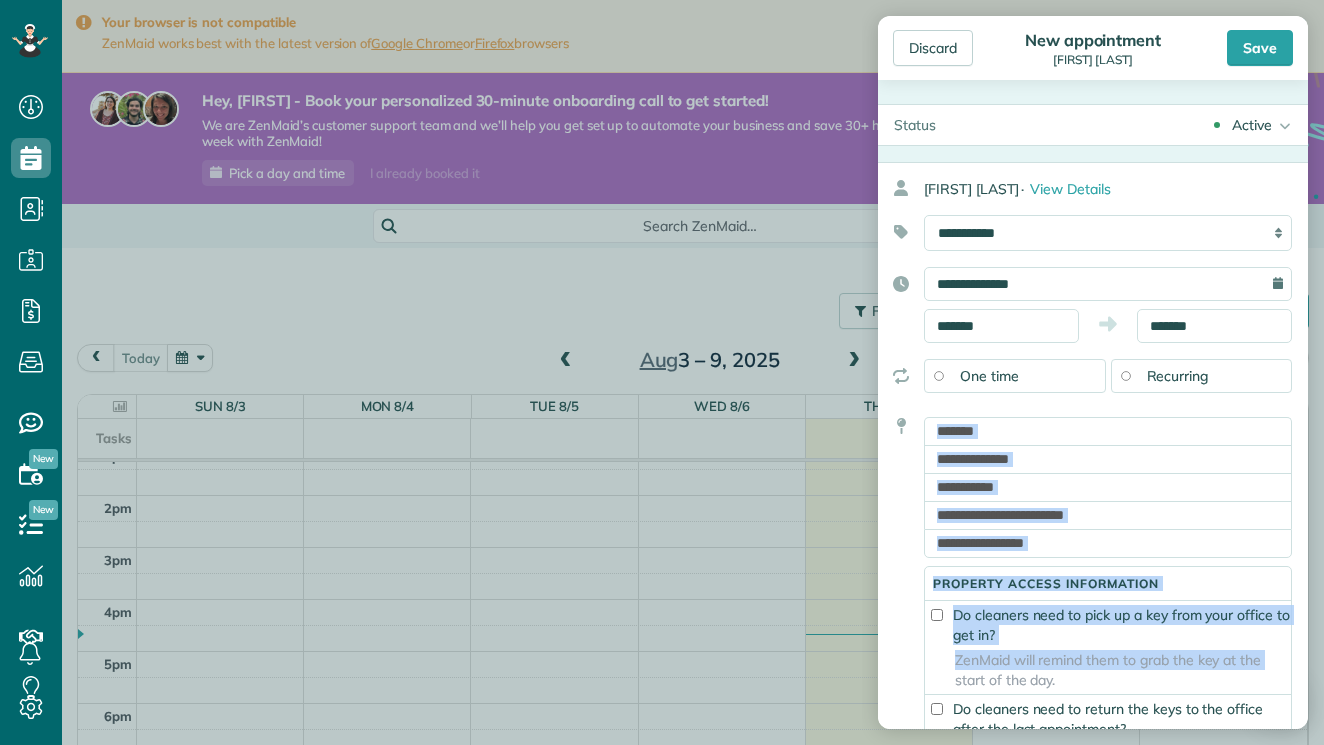 click on "Active" at bounding box center [1252, 125] 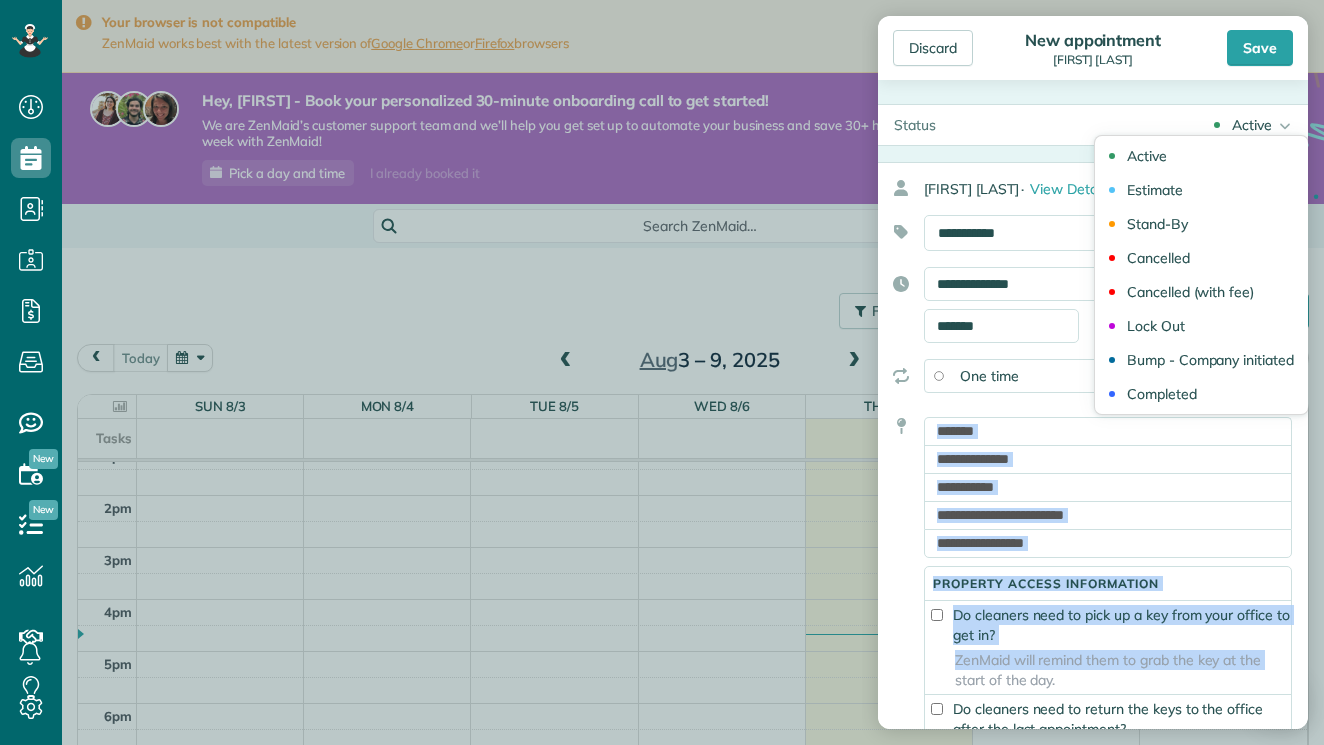 click on "Active
Active
Estimate
Stand-By
Cancelled
Cancelled (with fee)" at bounding box center [1130, 125] 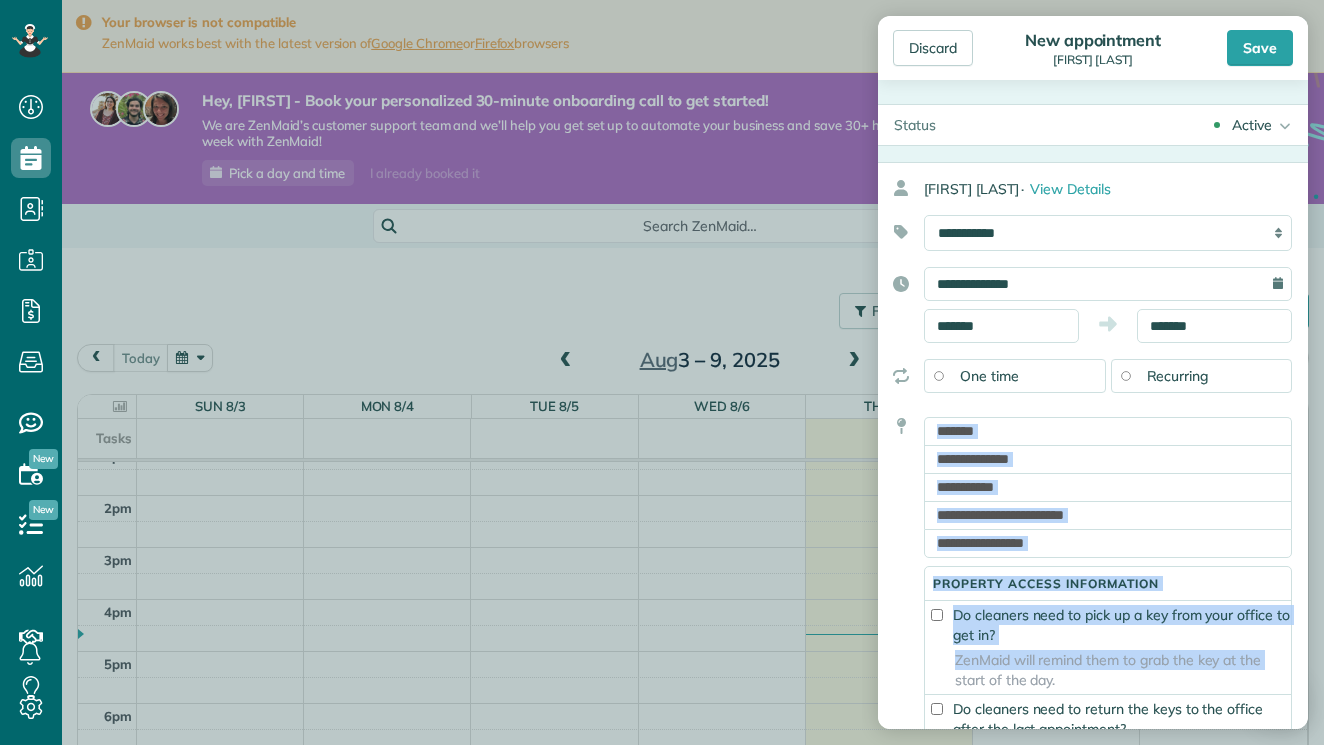 click on "Property access information
Do cleaners need to pick up a key from your office to get in? ZenMaid will remind them to grab the key at the start of the day.
Do cleaners need to return the keys to the office after the last appointment? ZenMaid will remind them to bring it back when they’re done." at bounding box center [1085, 629] 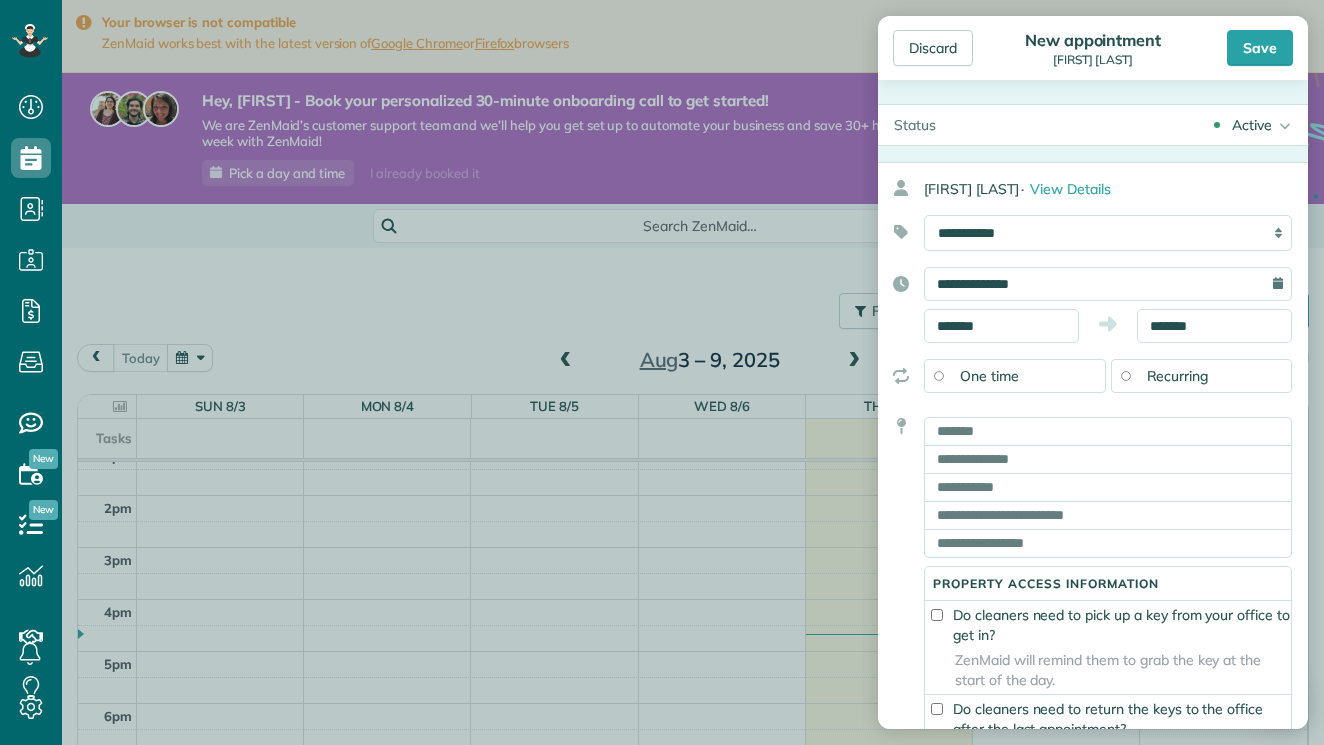 click on "Property access information
Do cleaners need to pick up a key from your office to get in? ZenMaid will remind them to grab the key at the start of the day.
Do cleaners need to return the keys to the office after the last appointment? ZenMaid will remind them to bring it back when they’re done." at bounding box center [1085, 629] 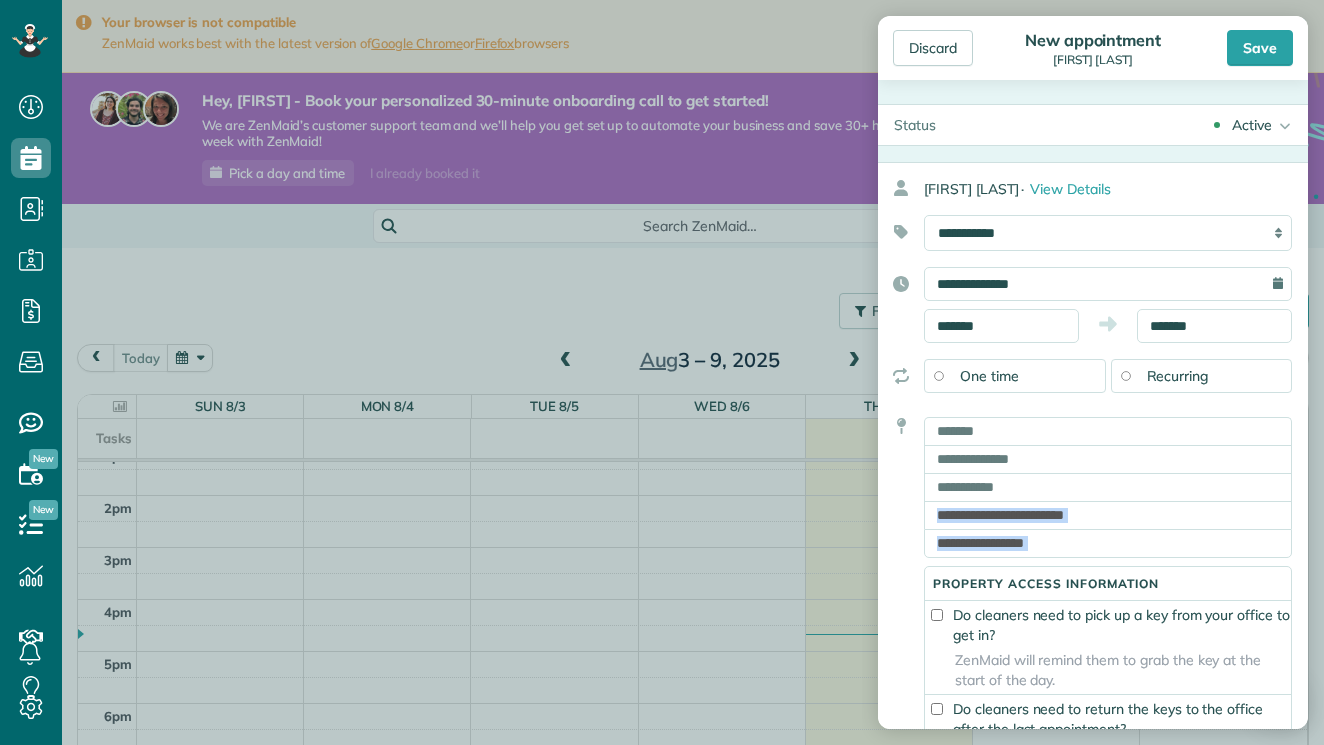 drag, startPoint x: 879, startPoint y: 589, endPoint x: 878, endPoint y: 506, distance: 83.00603 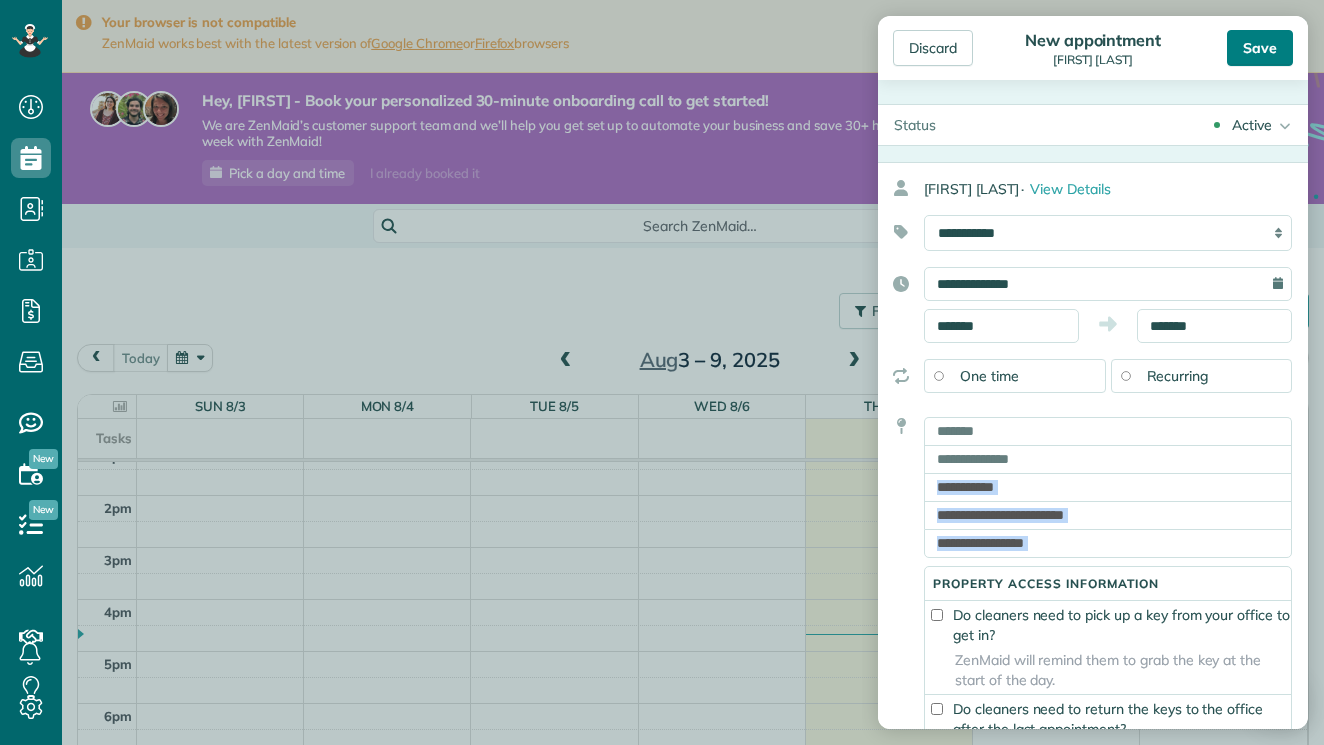 click on "Save" at bounding box center (1260, 48) 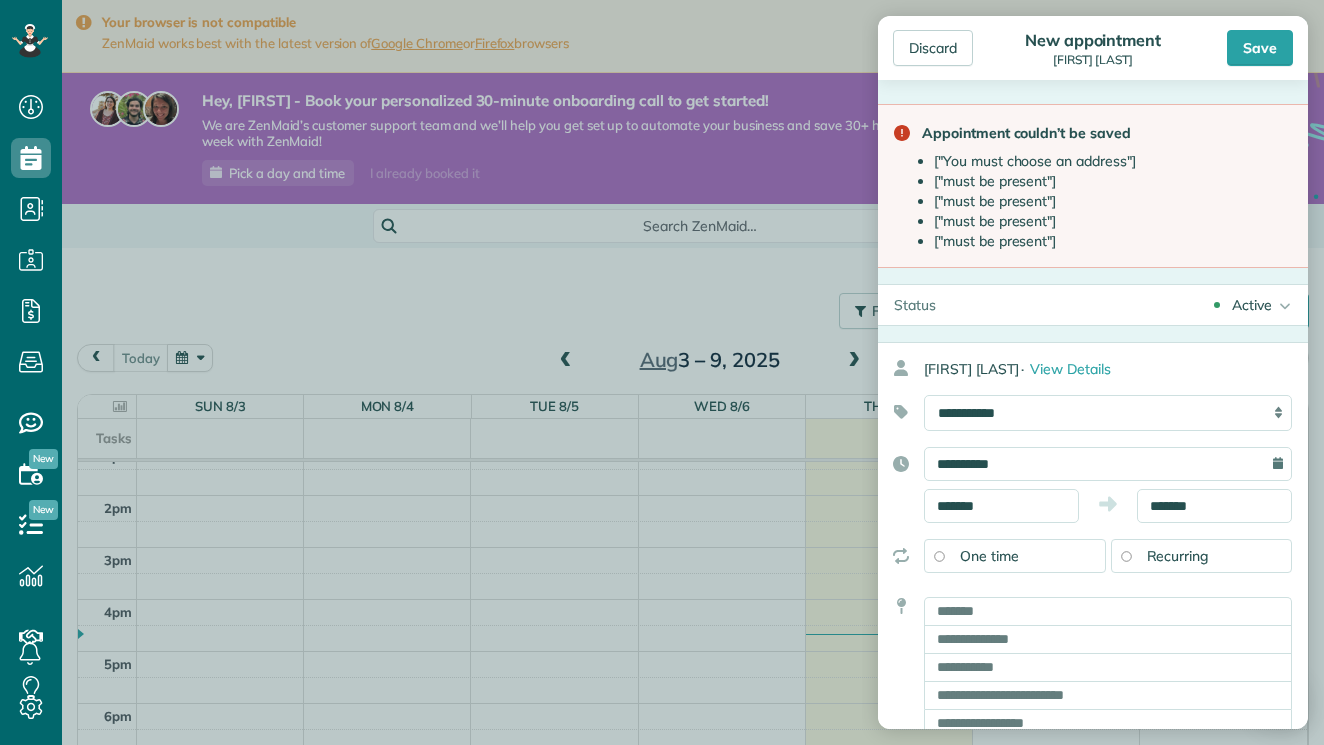 type on "**********" 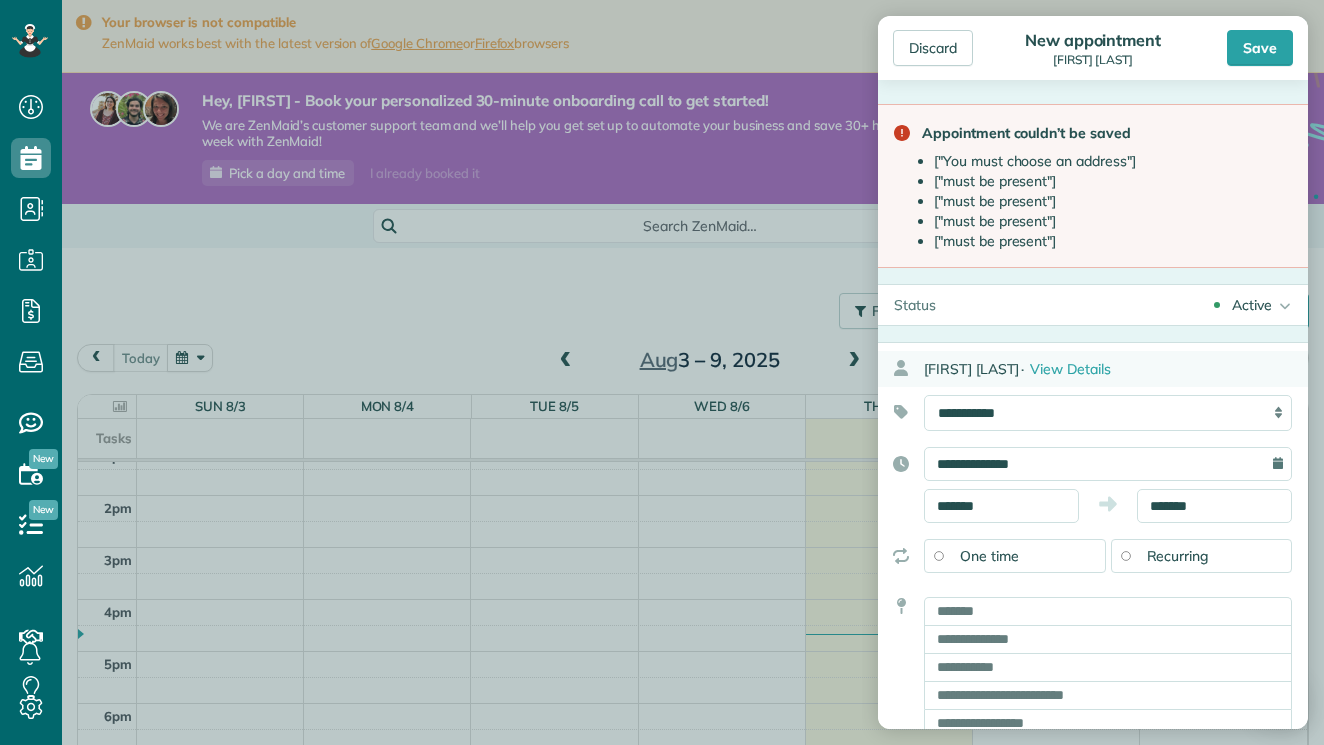 click on "heather wright
·
View Details" at bounding box center [1116, 369] 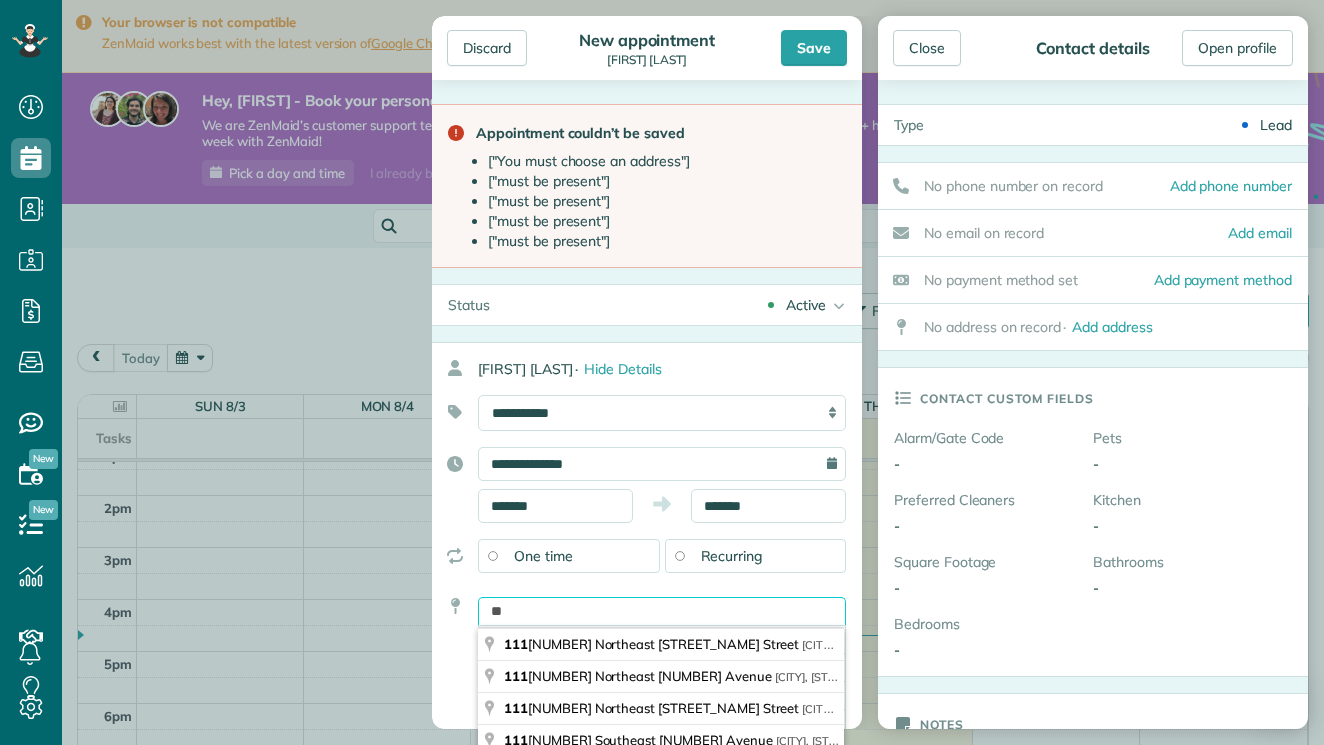 type on "*" 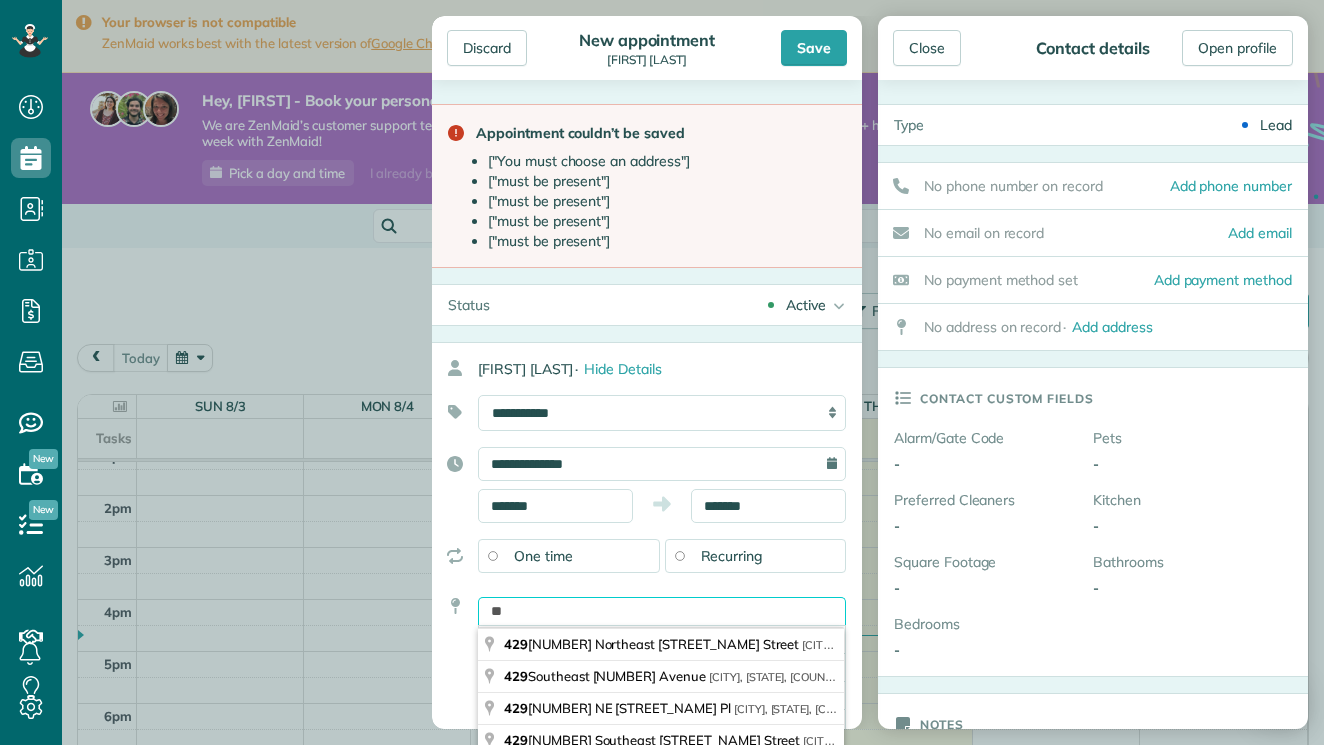 type on "*" 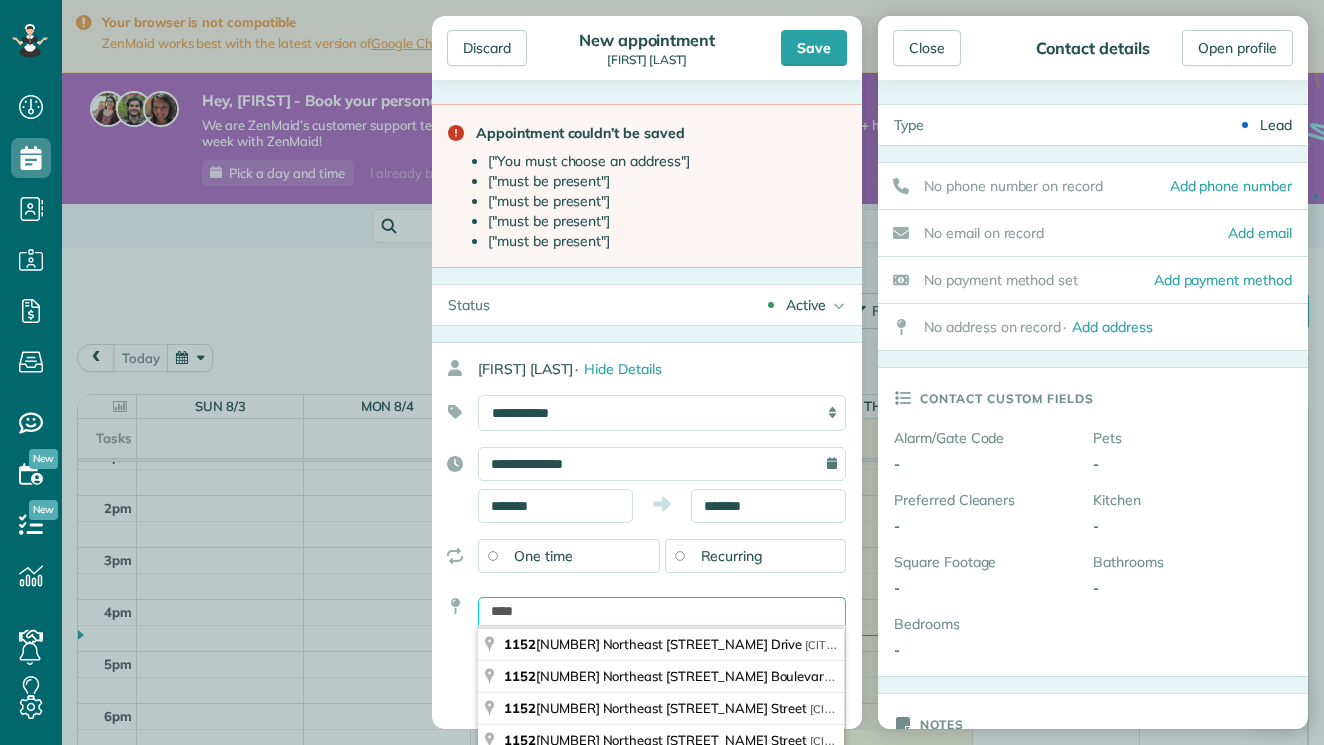 click on "****" at bounding box center (662, 611) 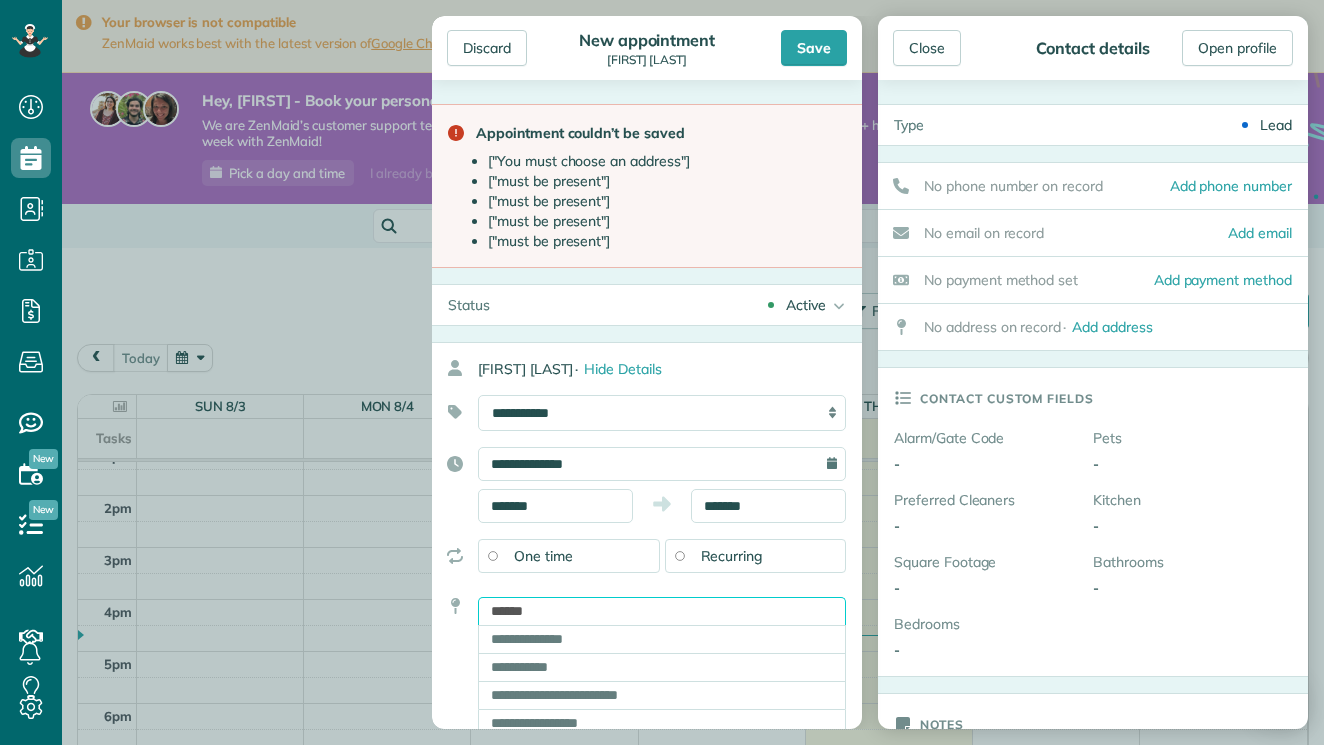 type on "******" 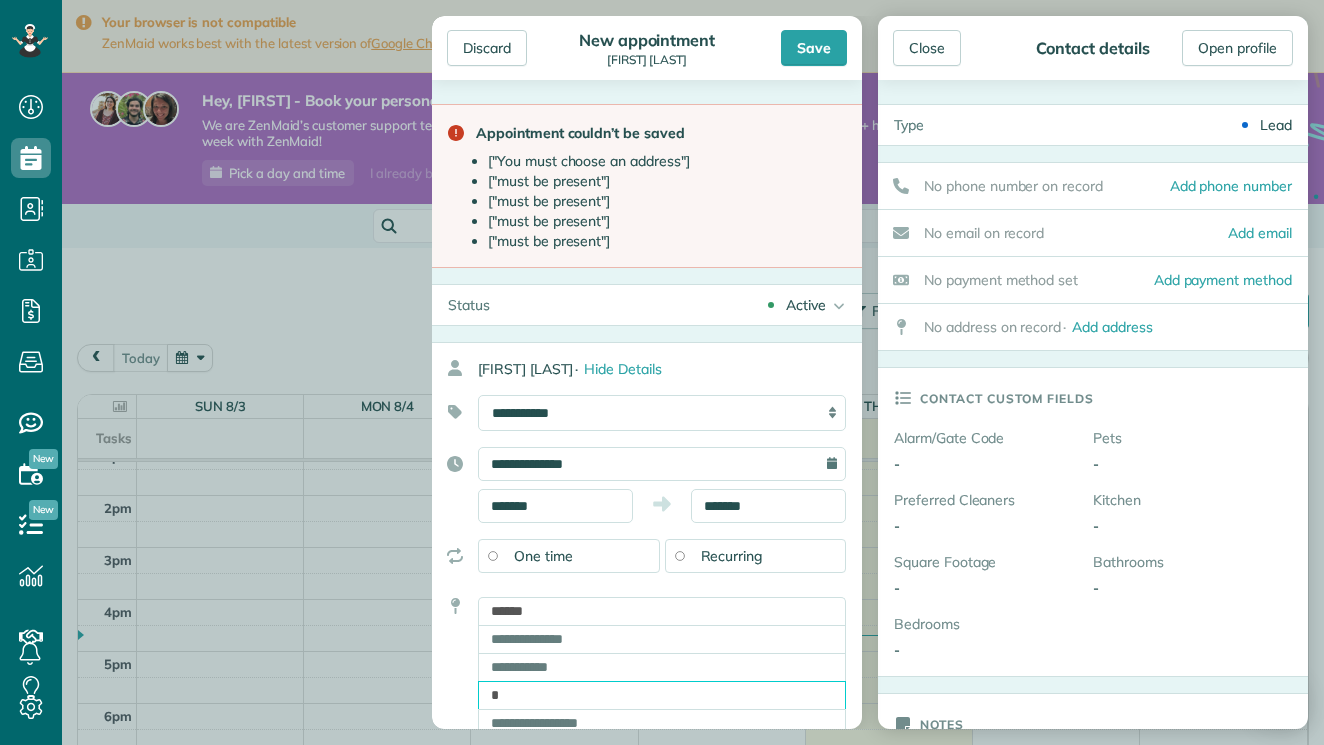 type 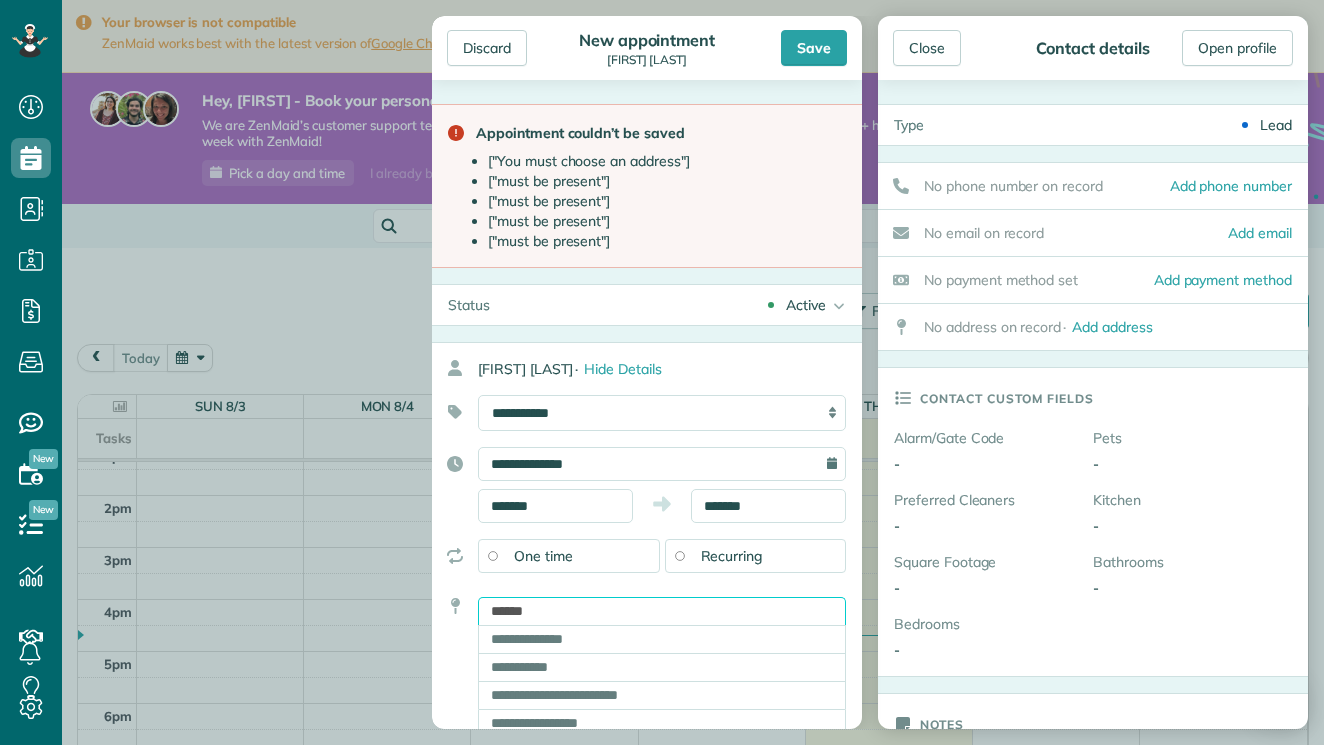 click on "******" at bounding box center (662, 611) 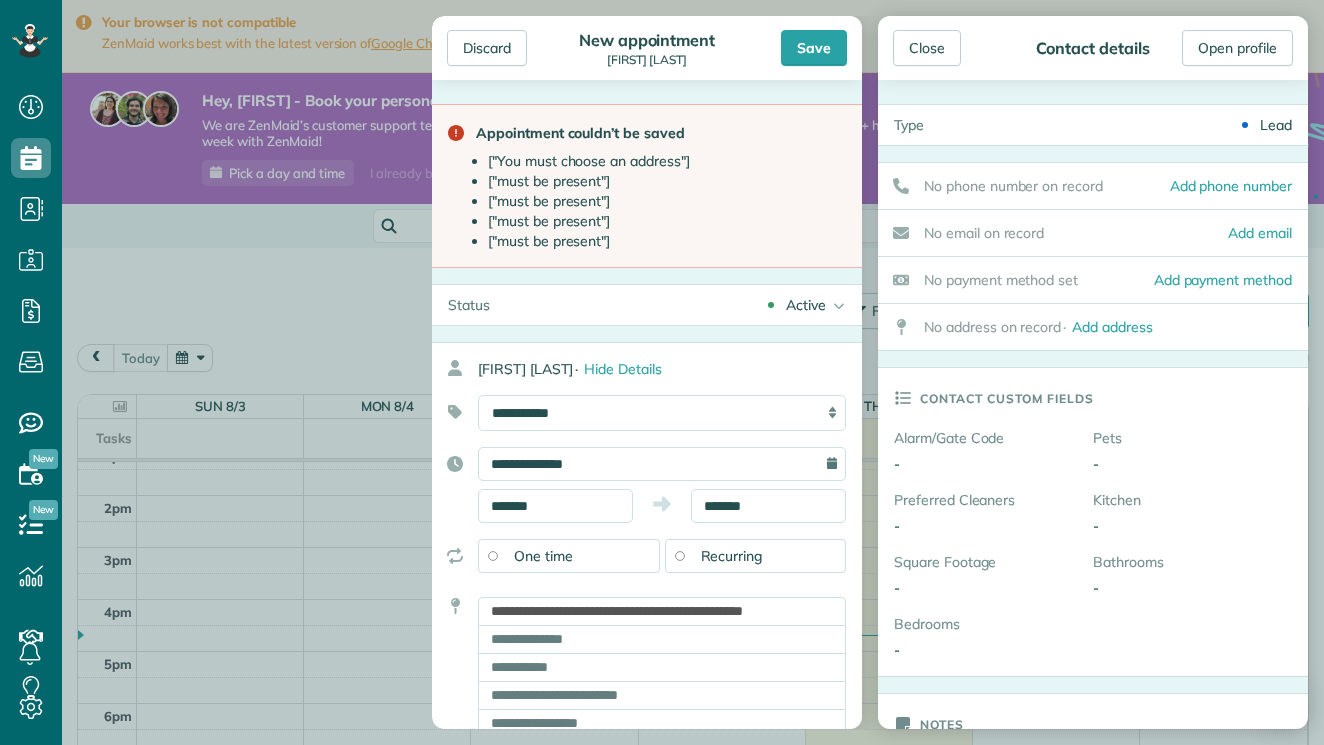 type on "**********" 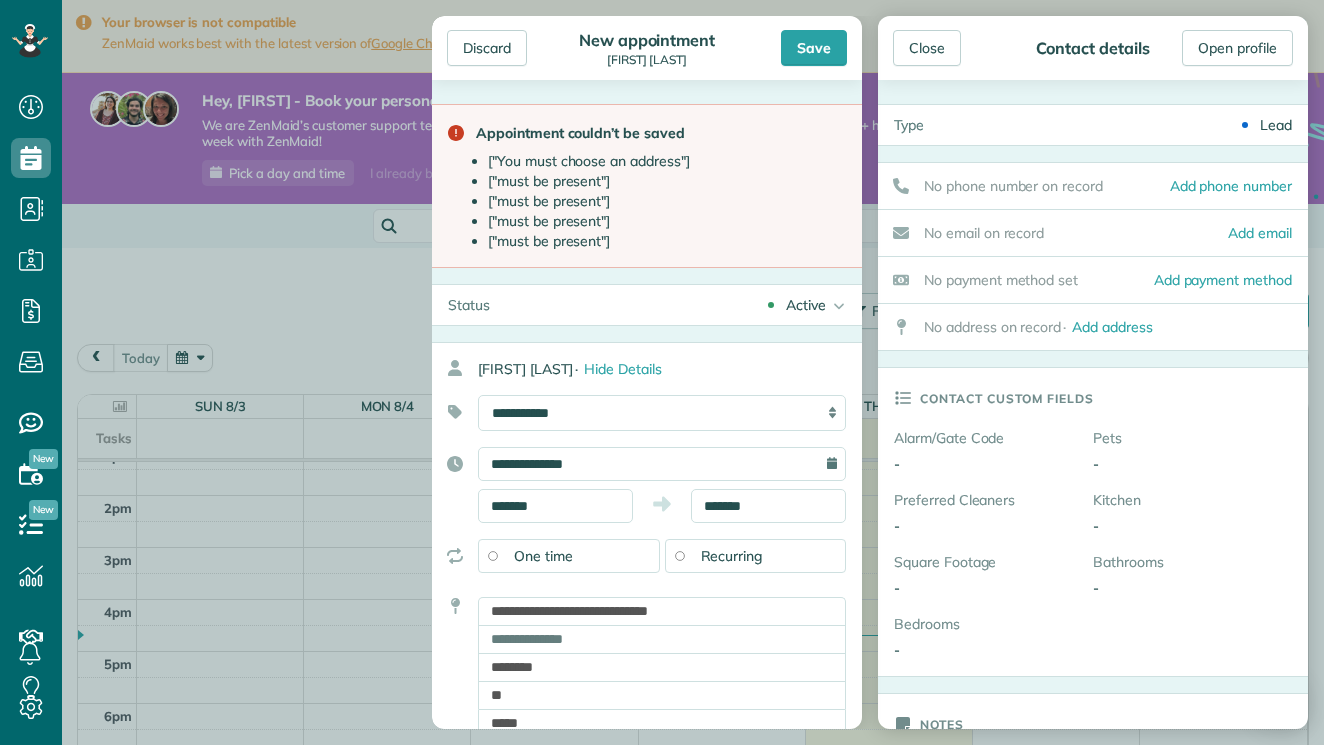 click on "**********" at bounding box center [639, 809] 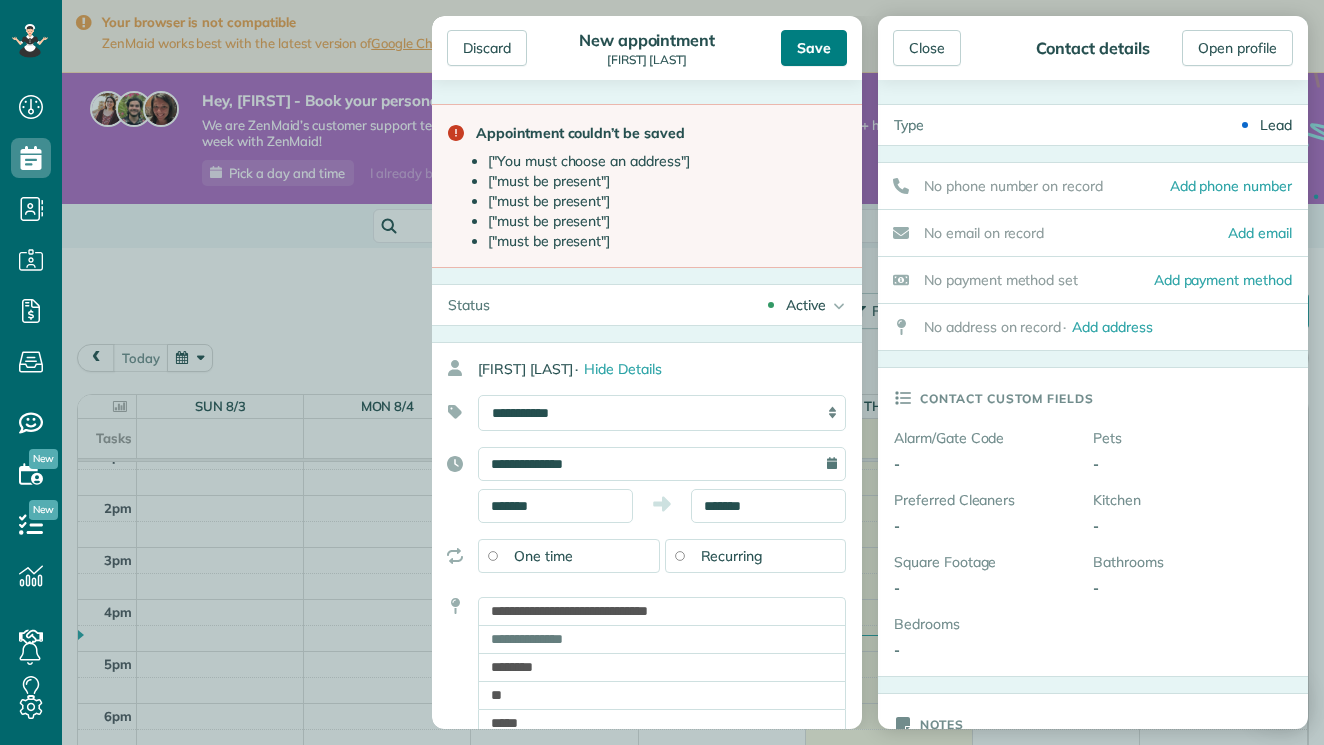 click on "Save" at bounding box center (814, 48) 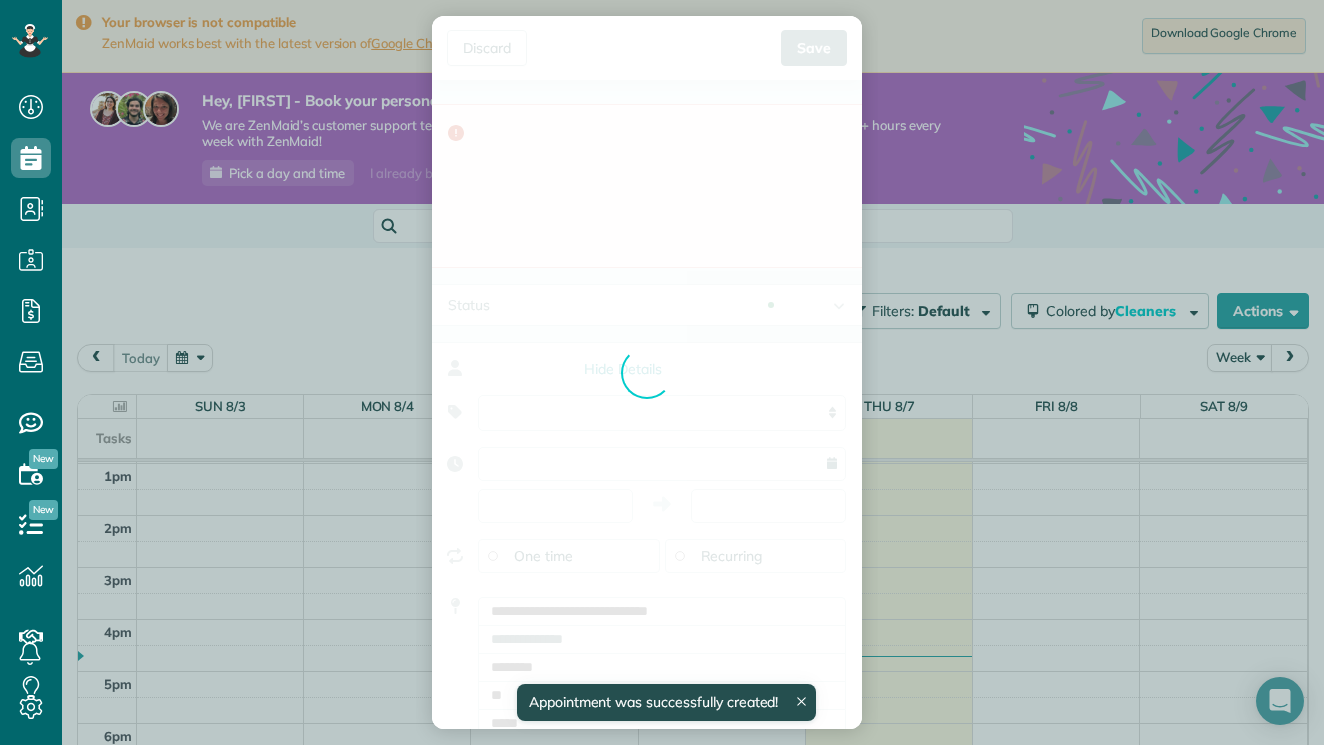 click on "Cancel New appointment Select a contact Add new" at bounding box center [662, 372] 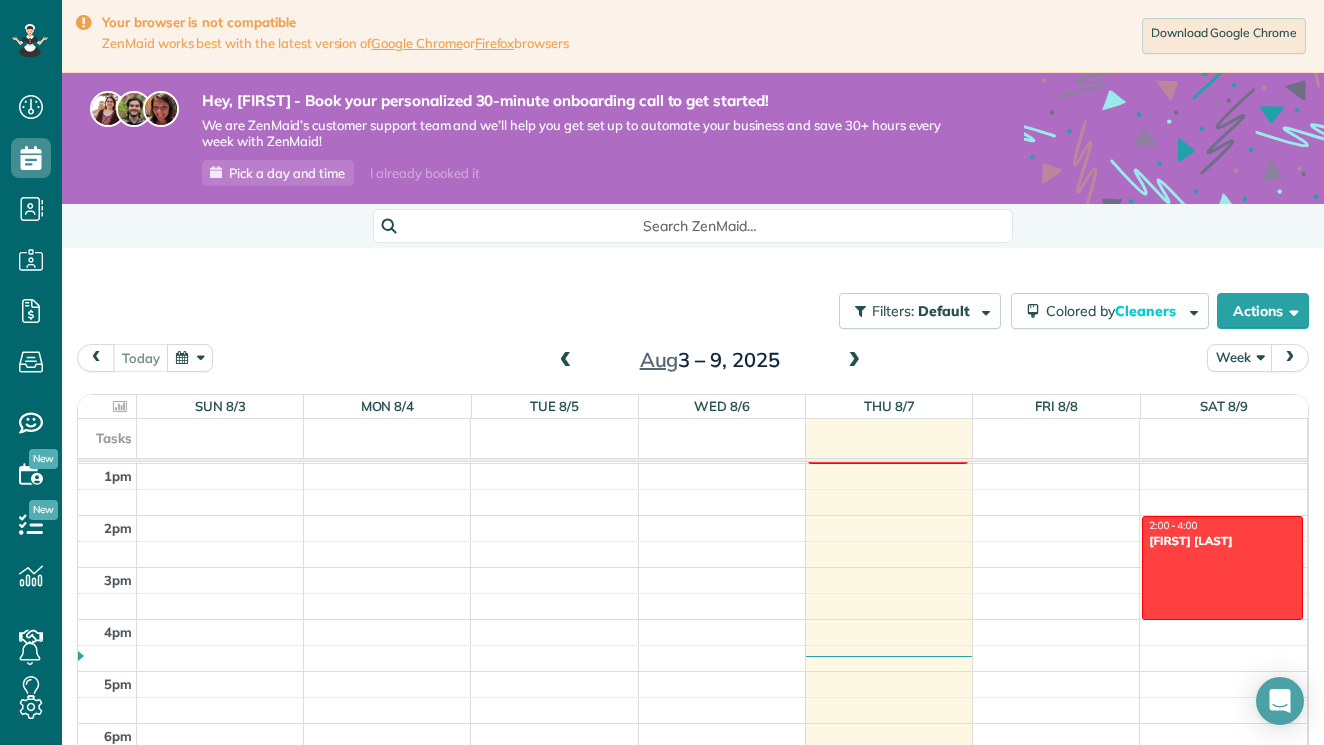 scroll, scrollTop: 674, scrollLeft: 0, axis: vertical 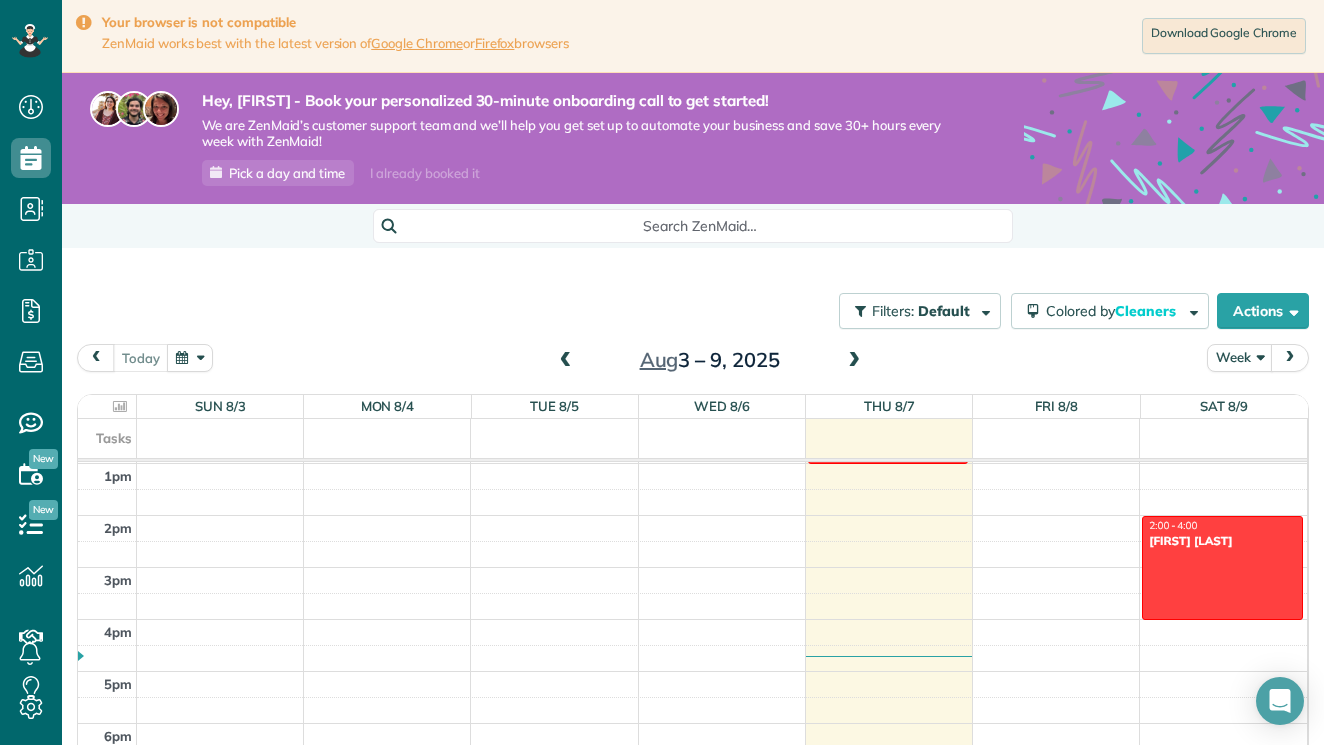 click on "Download Google Chrome" at bounding box center [939, 36] 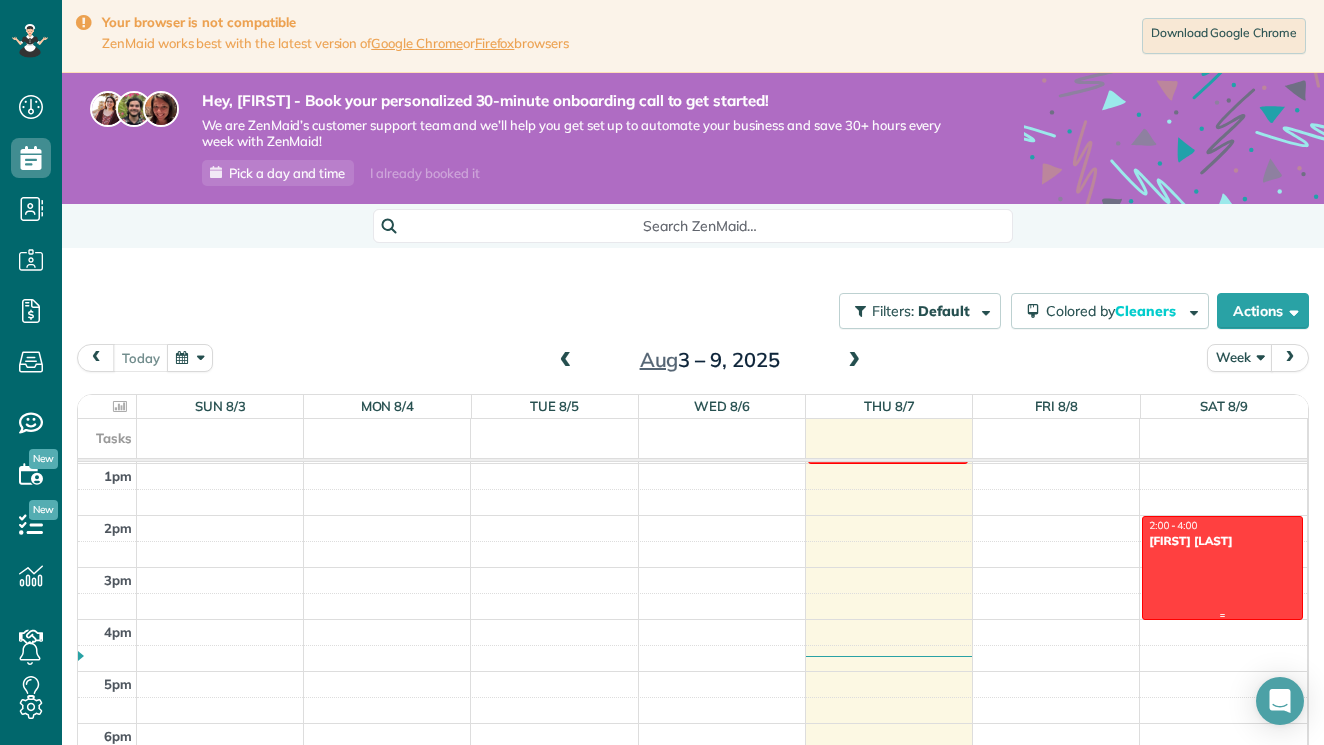 click at bounding box center [1222, 568] 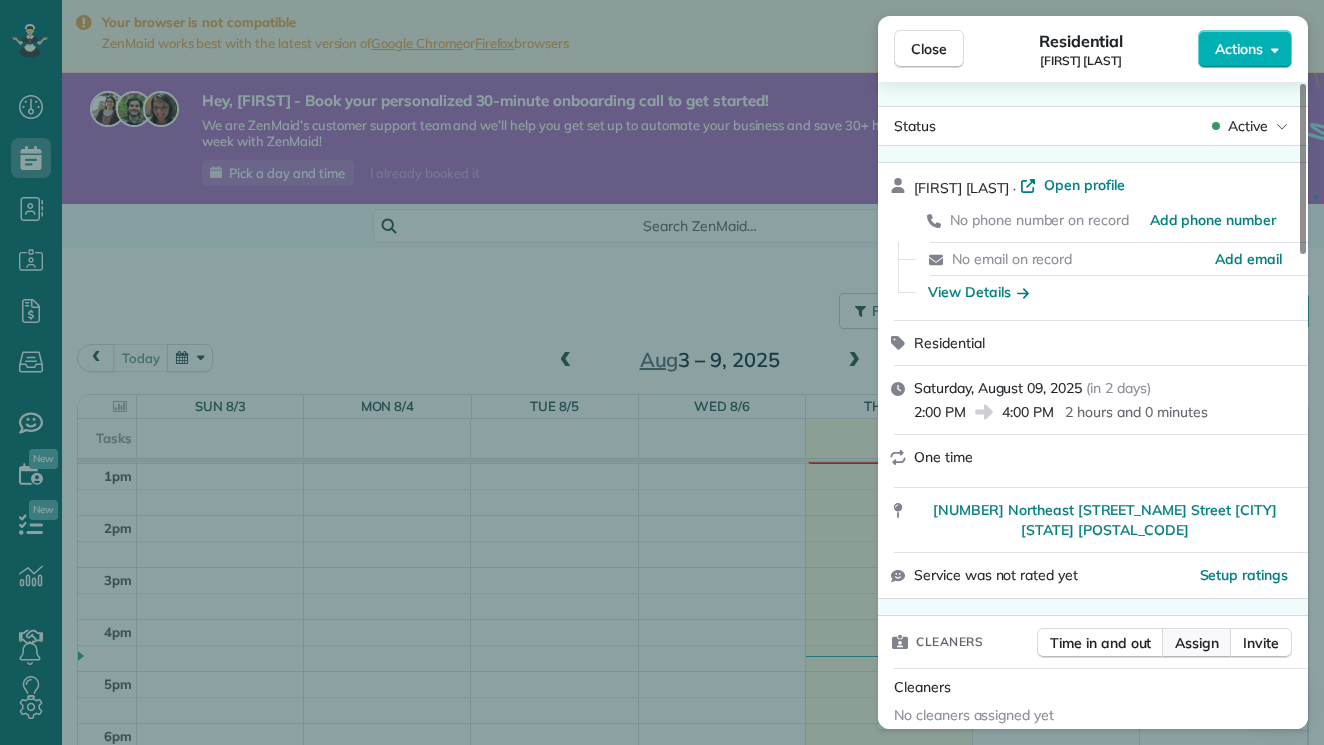 click on "Assign" at bounding box center (1197, 643) 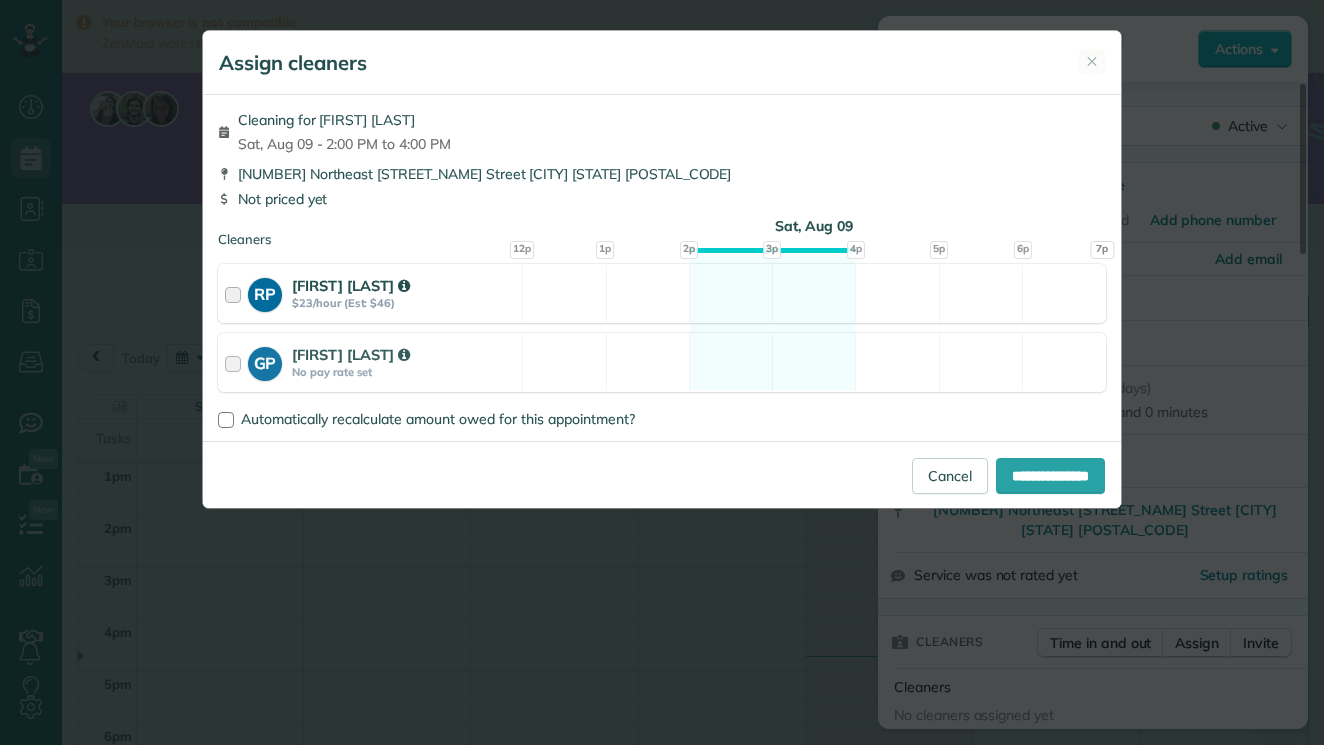 click at bounding box center [236, 293] 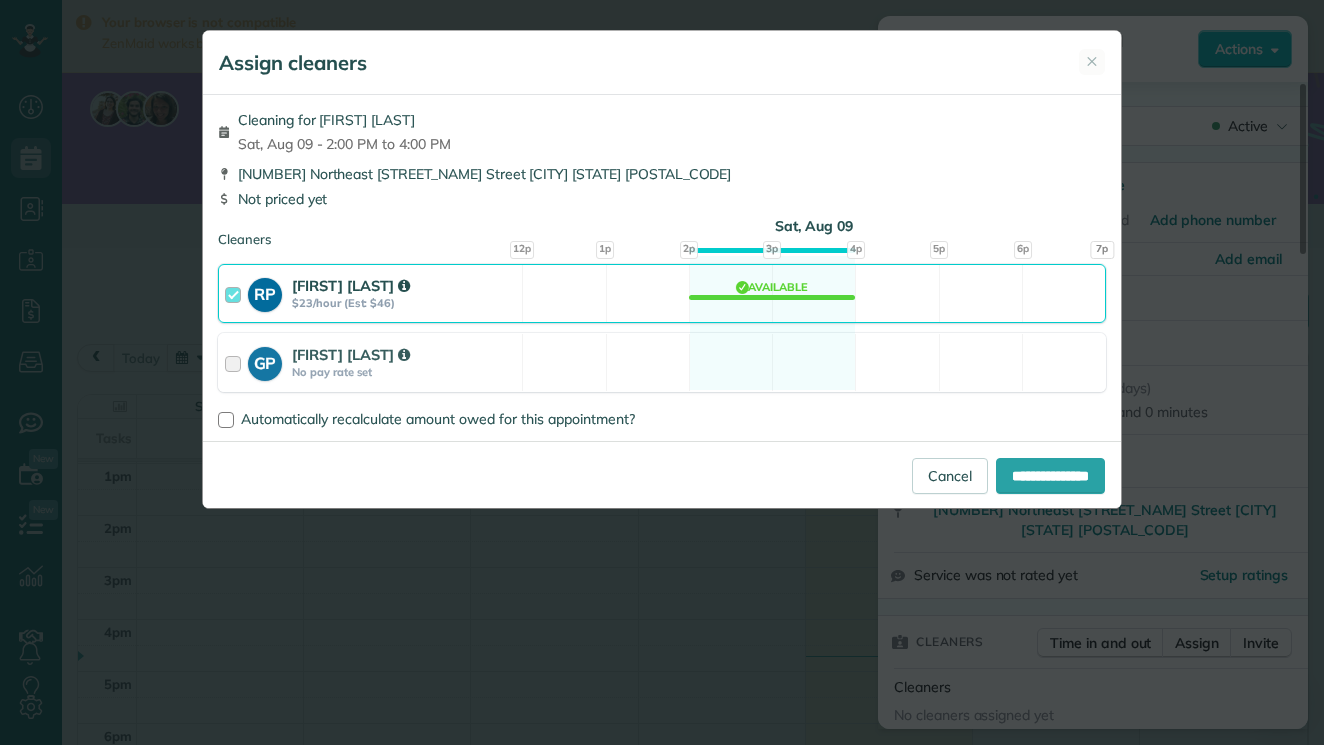click at bounding box center (236, 293) 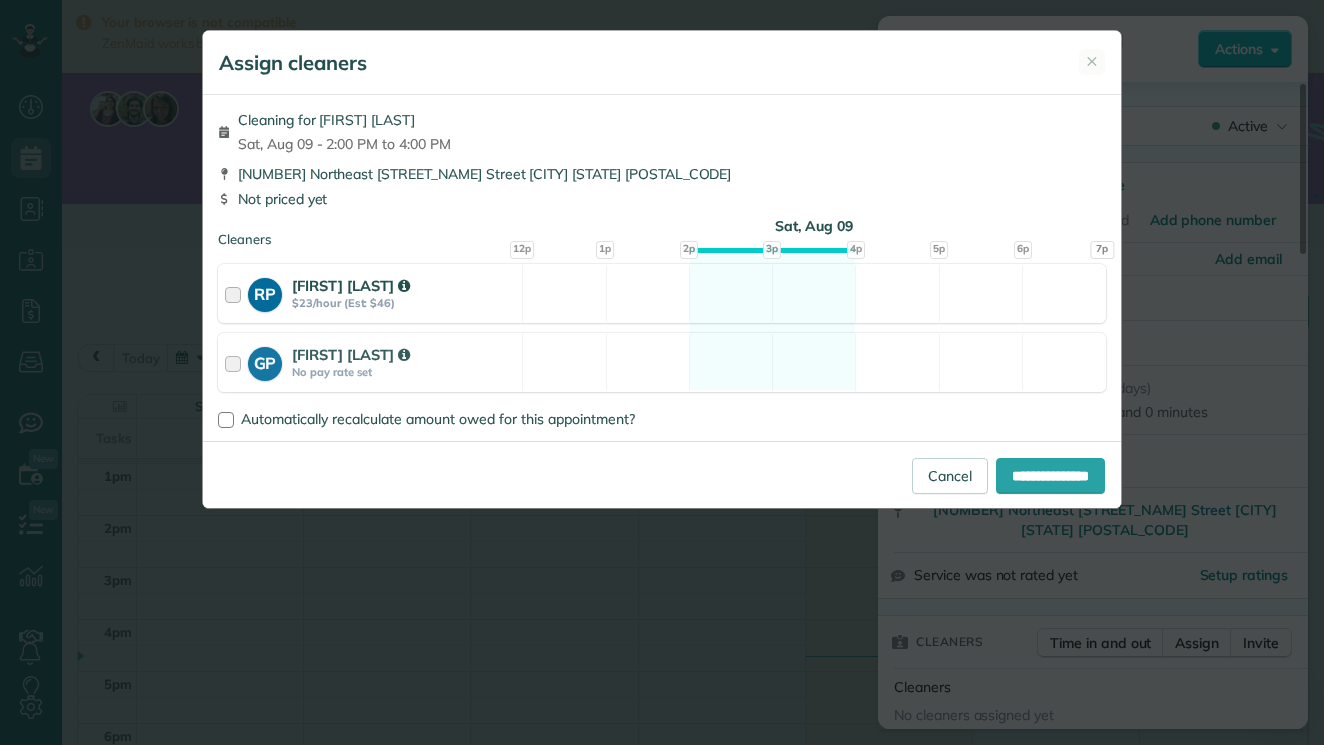 click at bounding box center (236, 293) 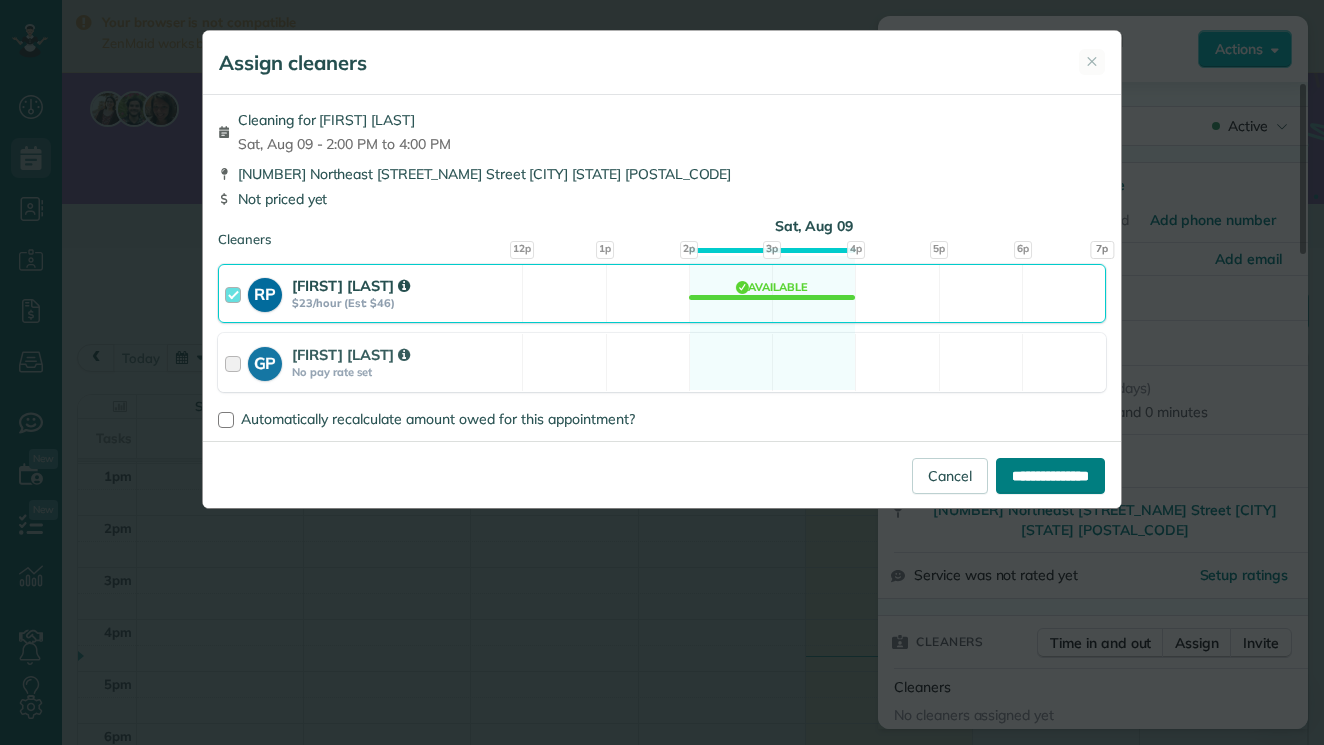 click on "**********" at bounding box center [1050, 476] 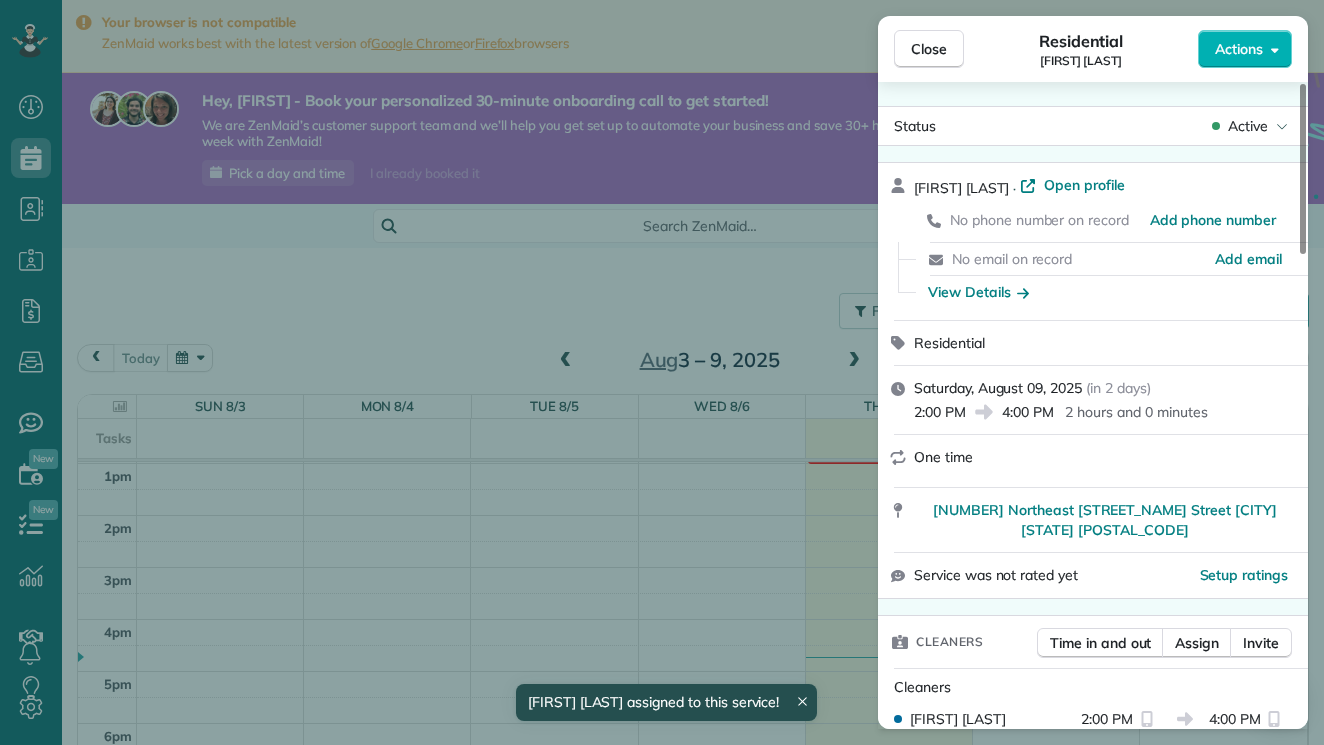 click on "One time" at bounding box center (1093, 461) 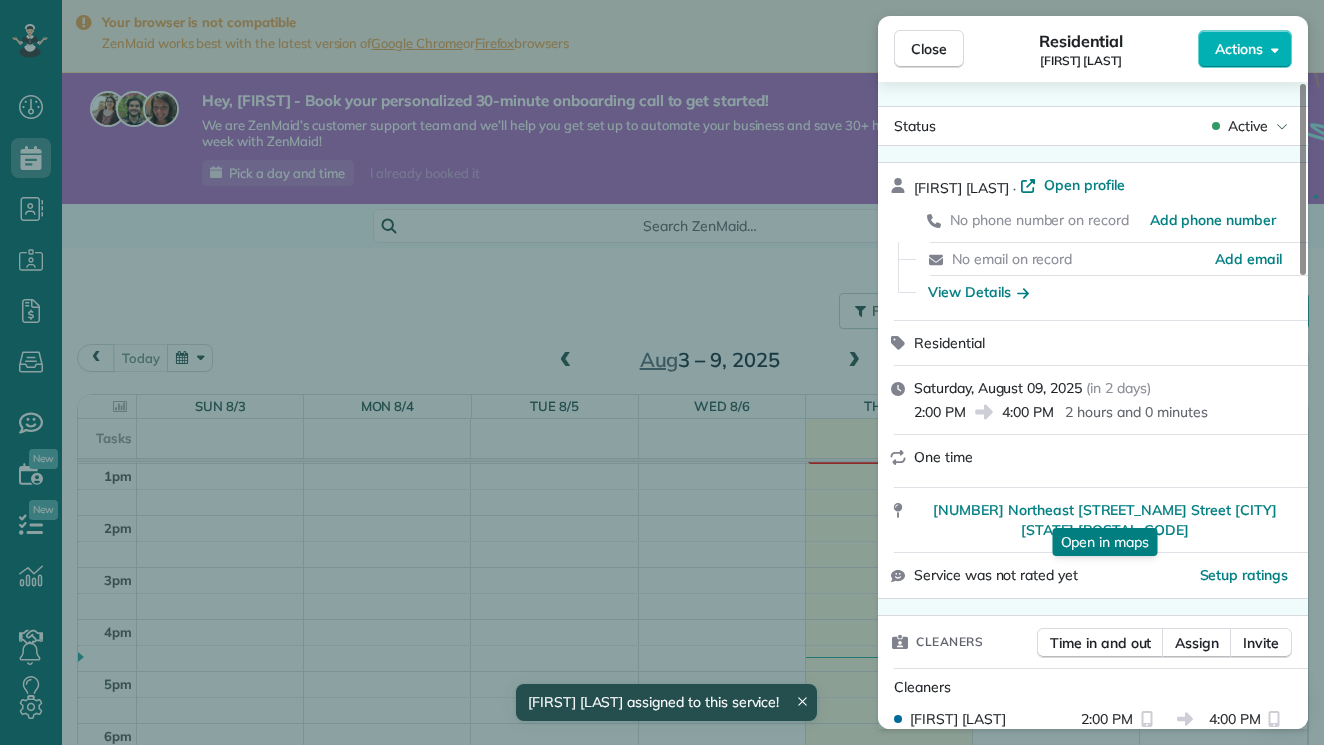scroll, scrollTop: 674, scrollLeft: 0, axis: vertical 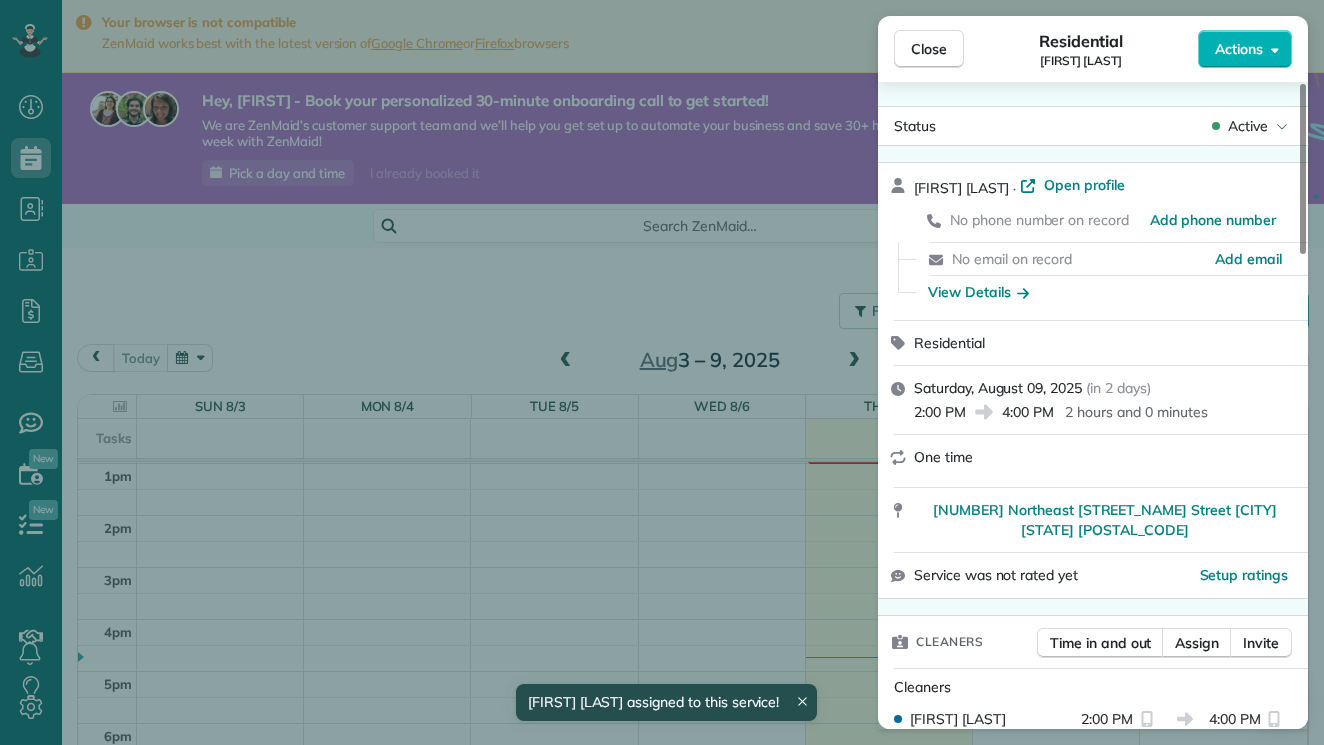 click on "Close Residential heather wright Actions Status Active heather wright · Open profile No phone number on record Add phone number No email on record Add email View Details Residential Saturday, August 09, 2025 ( in 2 days ) 2:00 PM 4:00 PM 2 hours and 0 minutes One time 11526 Northeast Prescott Street Portland OR 97220 Service was not rated yet Setup ratings Cleaners Time in and out Assign Invite Cleaners rosa   parra 2:00 PM 4:00 PM Checklist Try Now Keep this appointment up to your standards. Stay on top of every detail, keep your cleaners organised, and your client happy. Assign a checklist Watch a 5 min demo Billing Billing actions Service Service Price (1x $0.00) $0.00 Add an item Overcharge $0.00 Discount $0.00 Coupon discount - Primary tax - Secondary tax - Total appointment price $0.00 Tips collected $0.00 Mark as paid Total including tip $0.00 Get paid online in no-time! Send an invoice and reward your cleaners with tips Charge customer credit card Appointment custom fields Reason for Skip - - - - 0 0" at bounding box center [662, 372] 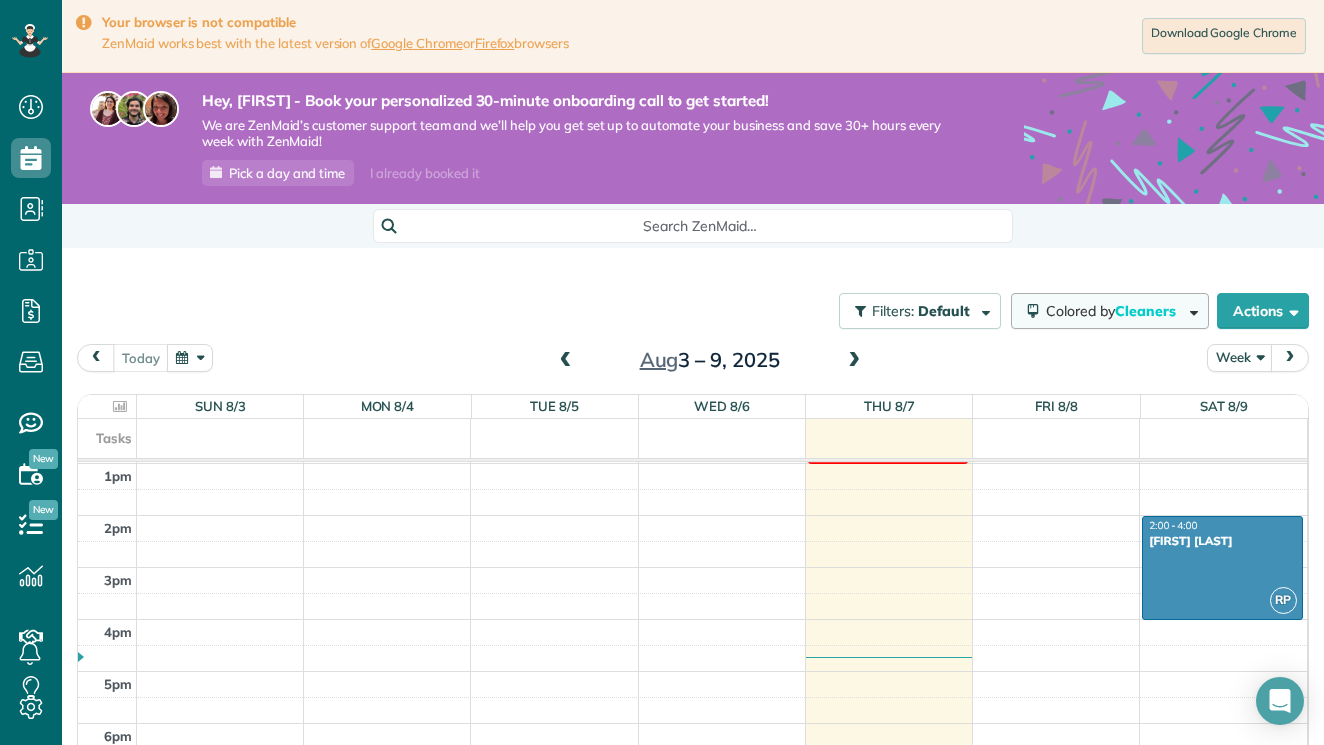 click on "Cleaners" at bounding box center [1147, 311] 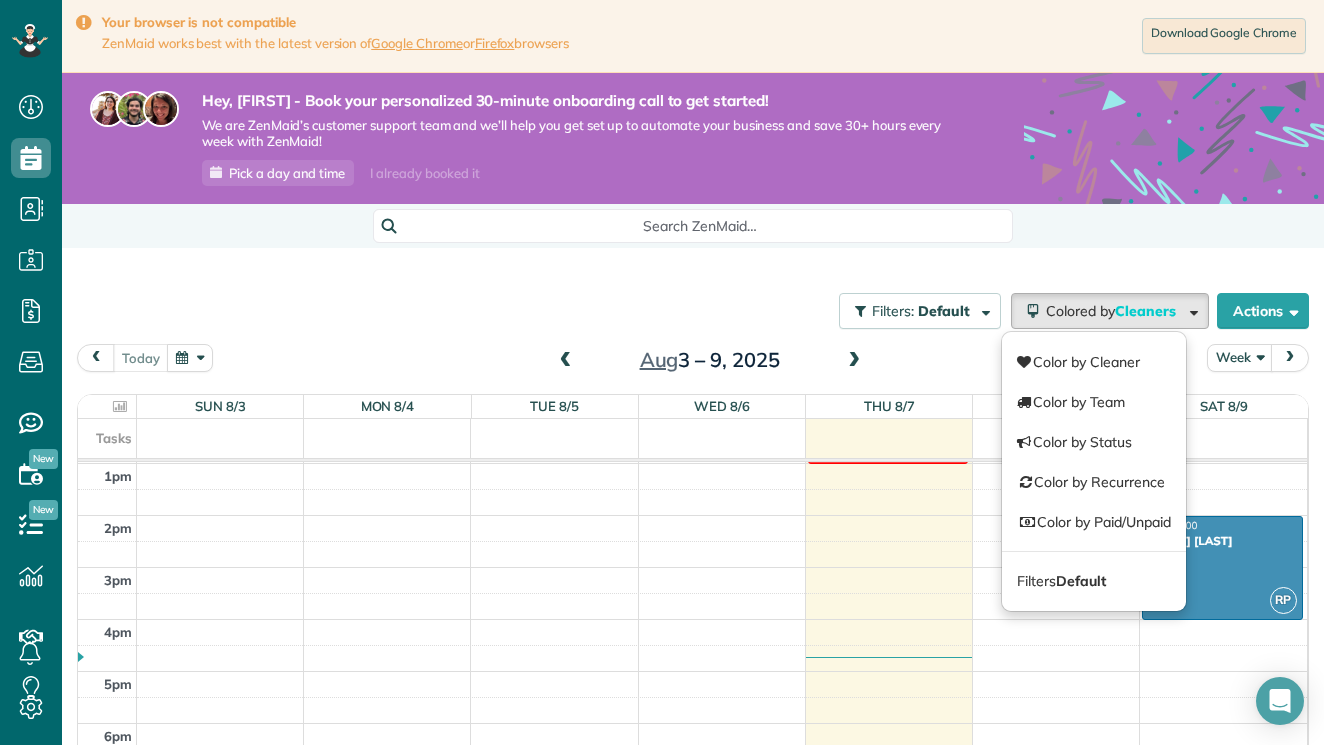 click on "Search ZenMaid…" at bounding box center [693, 226] 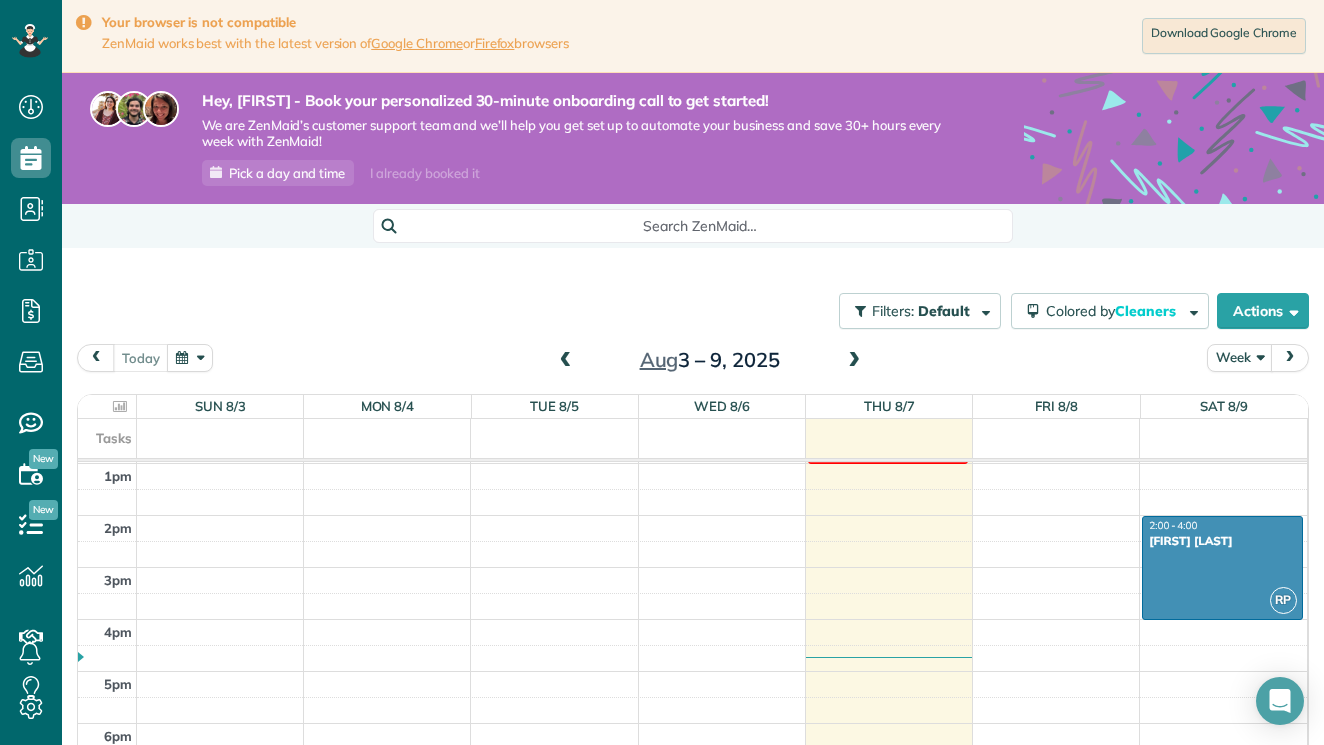 click on "Search ZenMaid…" at bounding box center (693, 226) 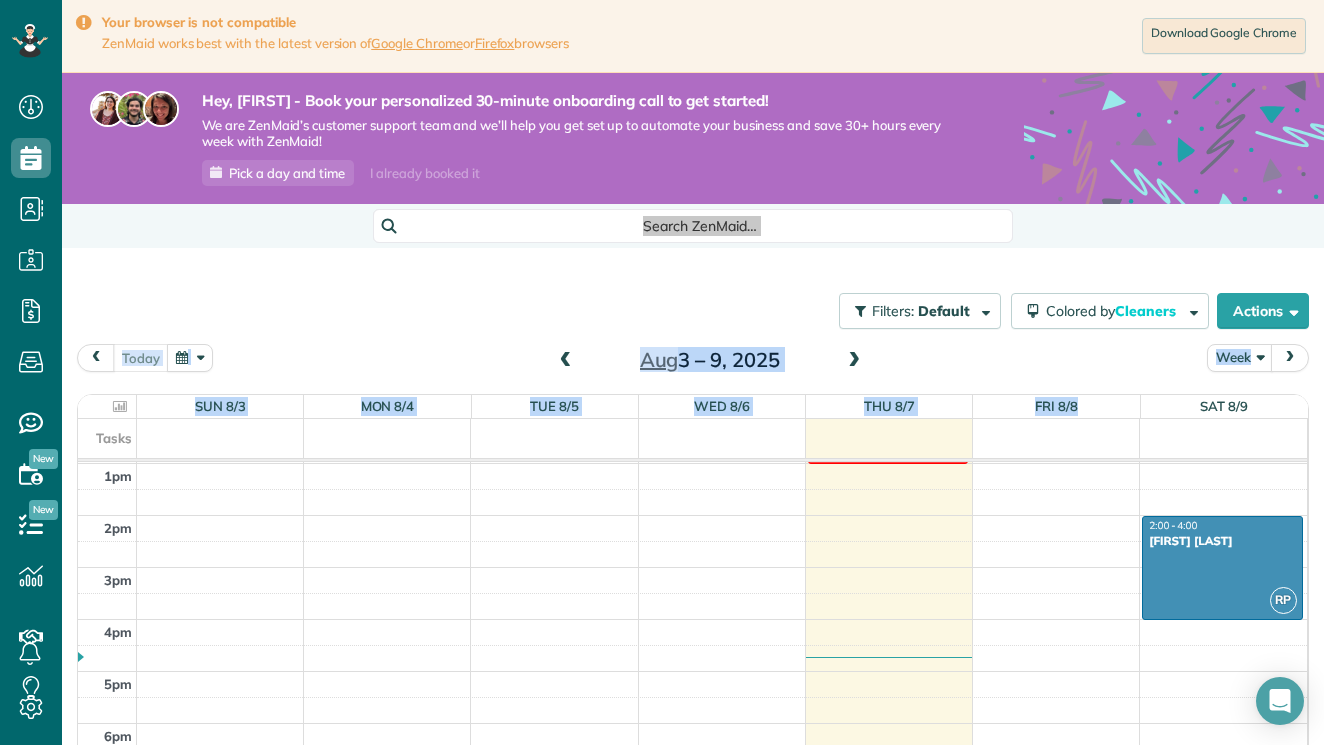 drag, startPoint x: 1249, startPoint y: 240, endPoint x: 1118, endPoint y: 399, distance: 206.01456 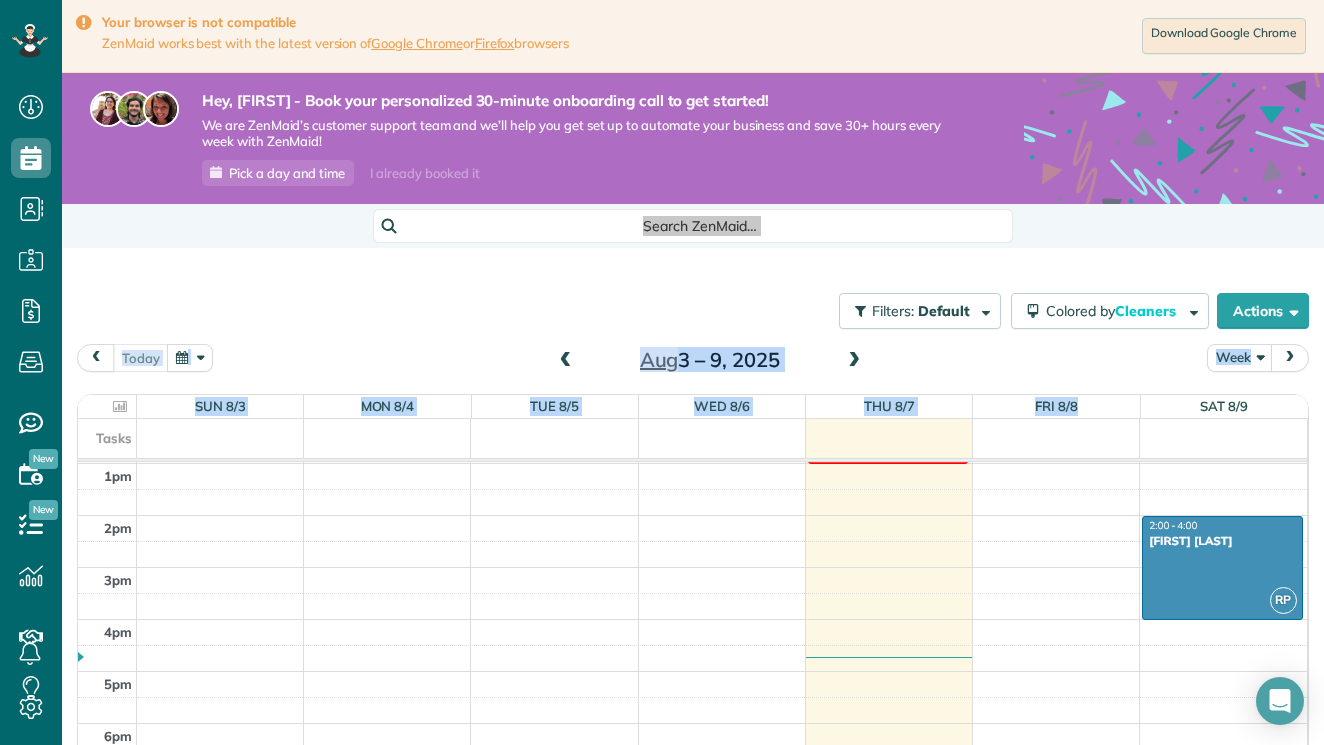 click on "Search ZenMaid…
Filters:   Default
Colored by  Cleaners
Color by Cleaner
Color by Team
Color by Status
Color by Recurrence
Color by Paid/Unpaid
Filters  Default
Schedule Changes
Actions
Create Appointment
Create Task
Clock In/Out
Send Work Orders
Print Route Sheets" at bounding box center [693, 571] 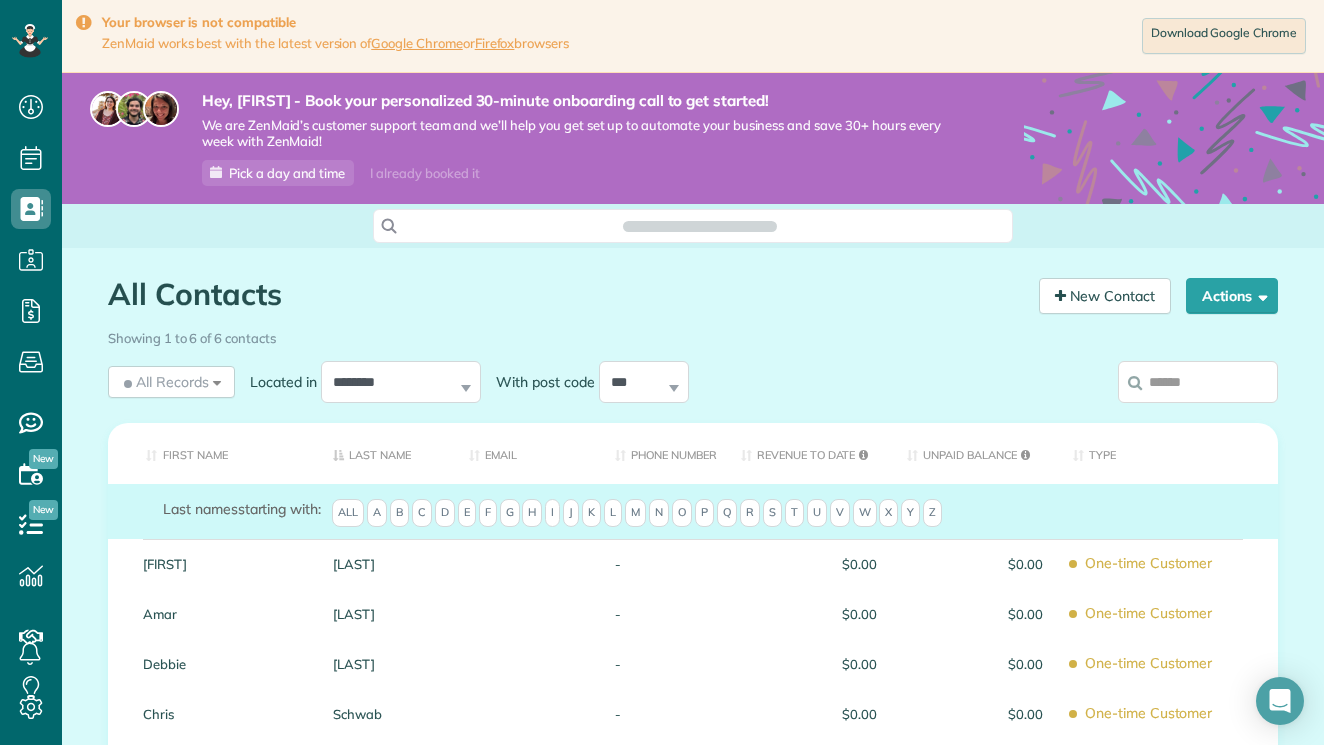 scroll, scrollTop: 0, scrollLeft: 0, axis: both 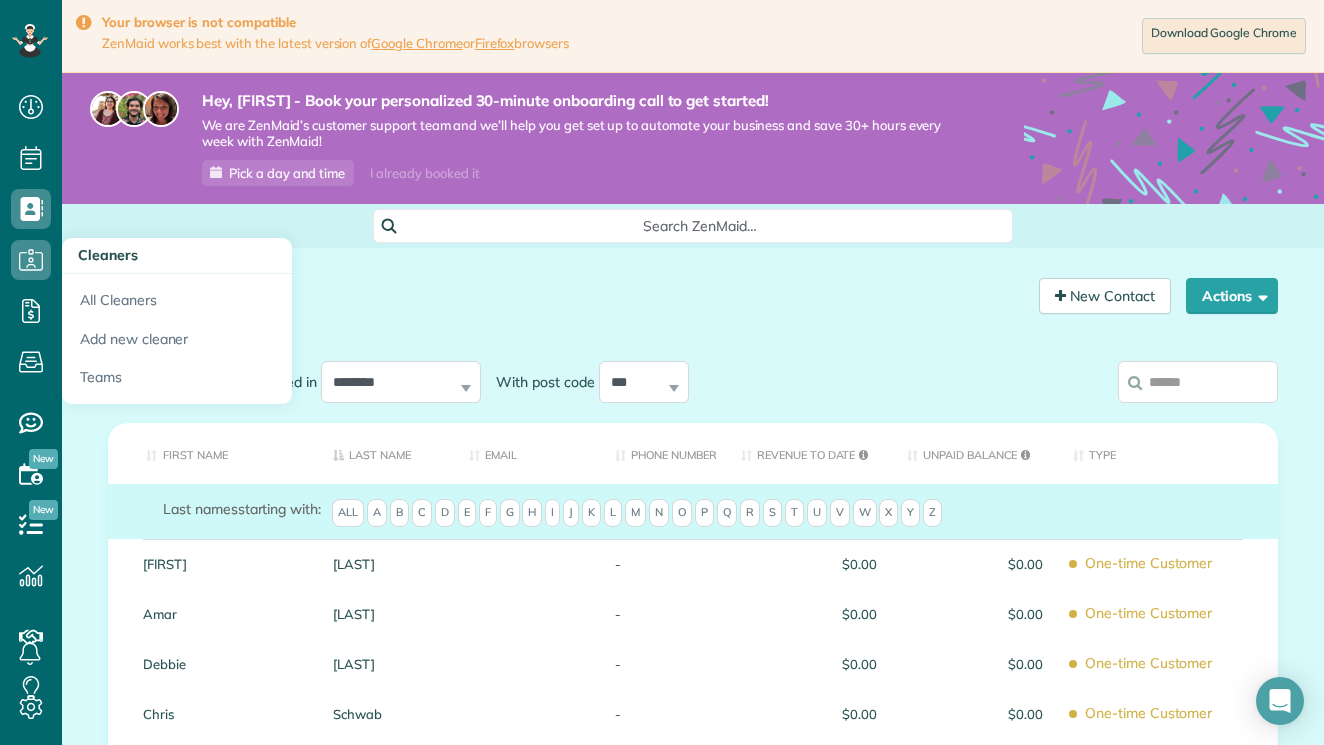 click 